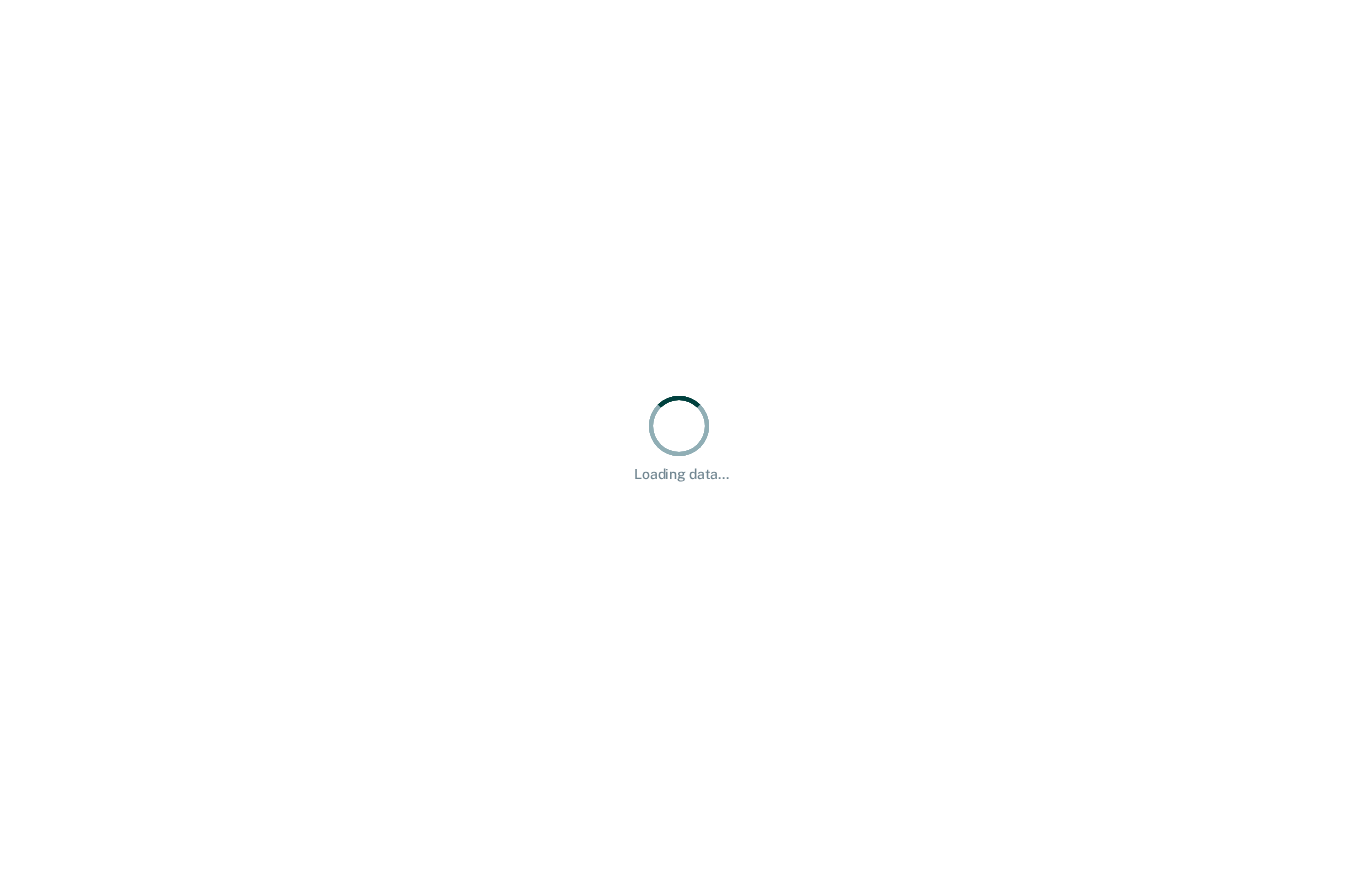 scroll, scrollTop: 0, scrollLeft: 0, axis: both 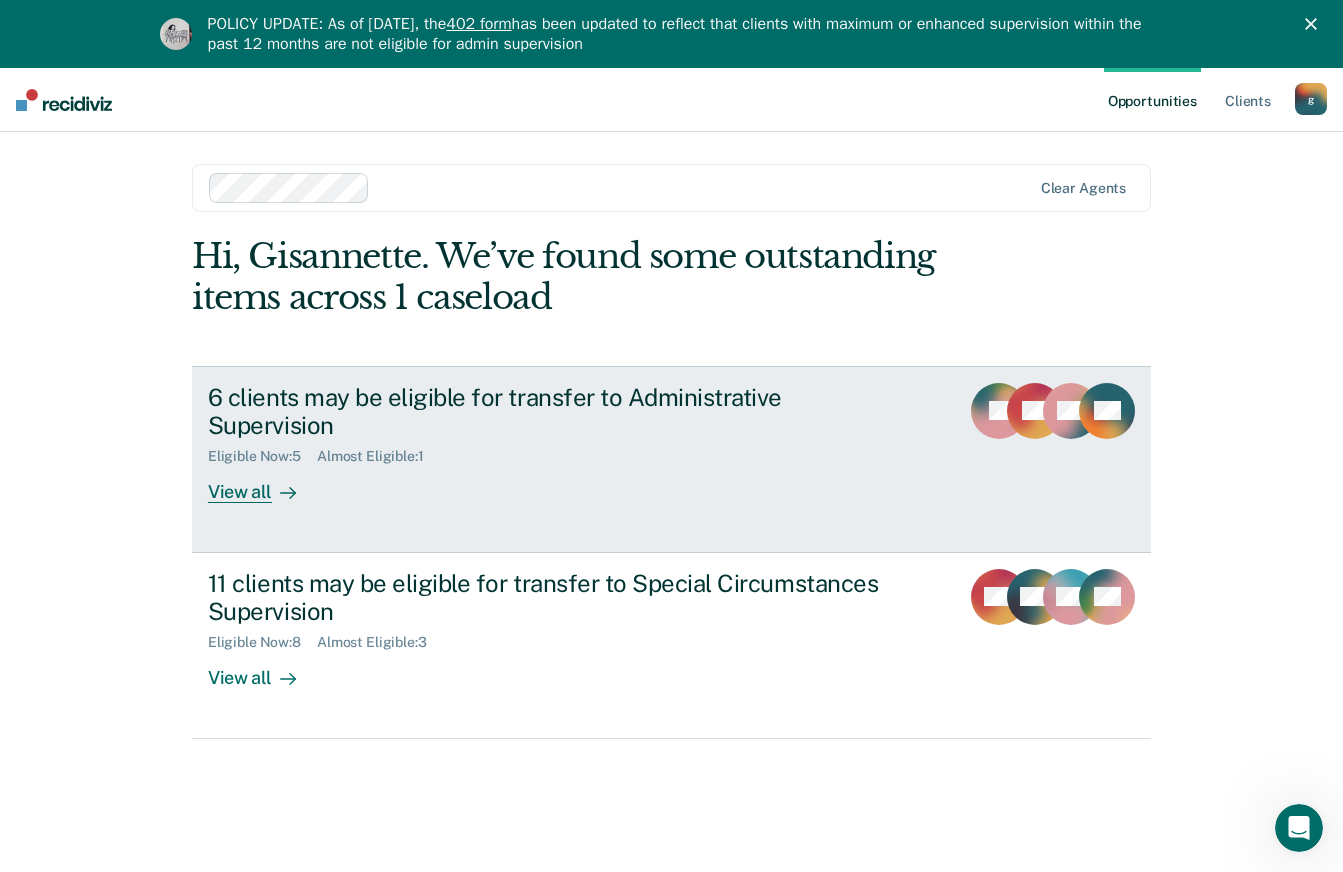 click at bounding box center [284, 492] 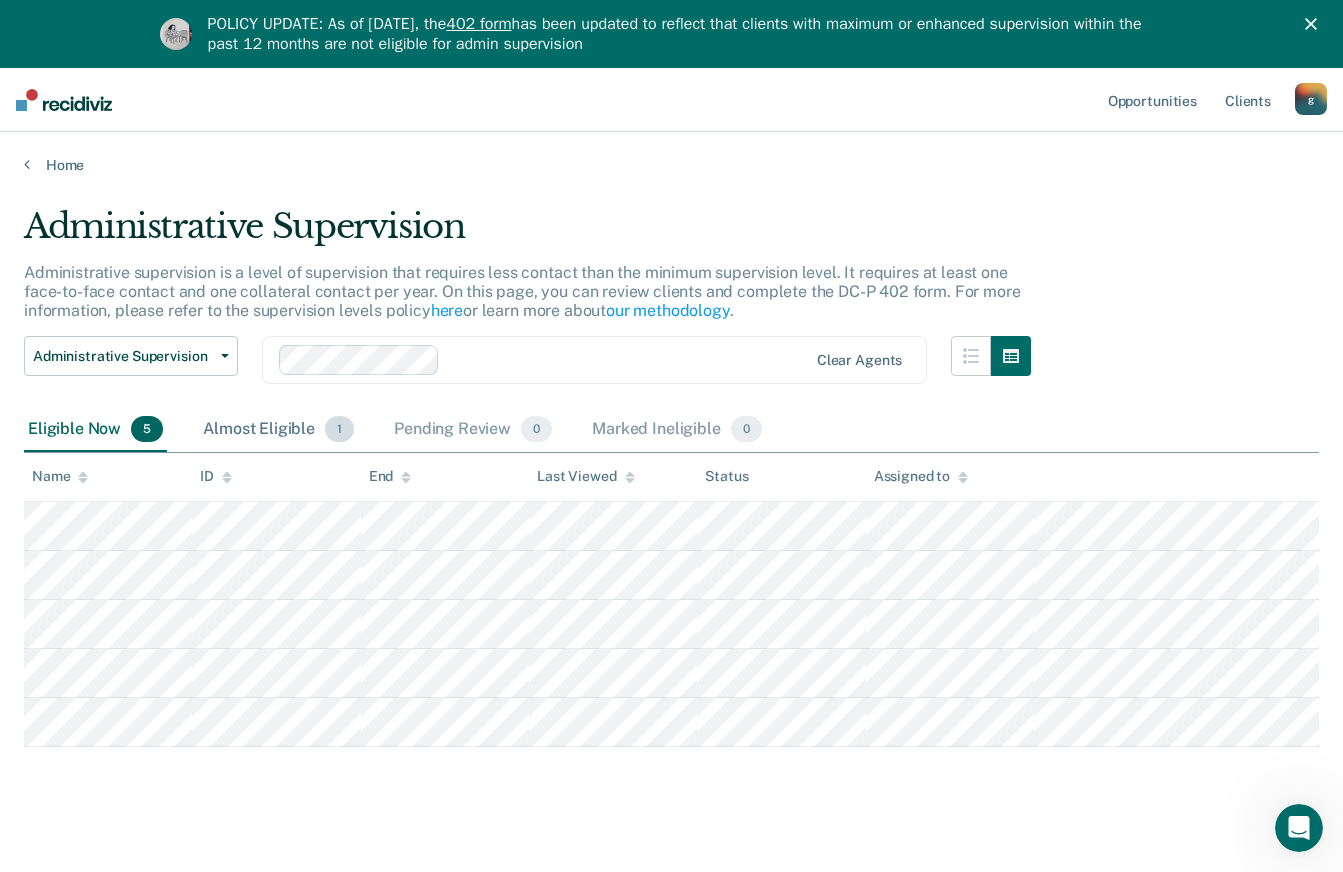click on "1" at bounding box center (339, 429) 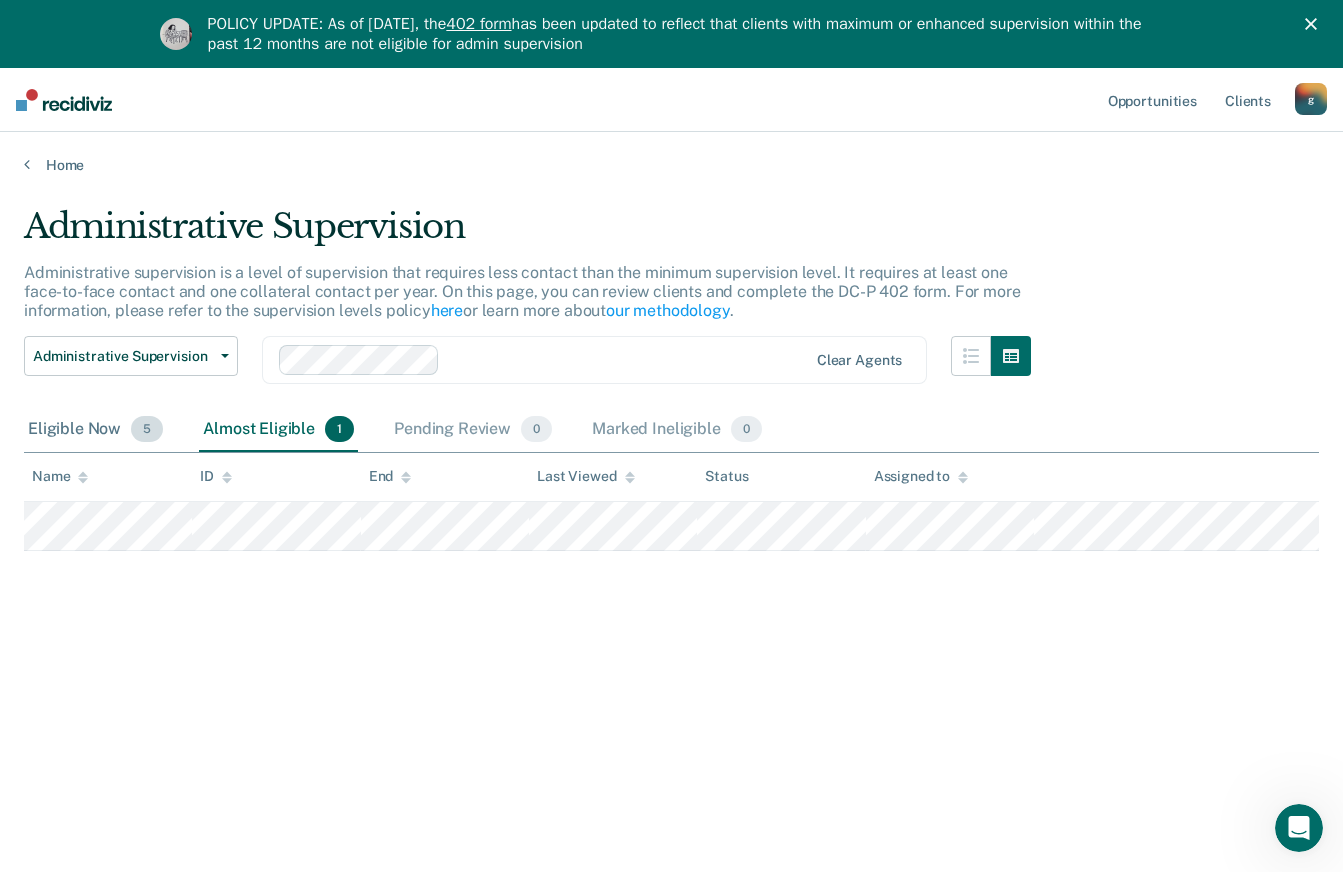 click on "Eligible Now 5" at bounding box center [95, 430] 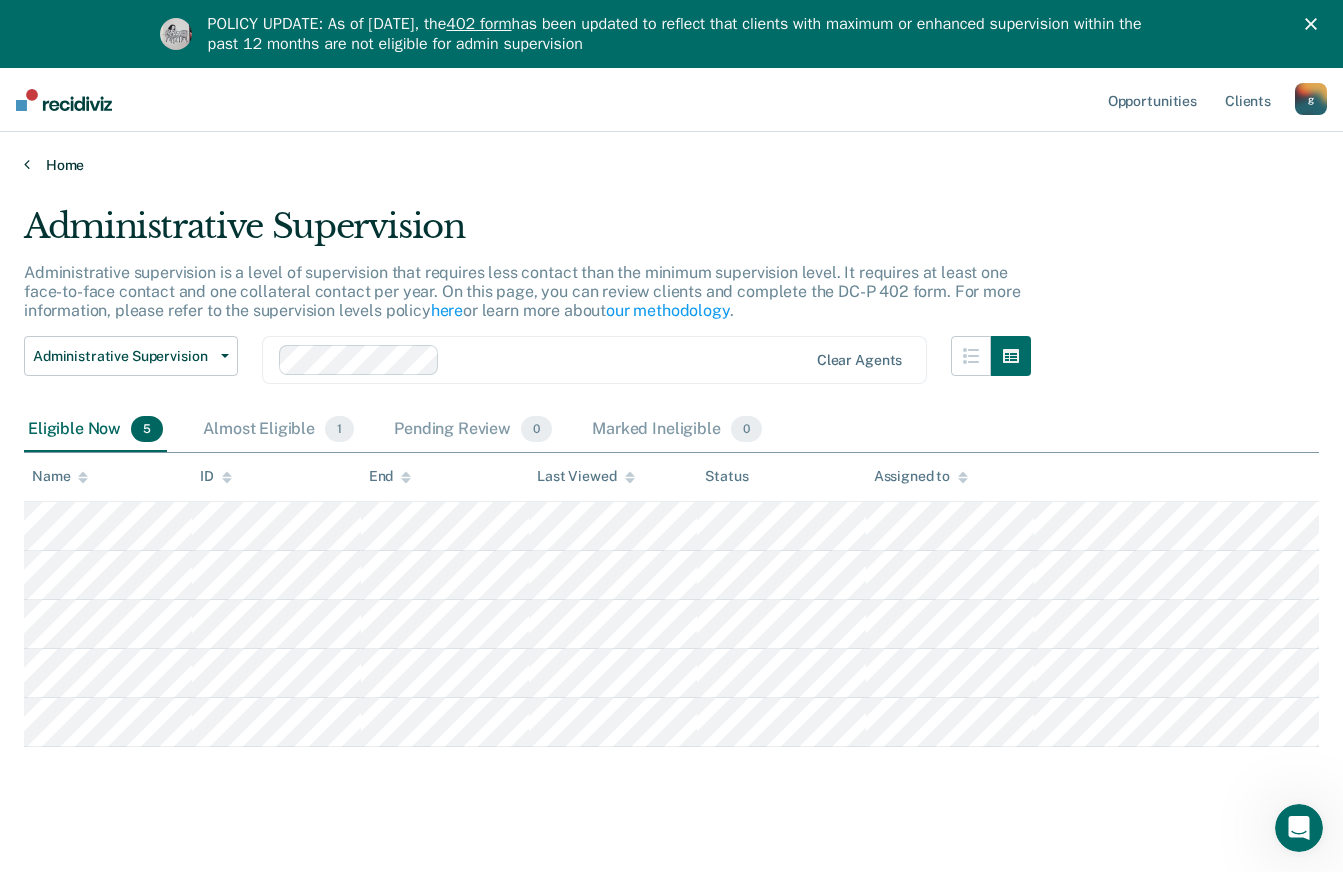 click on "Home" at bounding box center (671, 165) 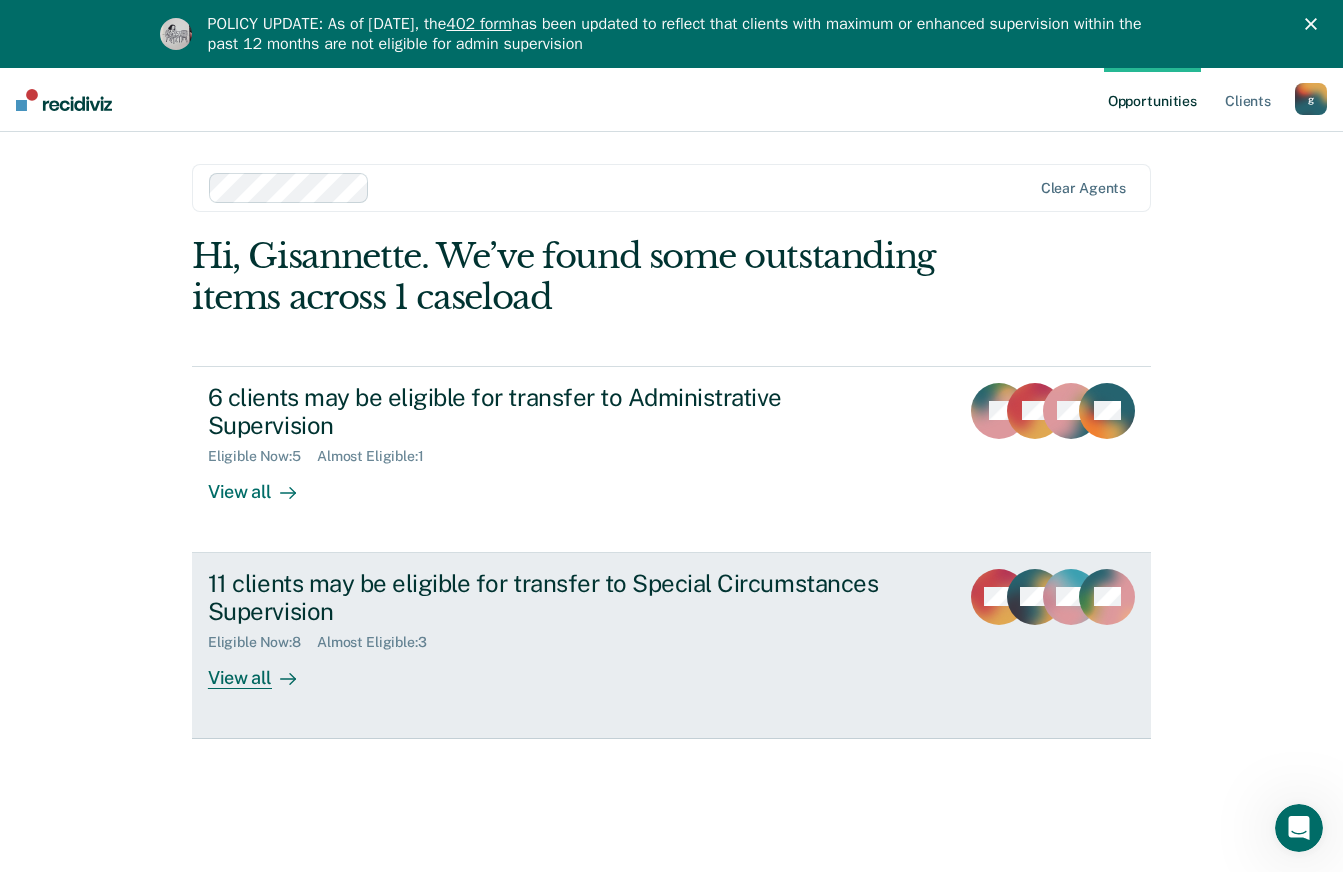 click on "View all" at bounding box center (264, 670) 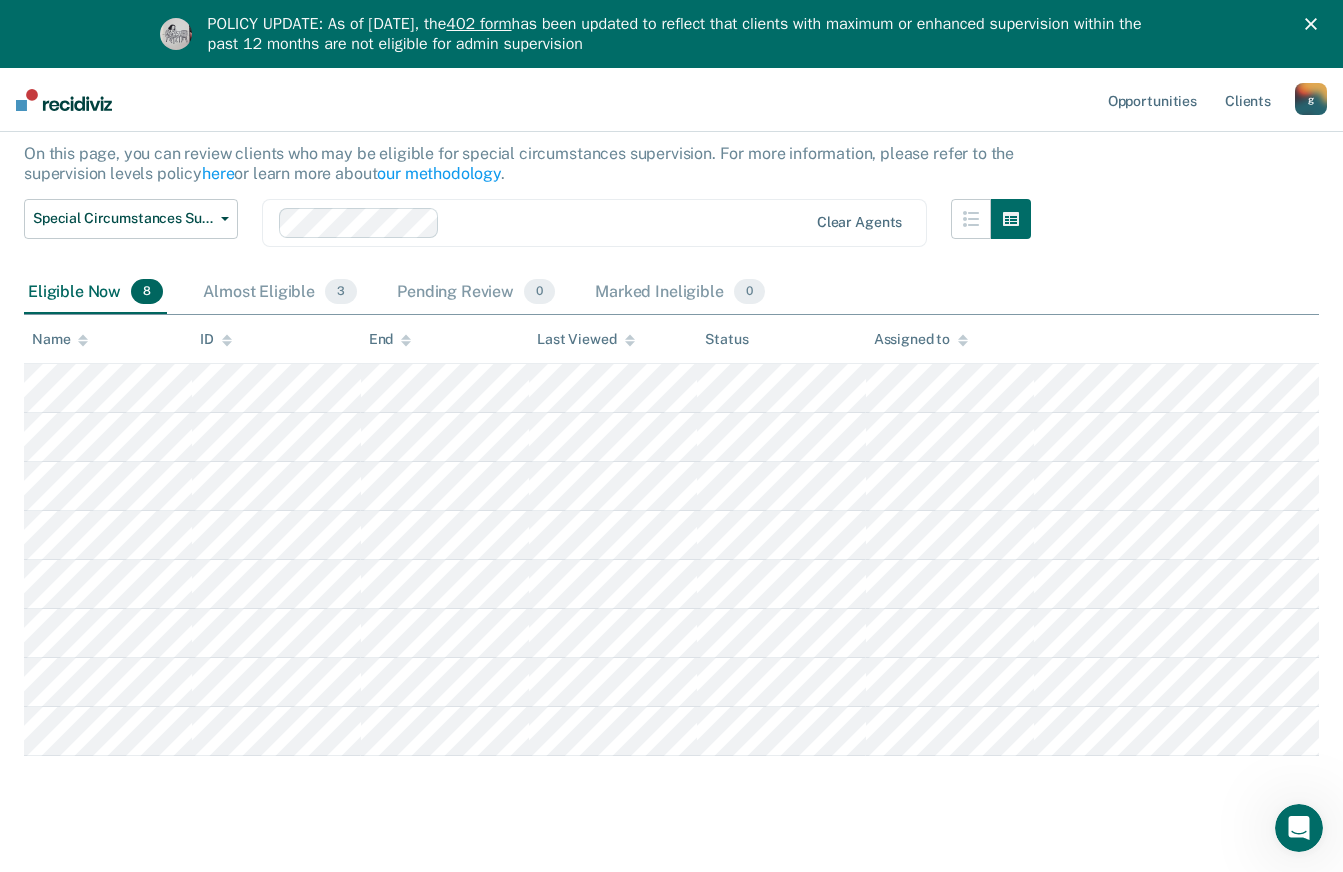 scroll, scrollTop: 190, scrollLeft: 0, axis: vertical 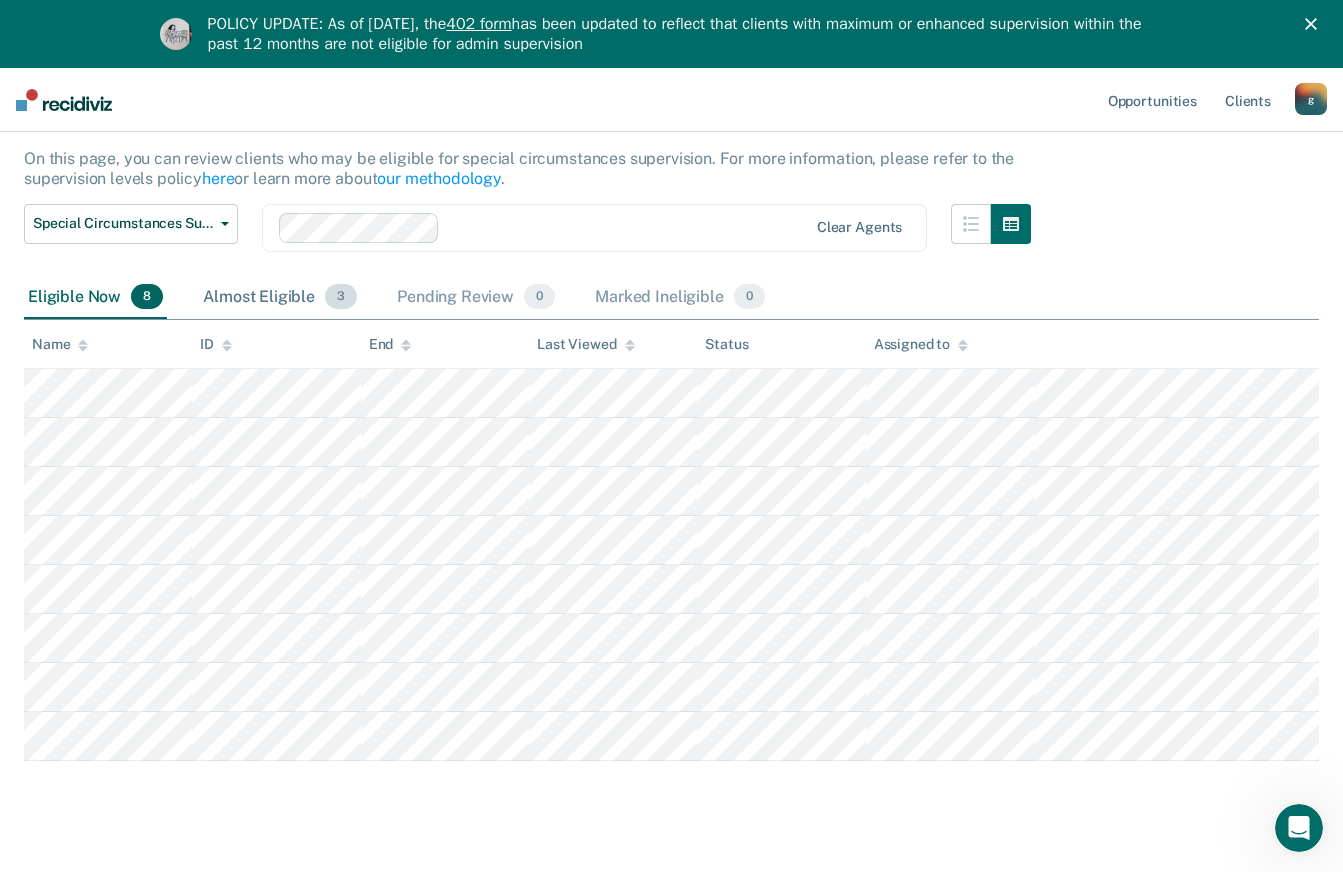click on "Almost Eligible 3" at bounding box center (280, 298) 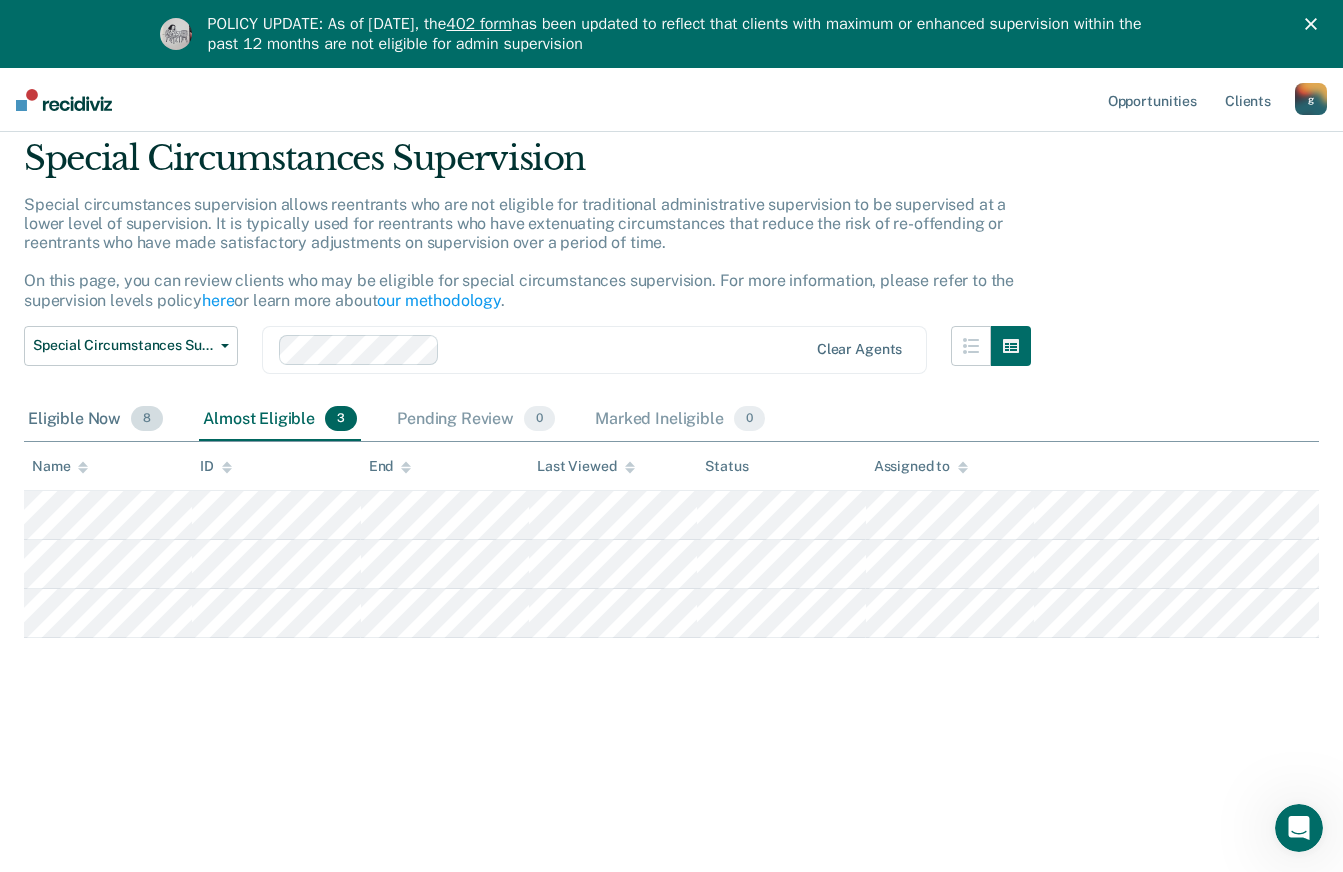 click on "Eligible Now 8" at bounding box center [95, 420] 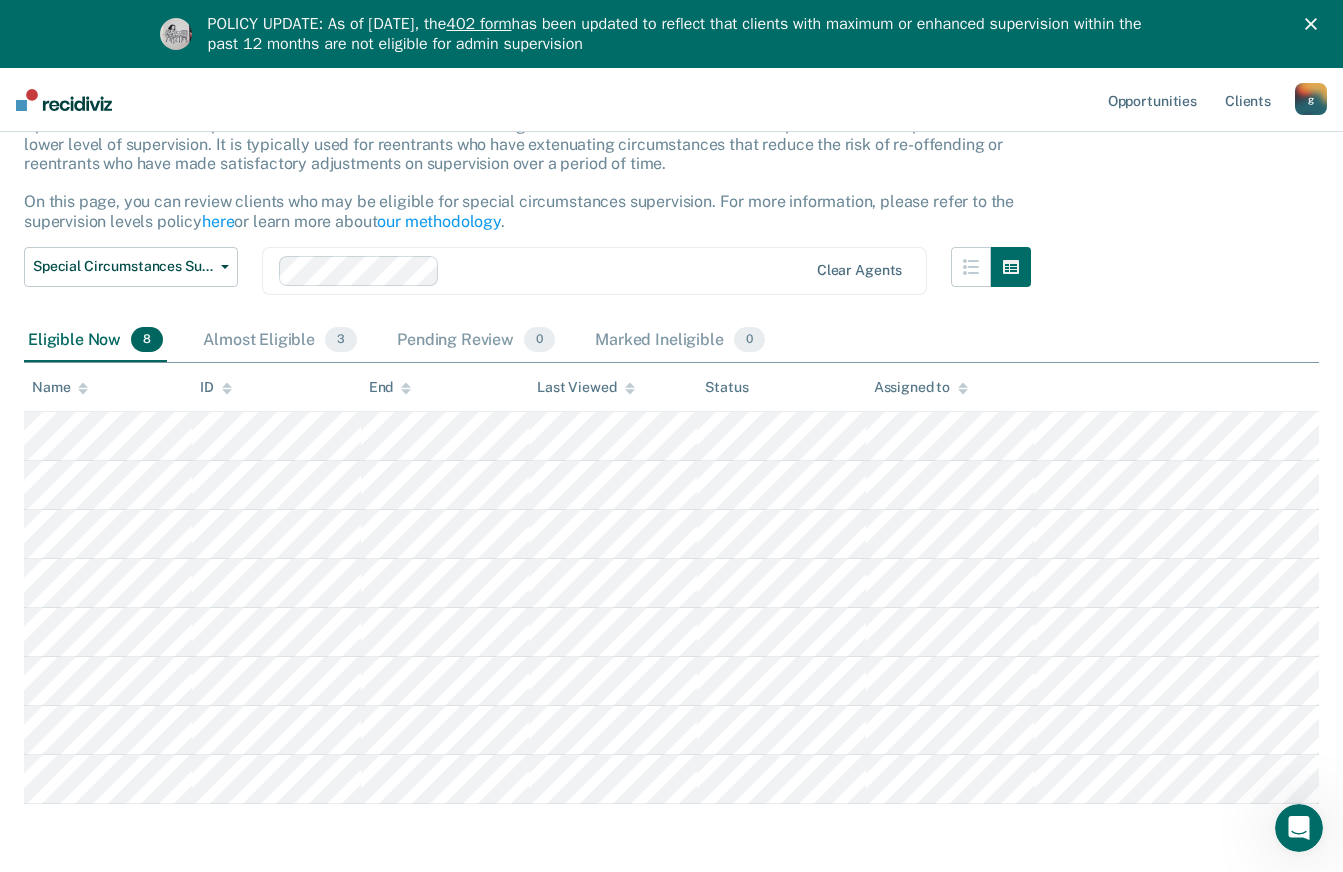 scroll, scrollTop: 223, scrollLeft: 0, axis: vertical 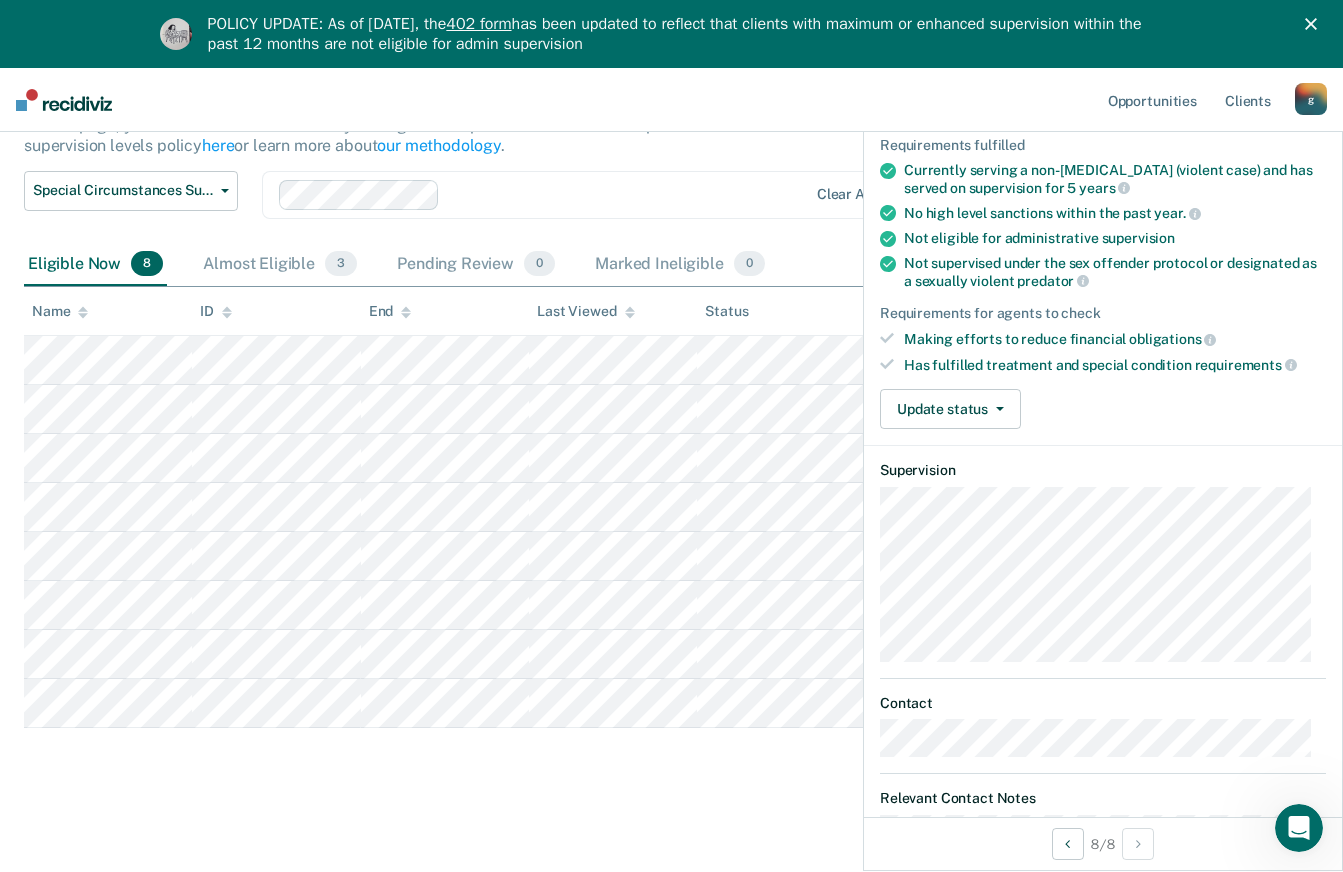 click on "TC   Special Circumstances Supervision Eligible Requirements fulfilled Currently serving a non-life sentence (violent case) and has served on supervision for 5   years   No high level sanctions within the past   year.   Not eligible for administrative   supervision Not supervised under the sex offender protocol or designated as a sexually violent   predator   Requirements for agents to check Making efforts to reduce financial   obligations   Has fulfilled treatment and special condition   requirements   Update status Mark Pending Review Mark Ineligible Supervision Contact Relevant Contact Notes" at bounding box center (1103, 554) 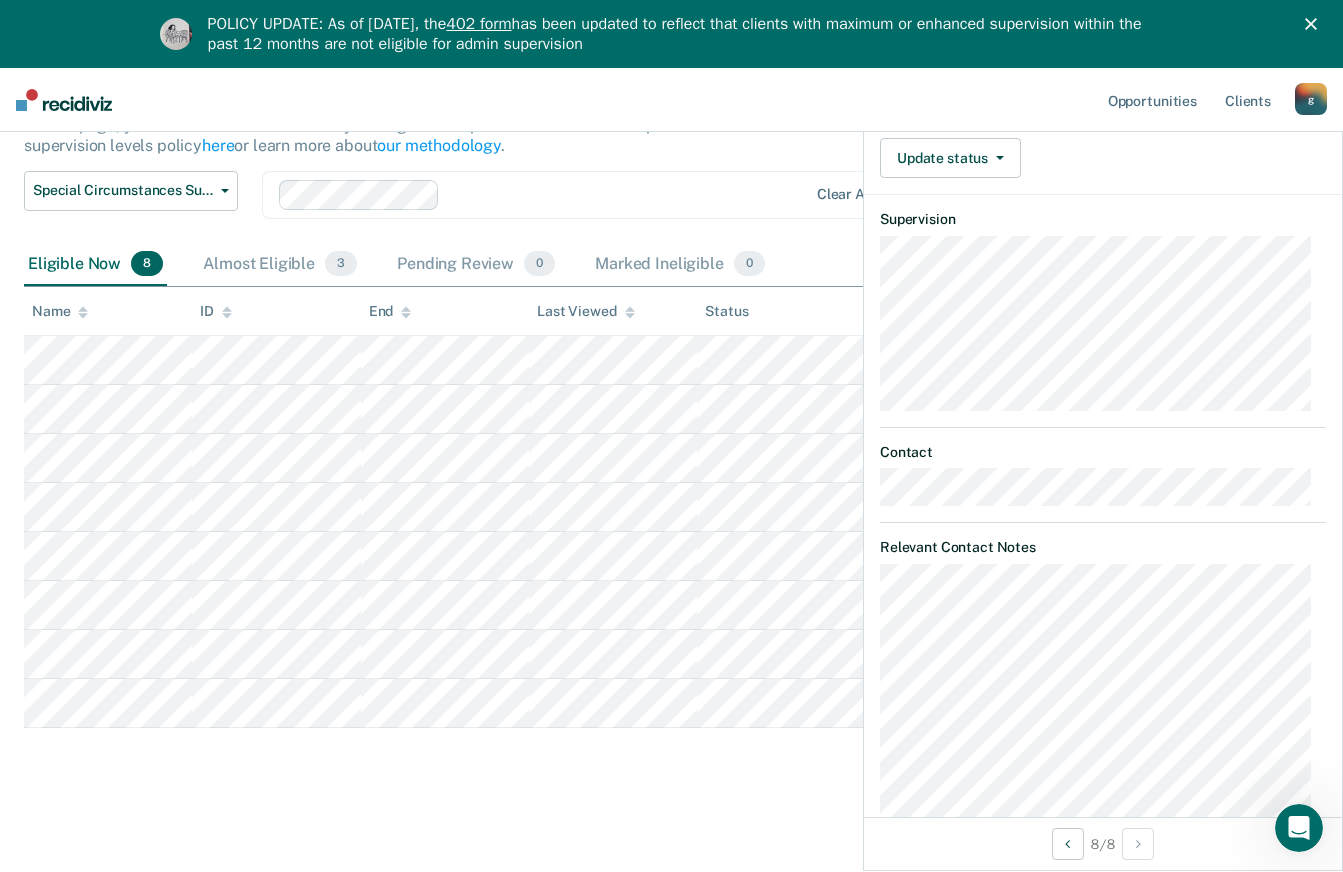 scroll, scrollTop: 454, scrollLeft: 0, axis: vertical 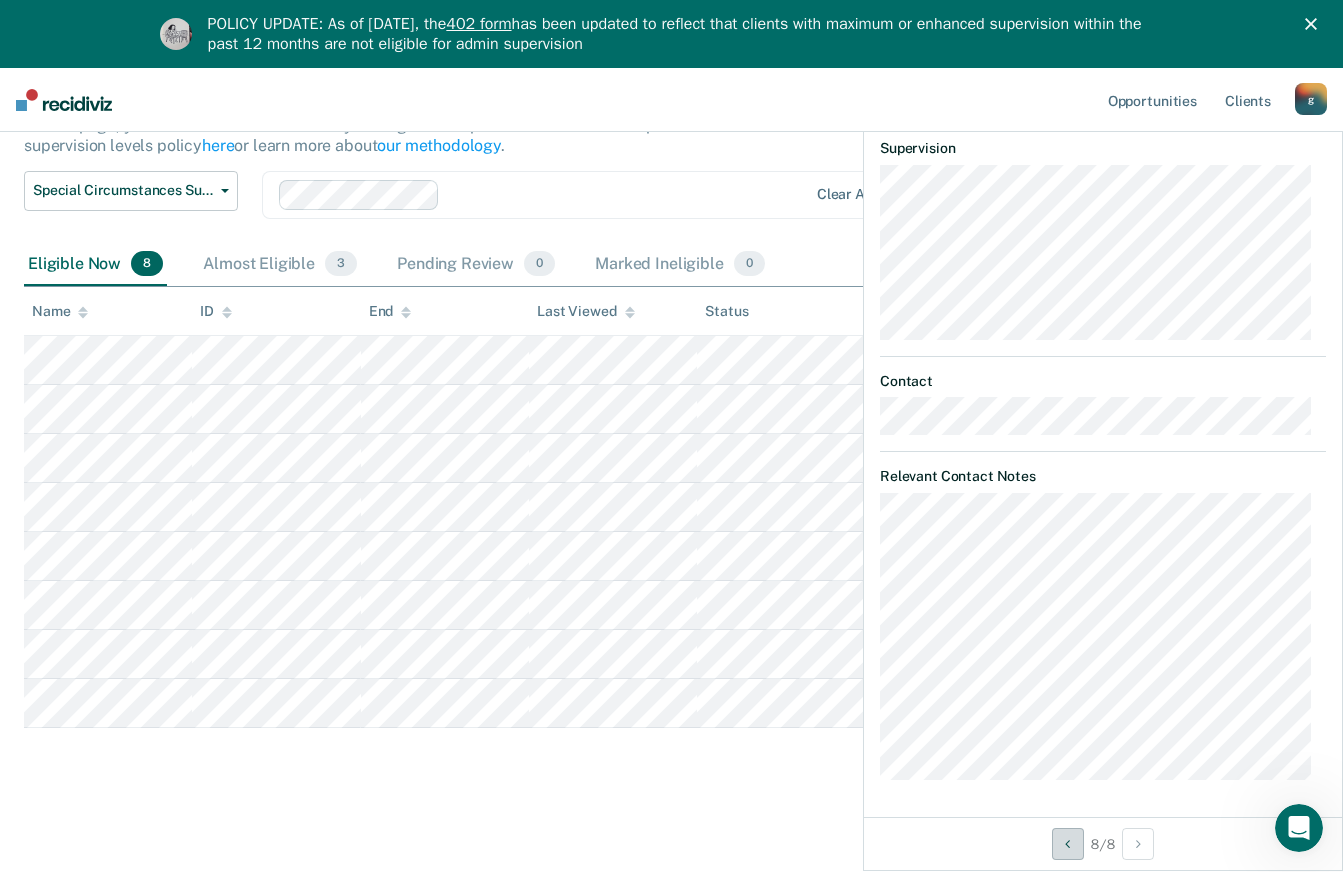 click at bounding box center [1067, 844] 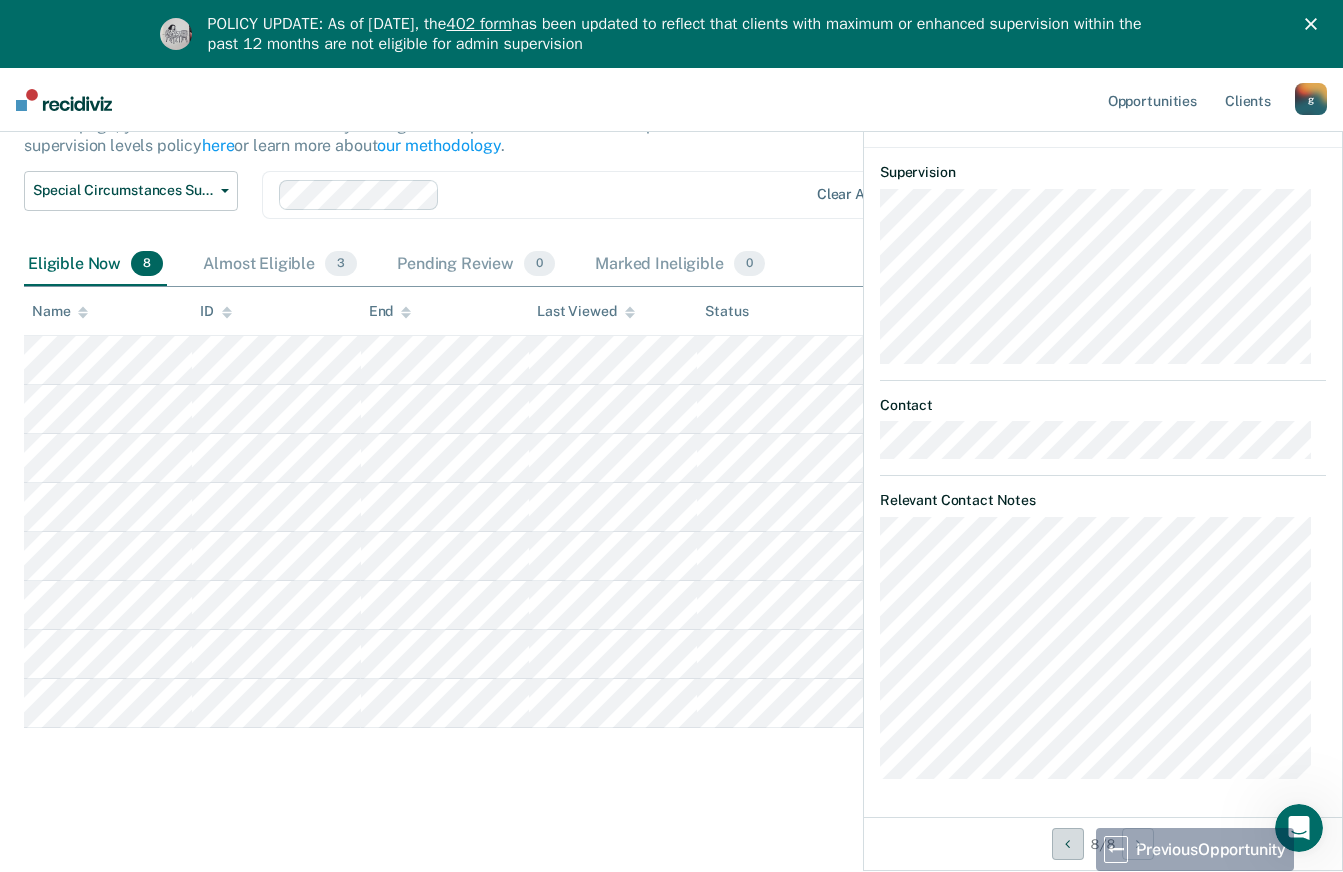 scroll, scrollTop: 454, scrollLeft: 0, axis: vertical 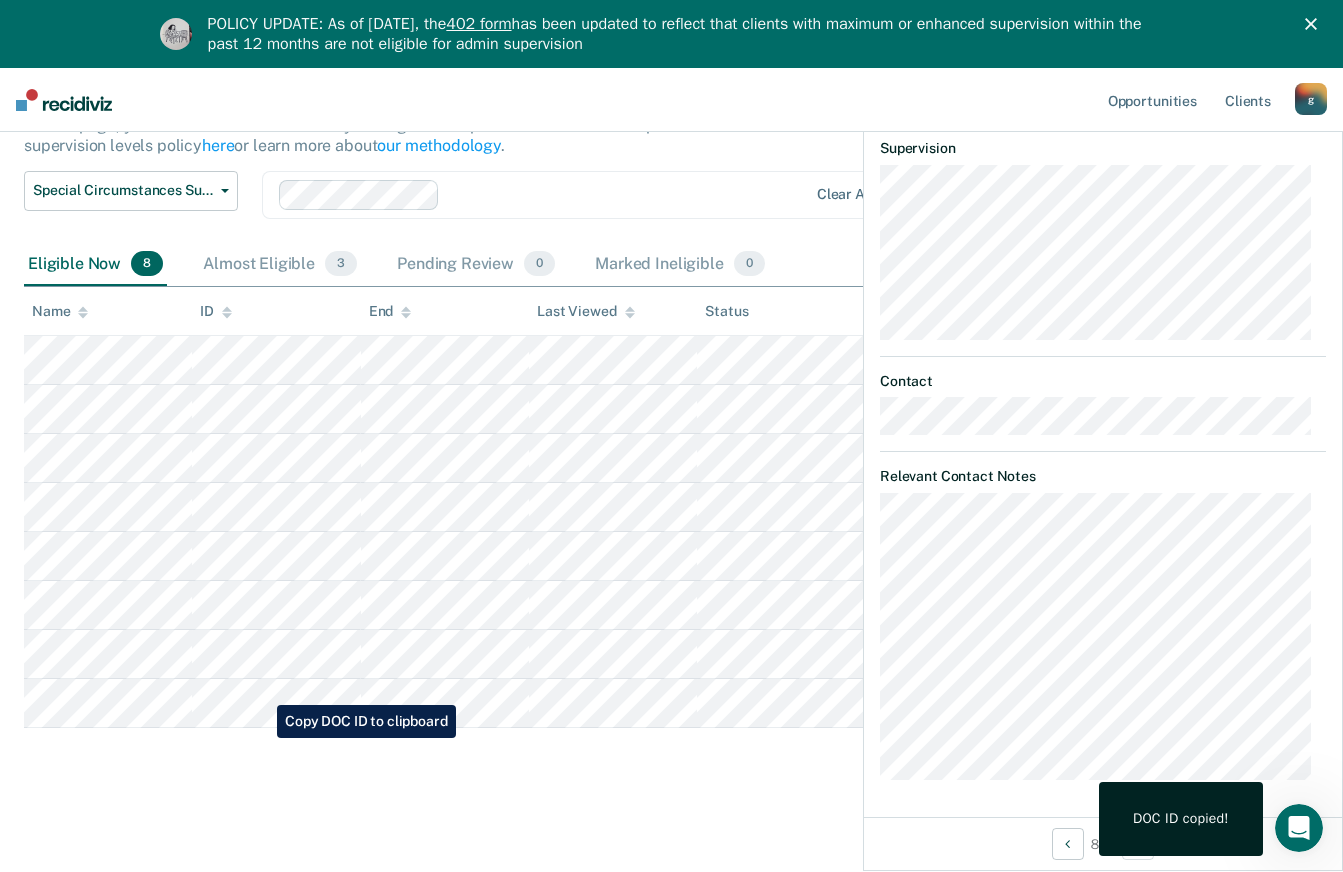 click on "Special Circumstances Supervision   Special circumstances supervision allows reentrants who are not eligible for traditional administrative supervision to be supervised at a lower level of supervision. It is typically used for reentrants who have extenuating circumstances that reduce the risk of re-offending or reentrants who have made satisfactory adjustments on supervision over a period of time. On this page, you can review clients who may be eligible for special circumstances supervision. For more information, please refer to the supervision levels policy  here  or learn more about  our methodology .  Special Circumstances Supervision Administrative Supervision Special Circumstances Supervision Clear   agents Eligible Now 8 Almost Eligible 3 Pending Review 0 Marked Ineligible 0
To pick up a draggable item, press the space bar.
While dragging, use the arrow keys to move the item.
Press space again to drop the item in its new position, or press escape to cancel.
Name ID End Last Viewed Status" at bounding box center (671, 408) 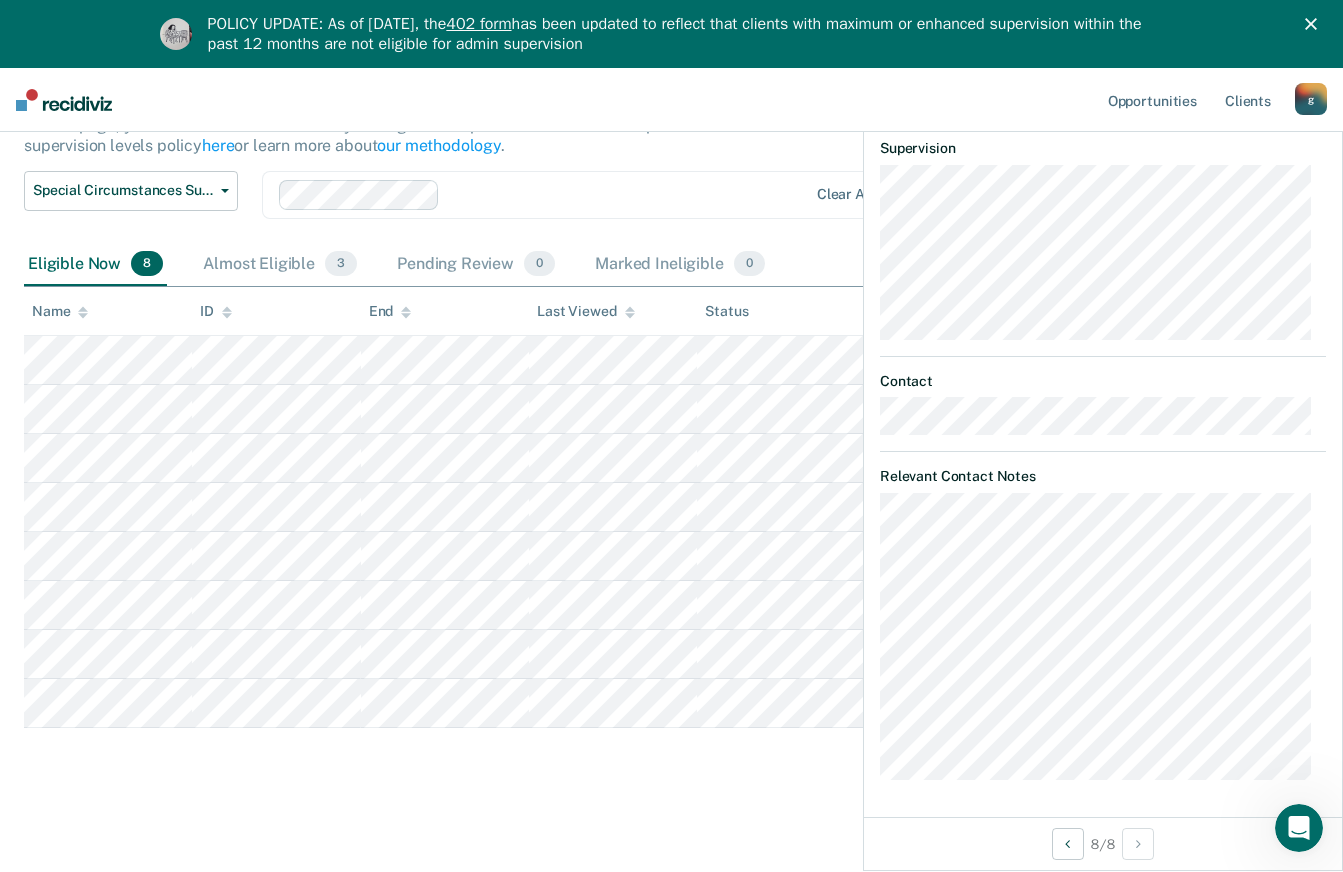 click on "Special Circumstances Supervision   Special circumstances supervision allows reentrants who are not eligible for traditional administrative supervision to be supervised at a lower level of supervision. It is typically used for reentrants who have extenuating circumstances that reduce the risk of re-offending or reentrants who have made satisfactory adjustments on supervision over a period of time. On this page, you can review clients who may be eligible for special circumstances supervision. For more information, please refer to the supervision levels policy  here  or learn more about  our methodology .  Special Circumstances Supervision Administrative Supervision Special Circumstances Supervision Clear   agents Eligible Now 8 Almost Eligible 3 Pending Review 0 Marked Ineligible 0
To pick up a draggable item, press the space bar.
While dragging, use the arrow keys to move the item.
Press space again to drop the item in its new position, or press escape to cancel.
Name ID End Last Viewed Status" at bounding box center (671, 408) 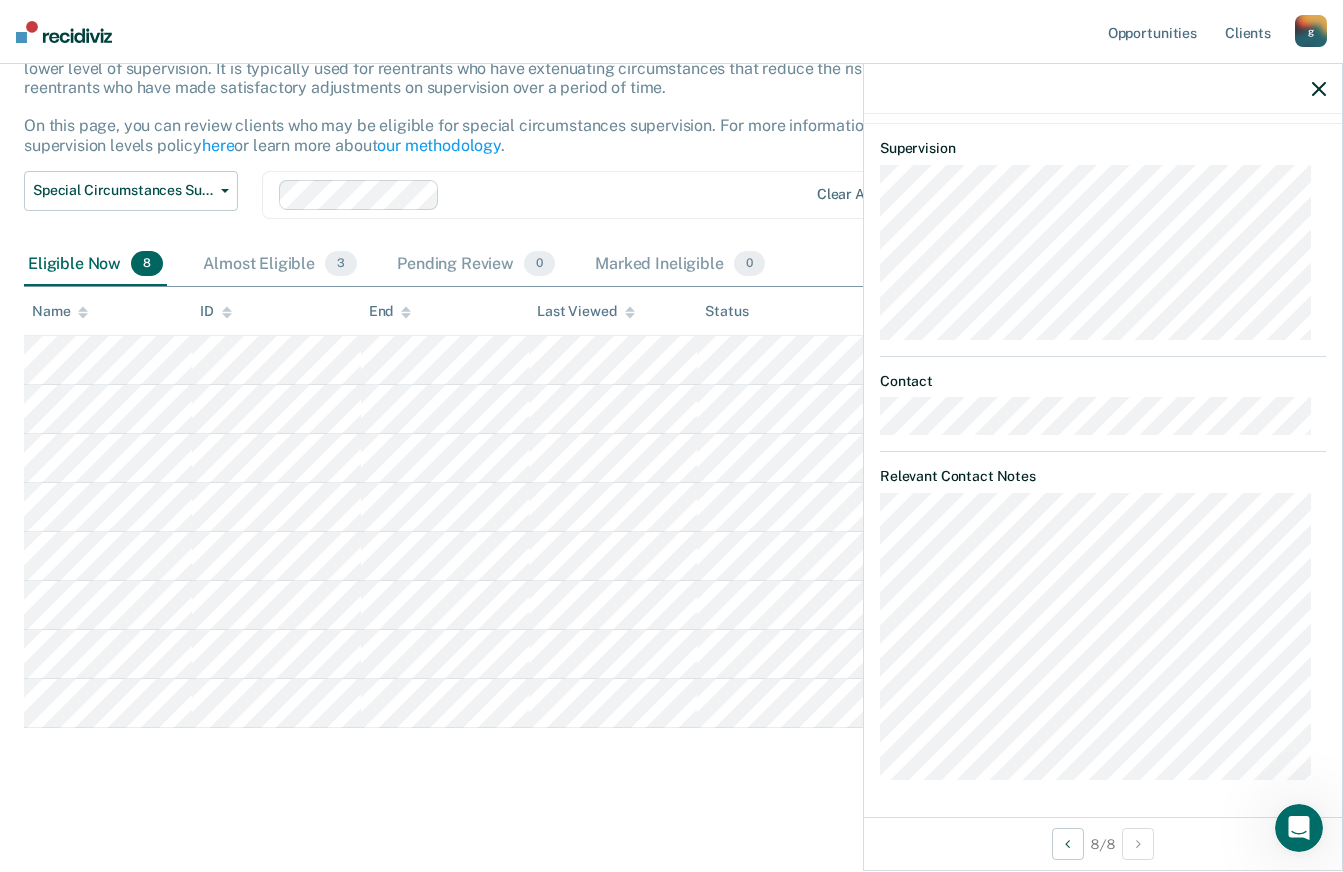 scroll, scrollTop: 155, scrollLeft: 0, axis: vertical 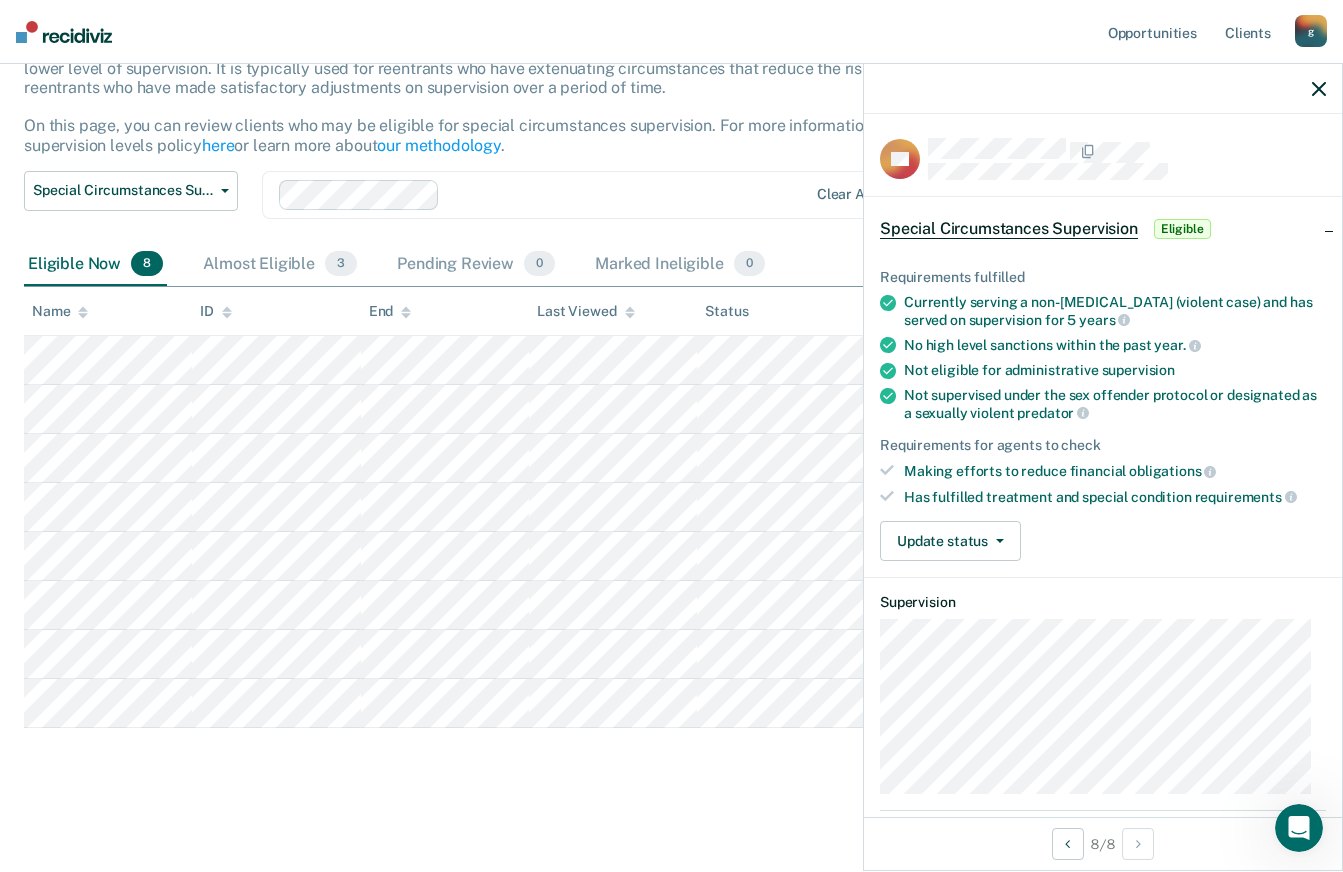 click at bounding box center [1103, 89] 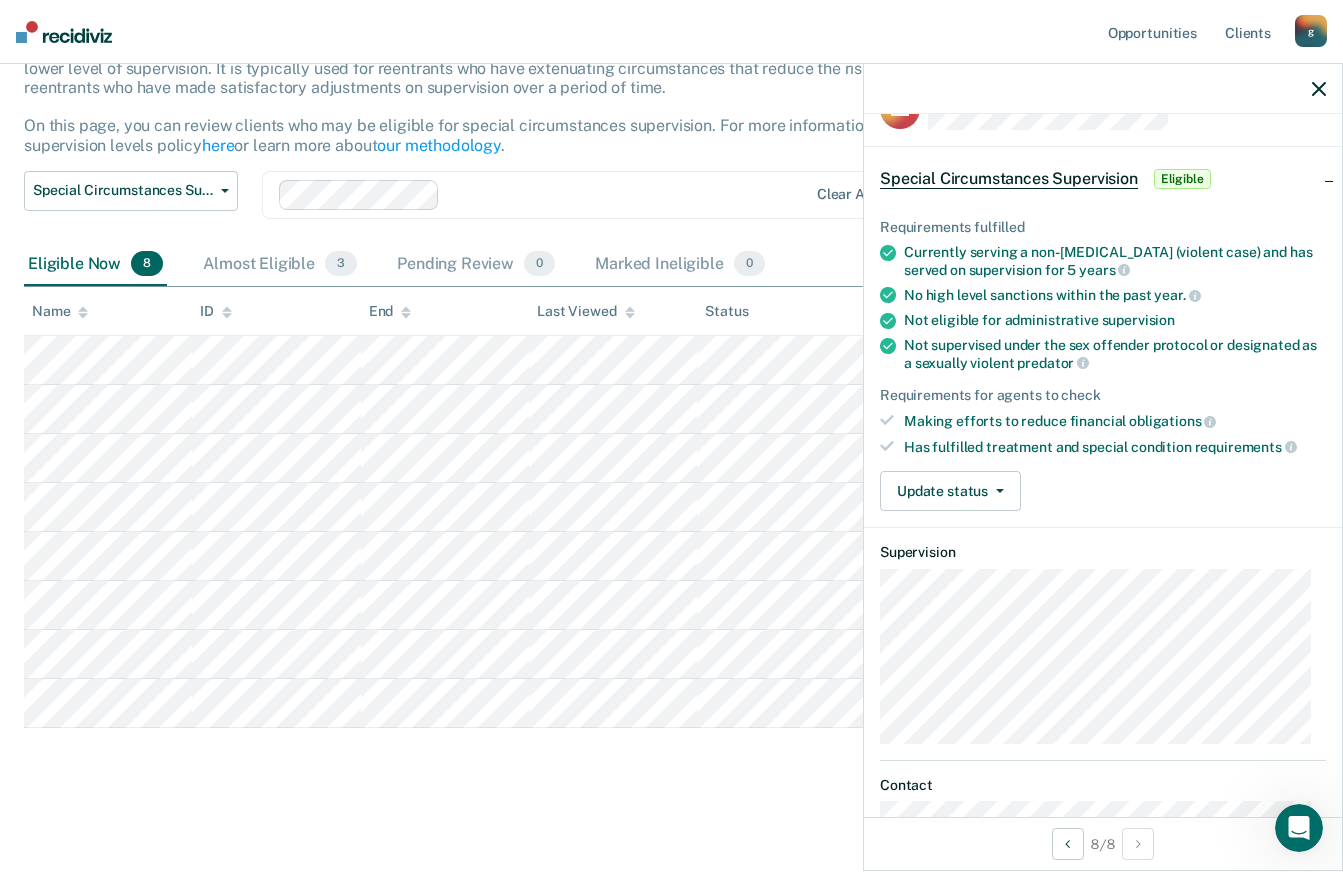 scroll, scrollTop: 0, scrollLeft: 0, axis: both 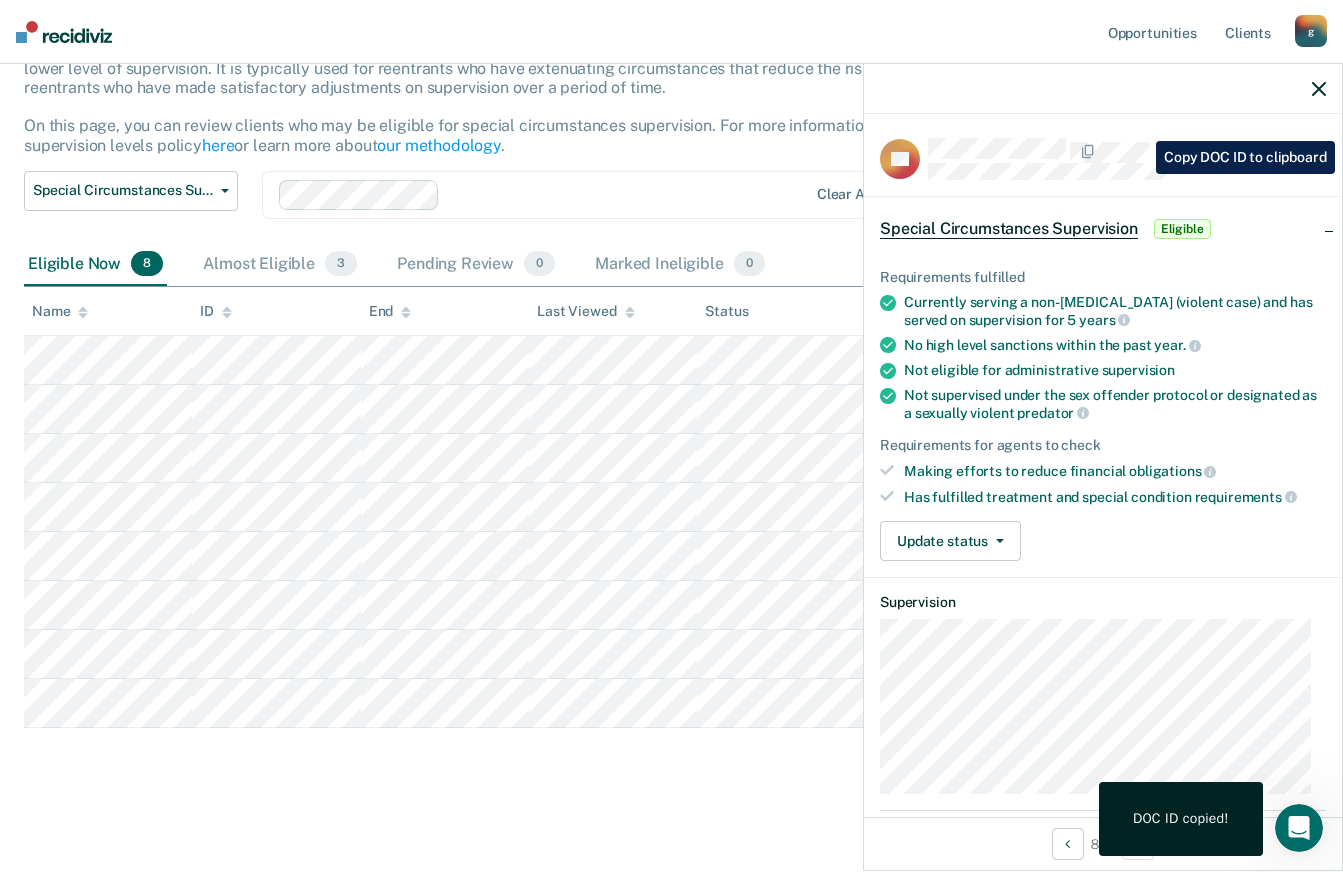 click on "No high level sanctions within the past   year." at bounding box center [1115, 345] 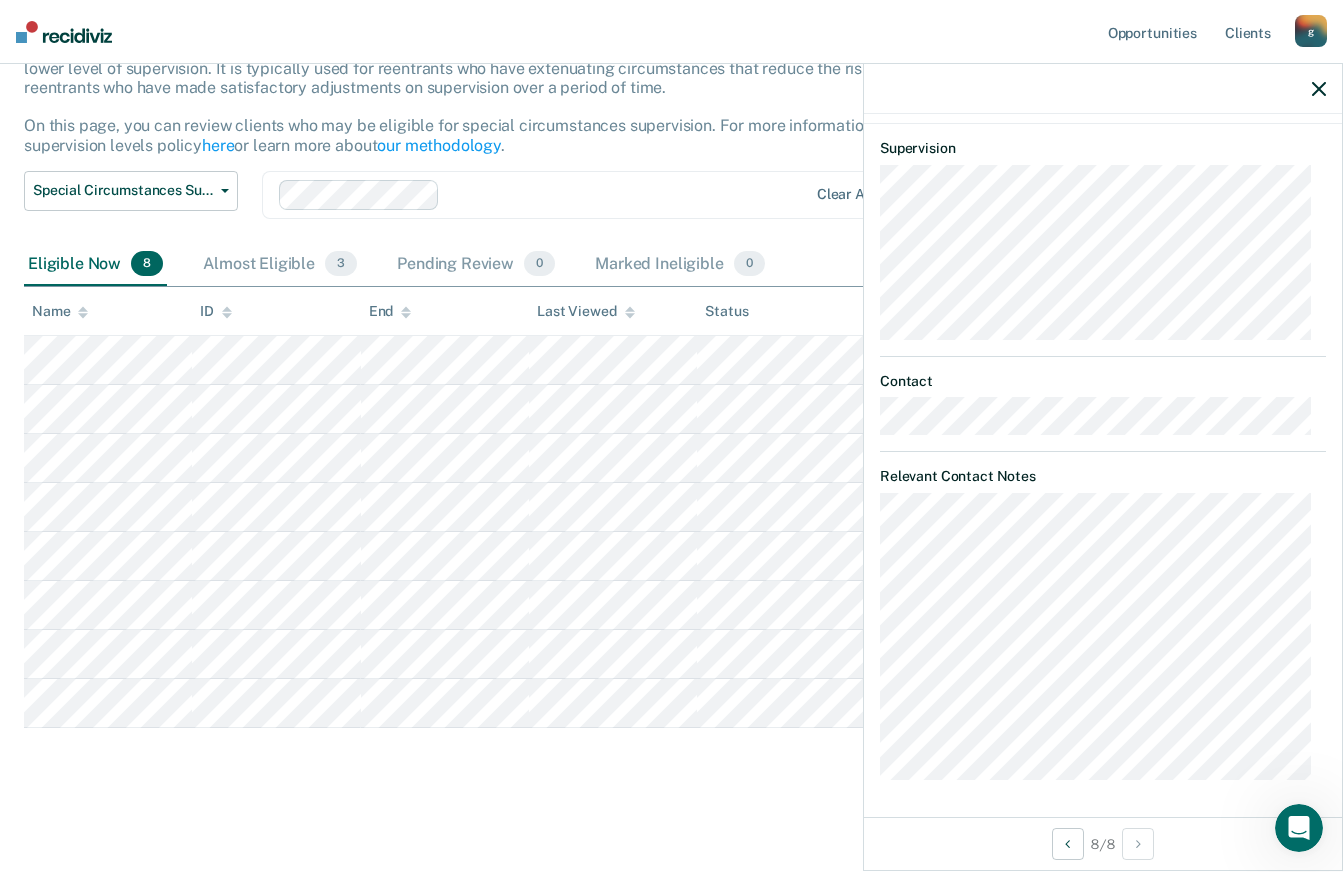 scroll, scrollTop: 0, scrollLeft: 0, axis: both 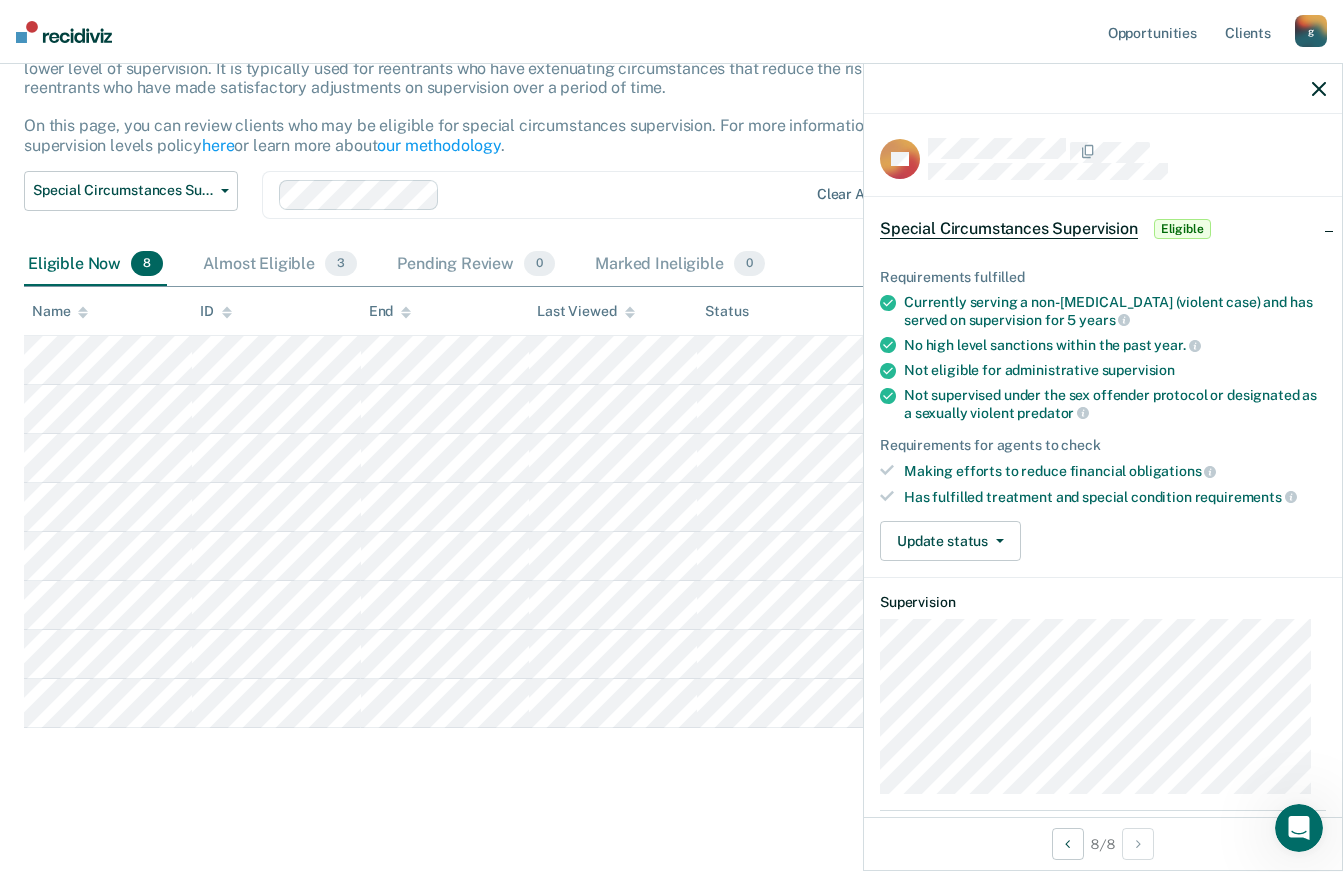 click on "Special Circumstances Supervision Eligible" at bounding box center [1103, 229] 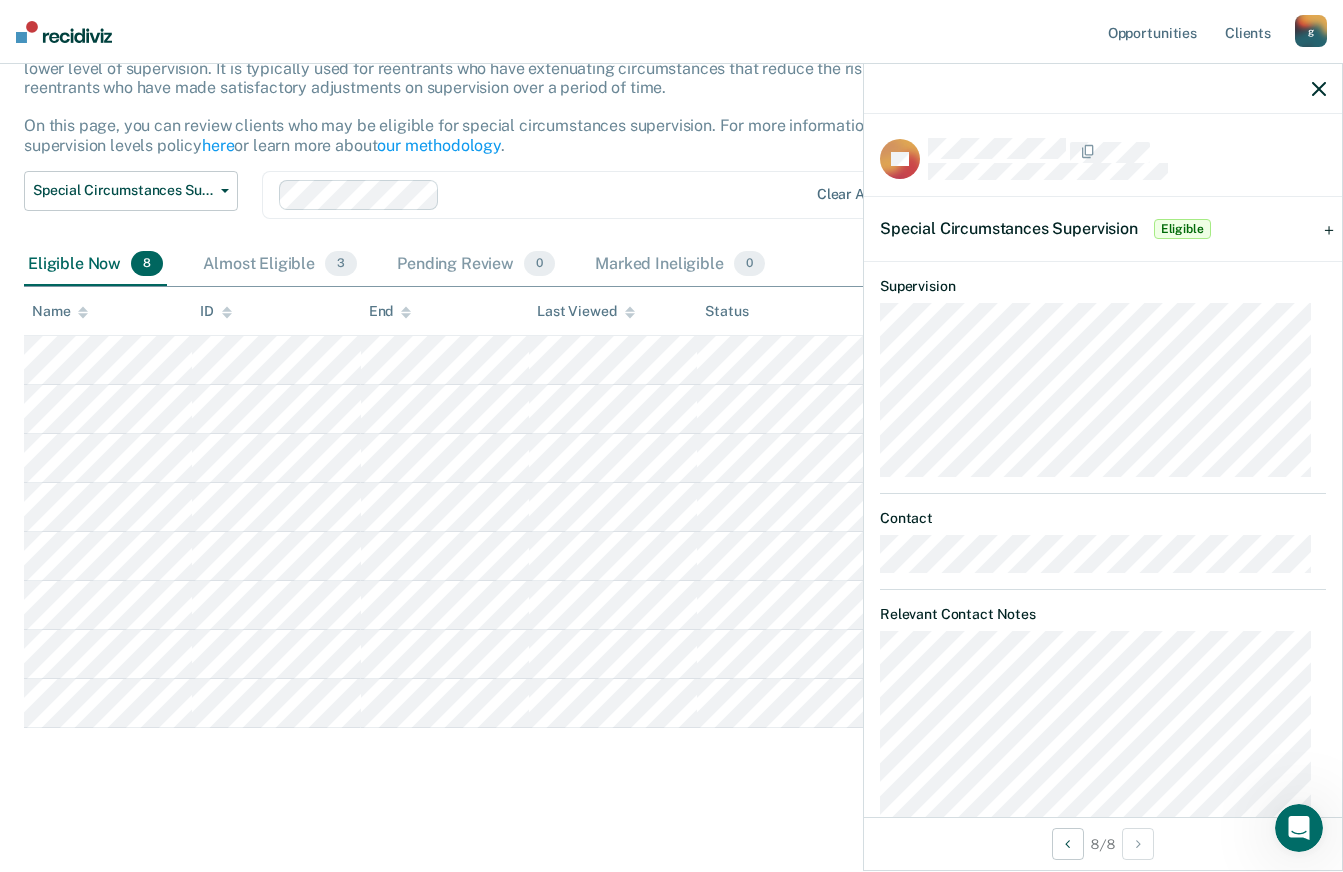 click on "Special Circumstances Supervision Eligible" at bounding box center (1103, 229) 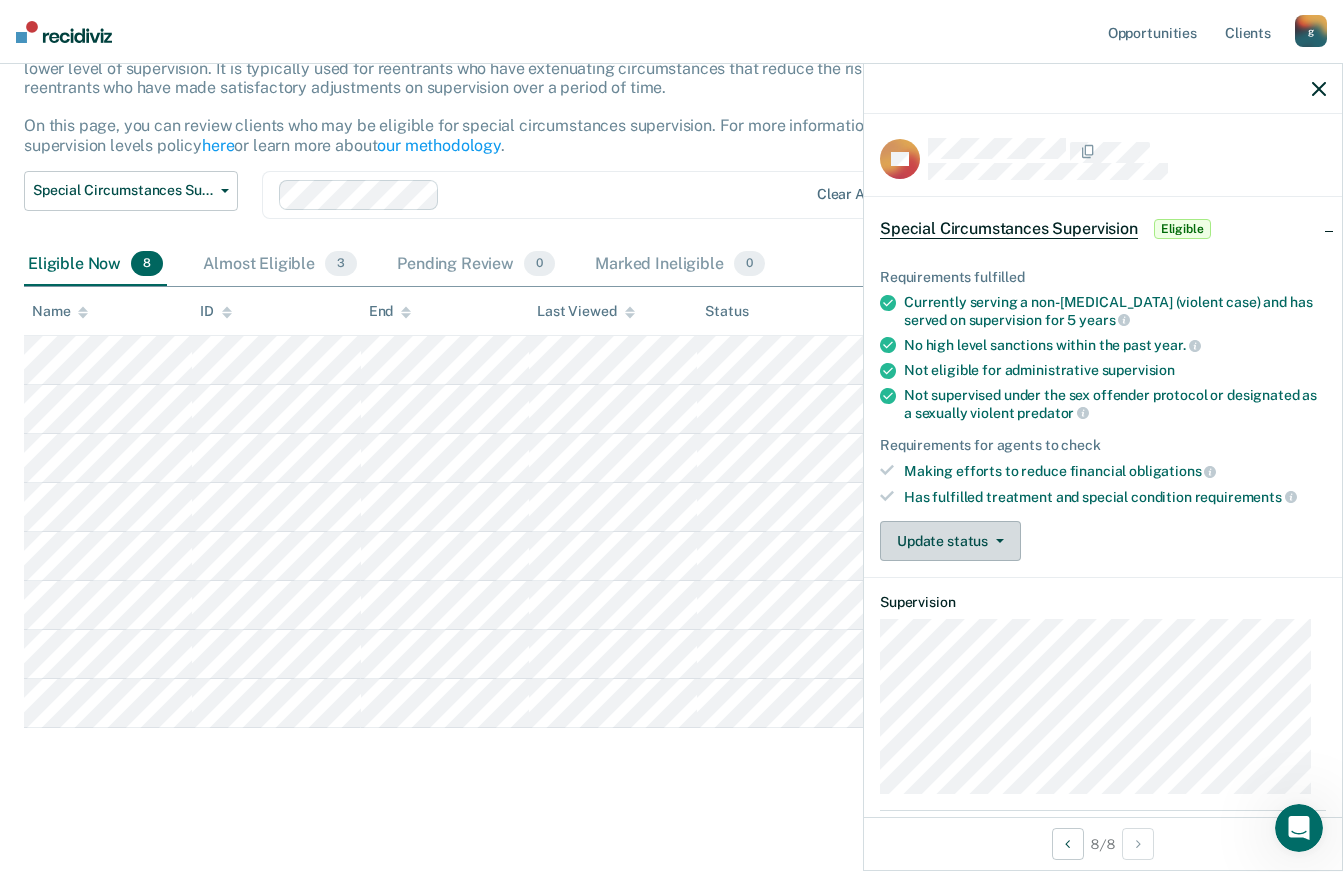 click 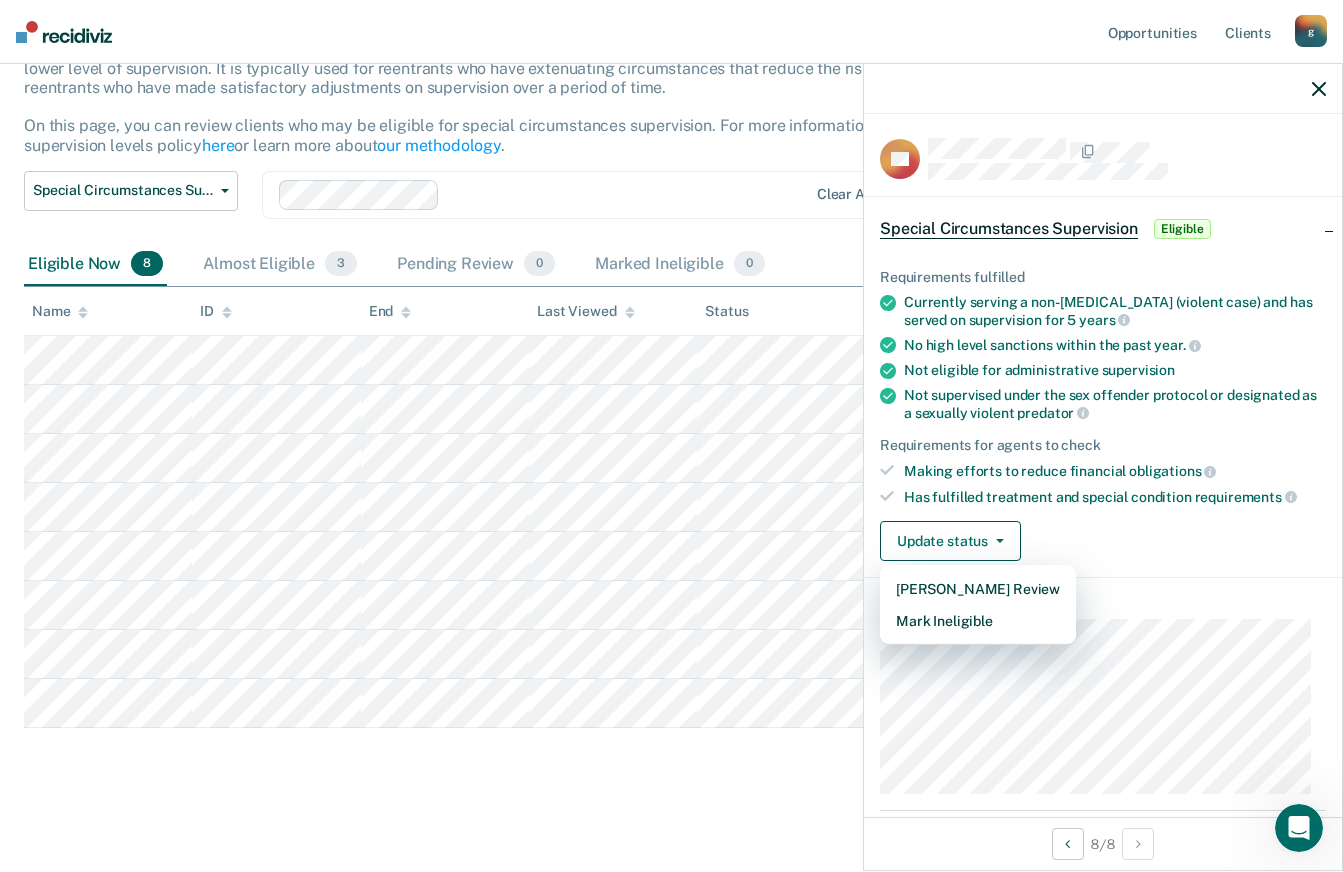 click on "Update status Mark Pending Review Mark Ineligible" at bounding box center [1103, 541] 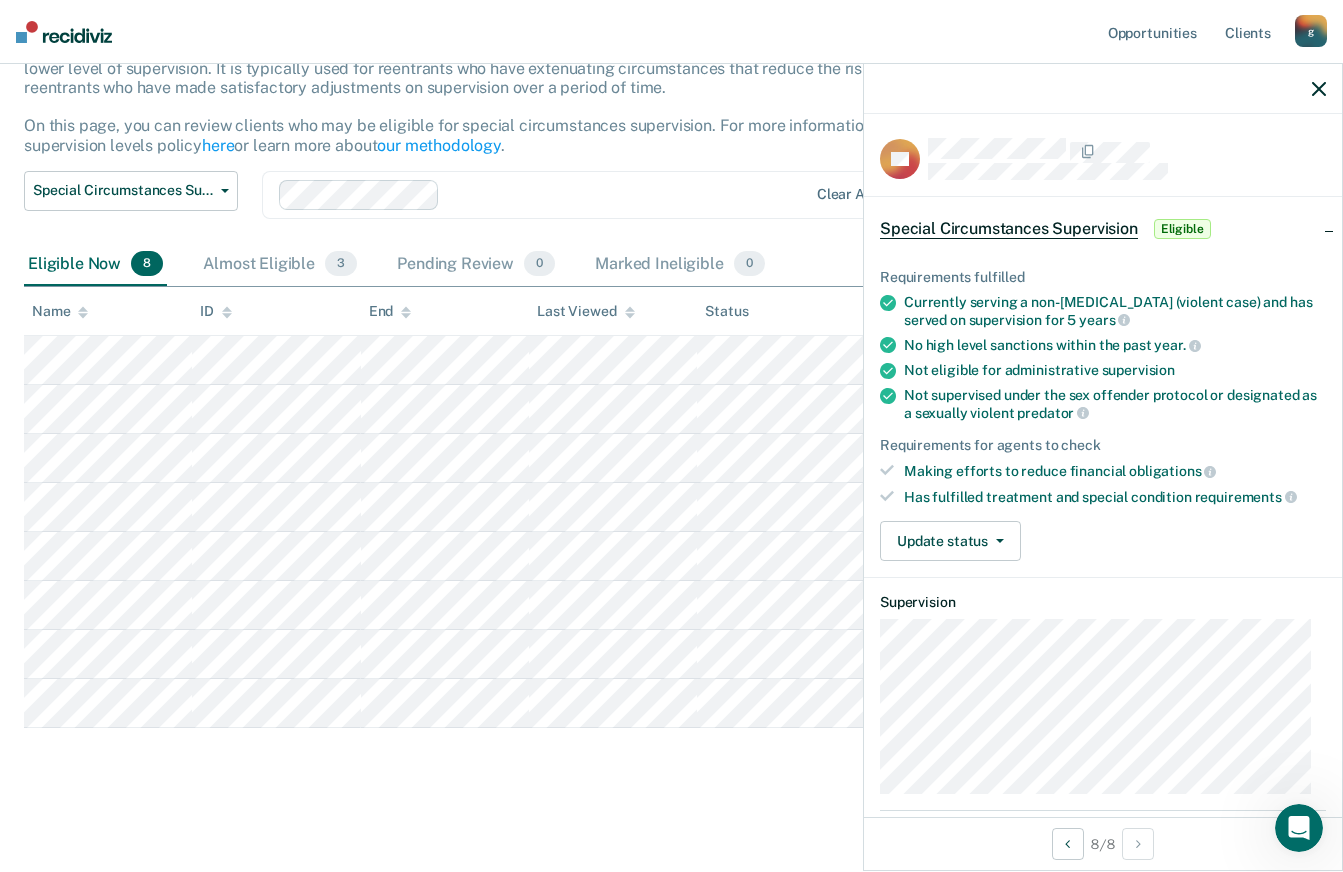click on "Special Circumstances Supervision   Special circumstances supervision allows reentrants who are not eligible for traditional administrative supervision to be supervised at a lower level of supervision. It is typically used for reentrants who have extenuating circumstances that reduce the risk of re-offending or reentrants who have made satisfactory adjustments on supervision over a period of time. On this page, you can review clients who may be eligible for special circumstances supervision. For more information, please refer to the supervision levels policy  here  or learn more about  our methodology .  Special Circumstances Supervision Administrative Supervision Special Circumstances Supervision Clear   agents Eligible Now 8 Almost Eligible 3 Pending Review 0 Marked Ineligible 0
To pick up a draggable item, press the space bar.
While dragging, use the arrow keys to move the item.
Press space again to drop the item in its new position, or press escape to cancel.
Name ID End Last Viewed Status" at bounding box center (671, 408) 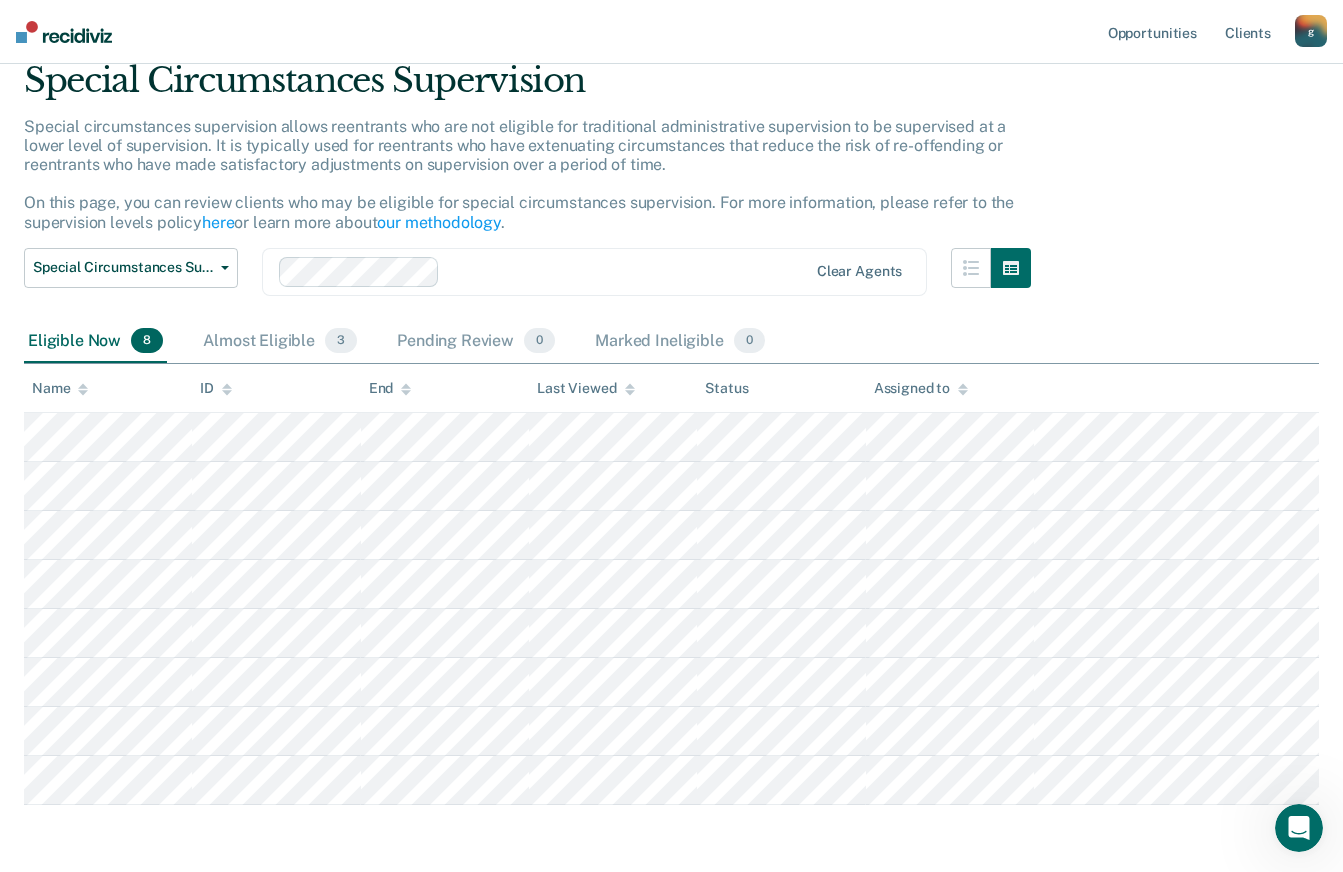 scroll, scrollTop: 155, scrollLeft: 0, axis: vertical 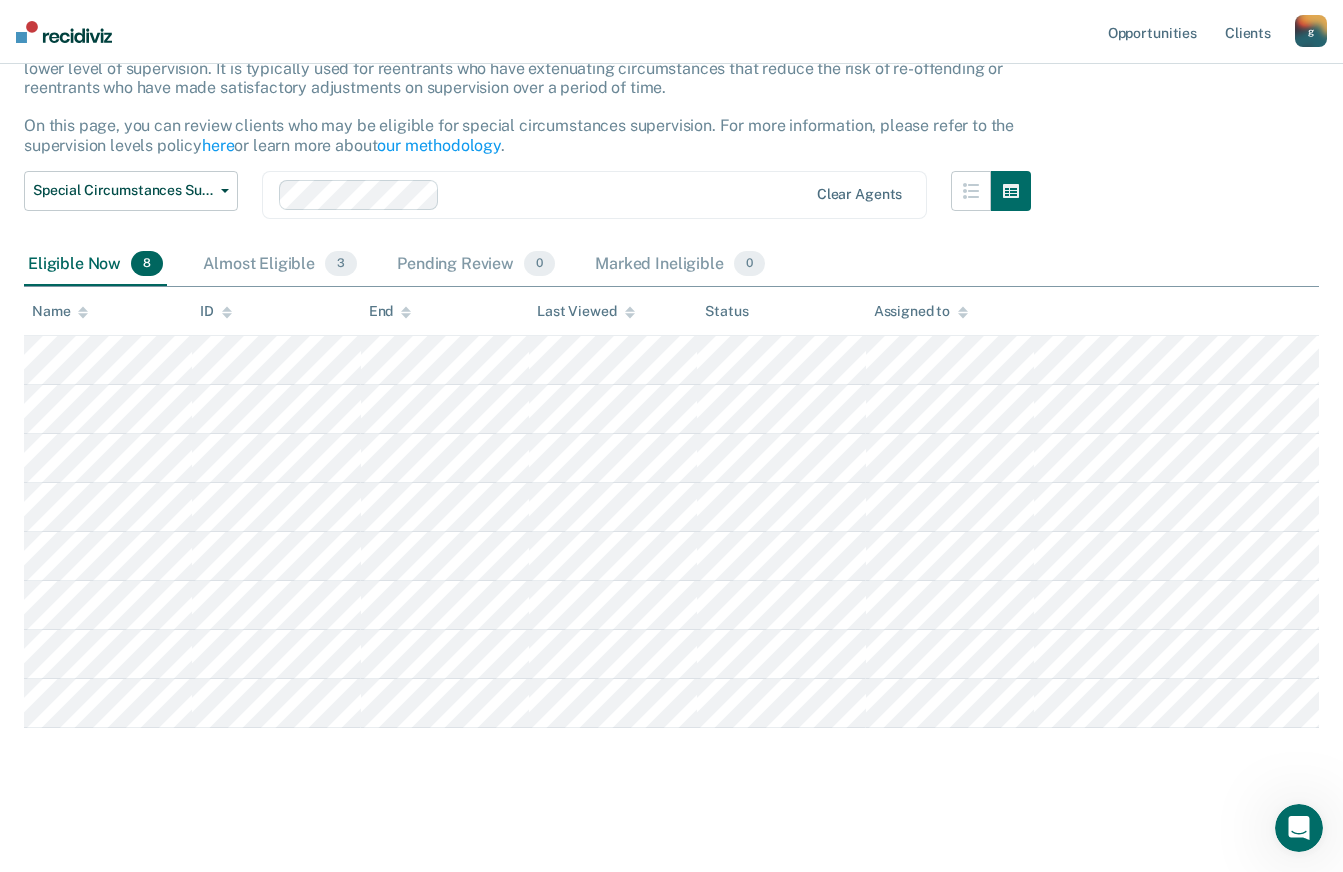 click on "Special Circumstances Supervision   Special circumstances supervision allows reentrants who are not eligible for traditional administrative supervision to be supervised at a lower level of supervision. It is typically used for reentrants who have extenuating circumstances that reduce the risk of re-offending or reentrants who have made satisfactory adjustments on supervision over a period of time. On this page, you can review clients who may be eligible for special circumstances supervision. For more information, please refer to the supervision levels policy  here  or learn more about  our methodology .  Special Circumstances Supervision Administrative Supervision Special Circumstances Supervision Clear   agents Eligible Now 8 Almost Eligible 3 Pending Review 0 Marked Ineligible 0
To pick up a draggable item, press the space bar.
While dragging, use the arrow keys to move the item.
Press space again to drop the item in its new position, or press escape to cancel.
Name ID End Last Viewed Status" at bounding box center (671, 384) 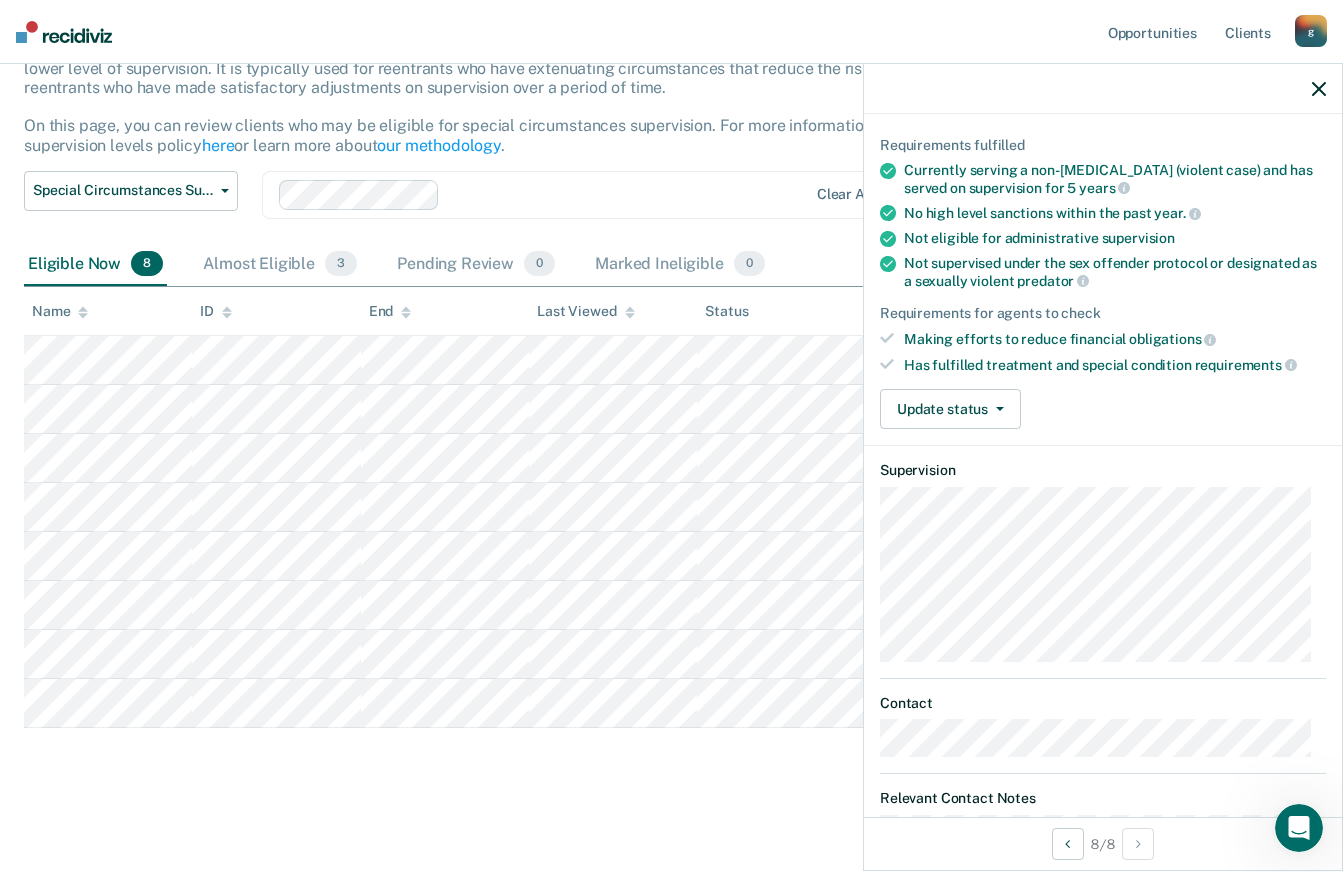 scroll, scrollTop: 0, scrollLeft: 0, axis: both 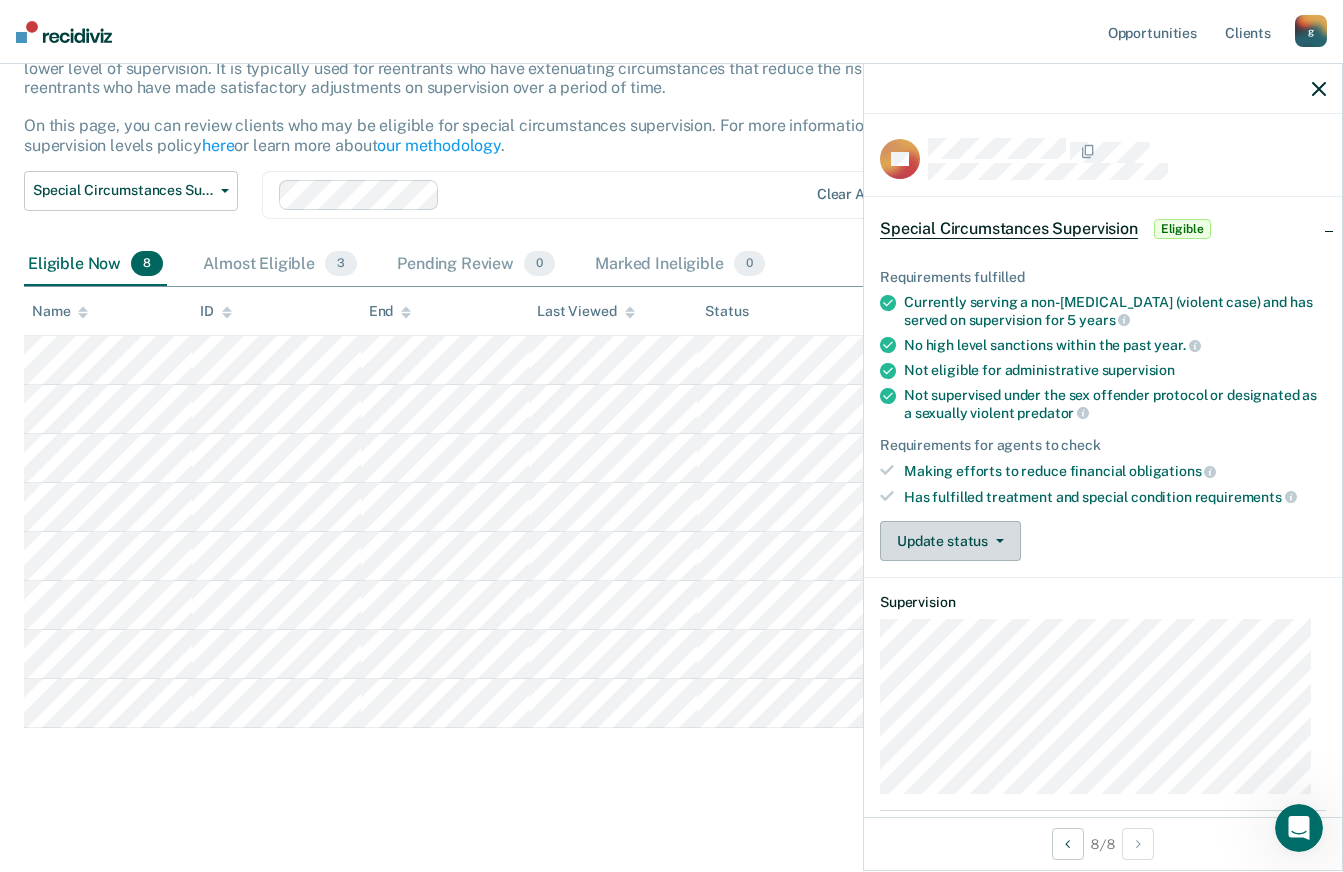 click on "Update status" at bounding box center [950, 541] 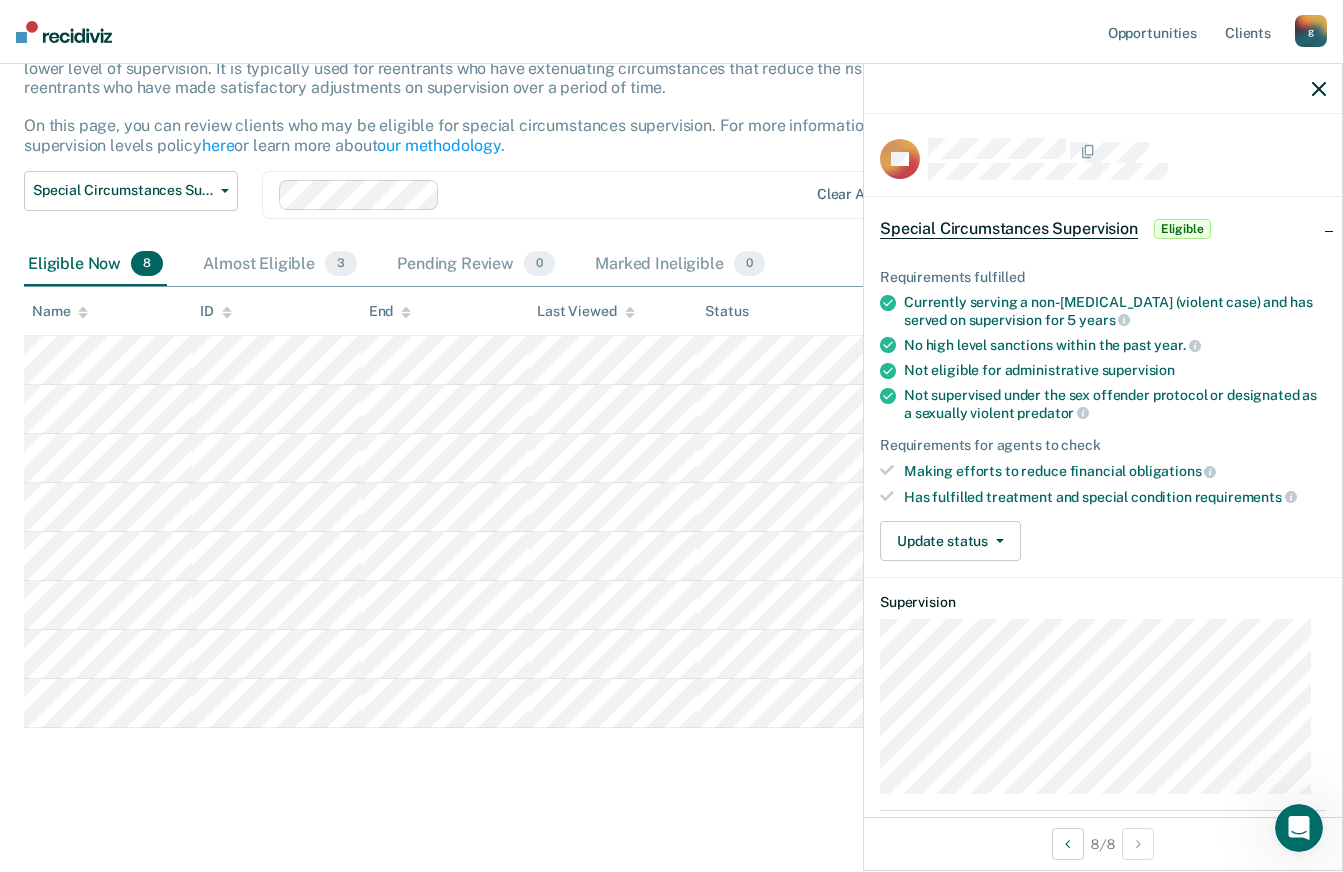 click 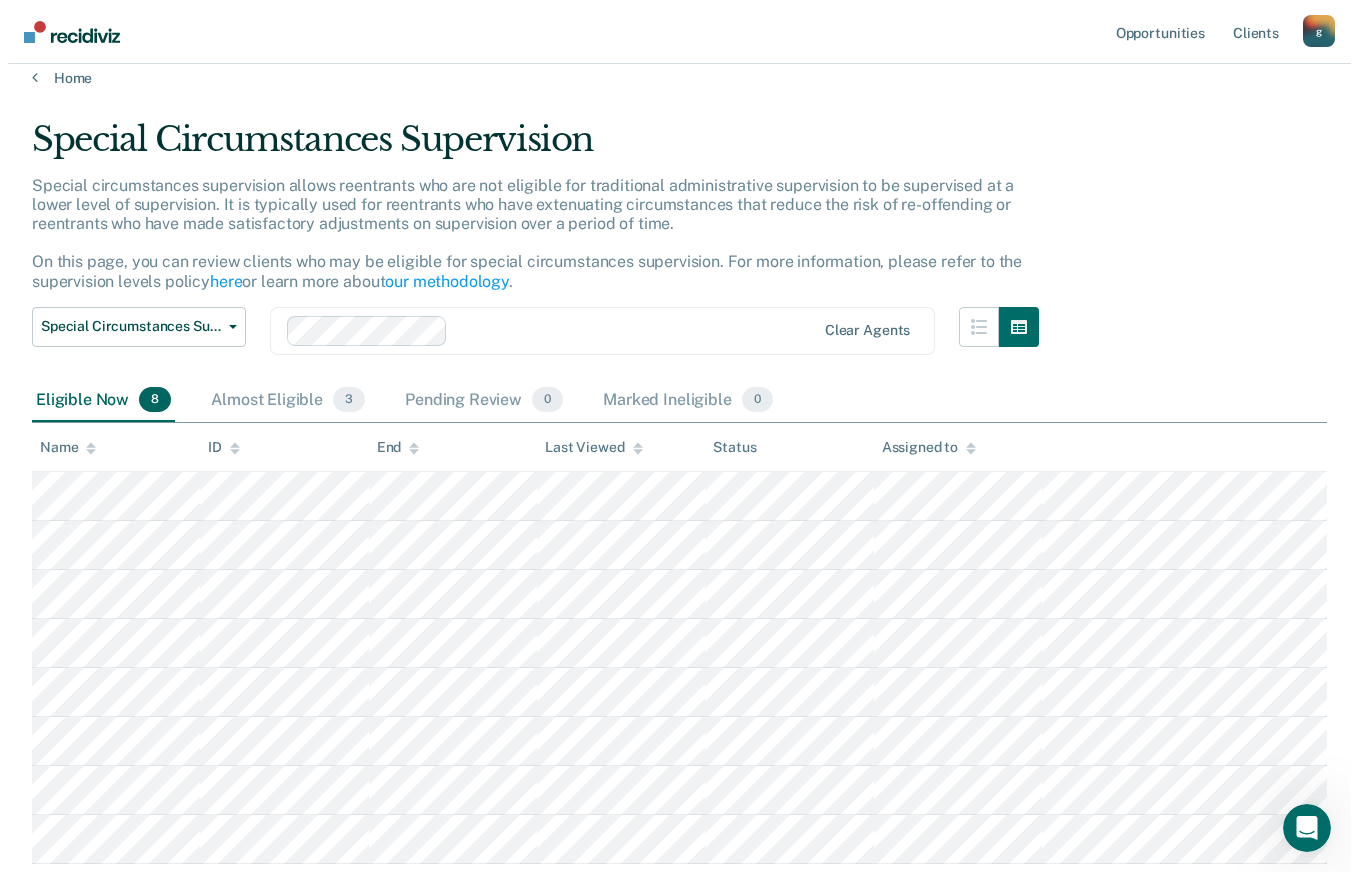 scroll, scrollTop: 0, scrollLeft: 0, axis: both 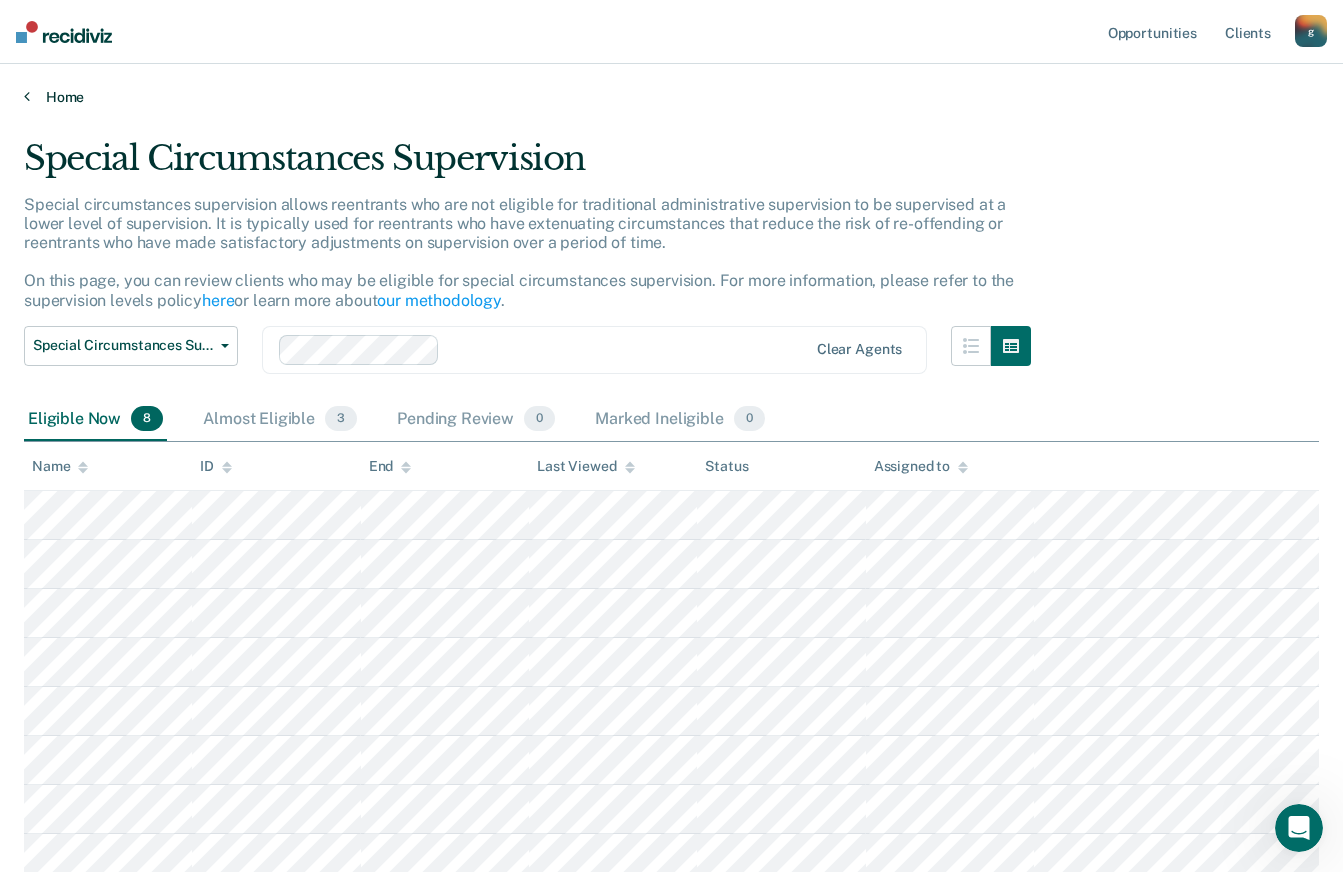 click at bounding box center (27, 96) 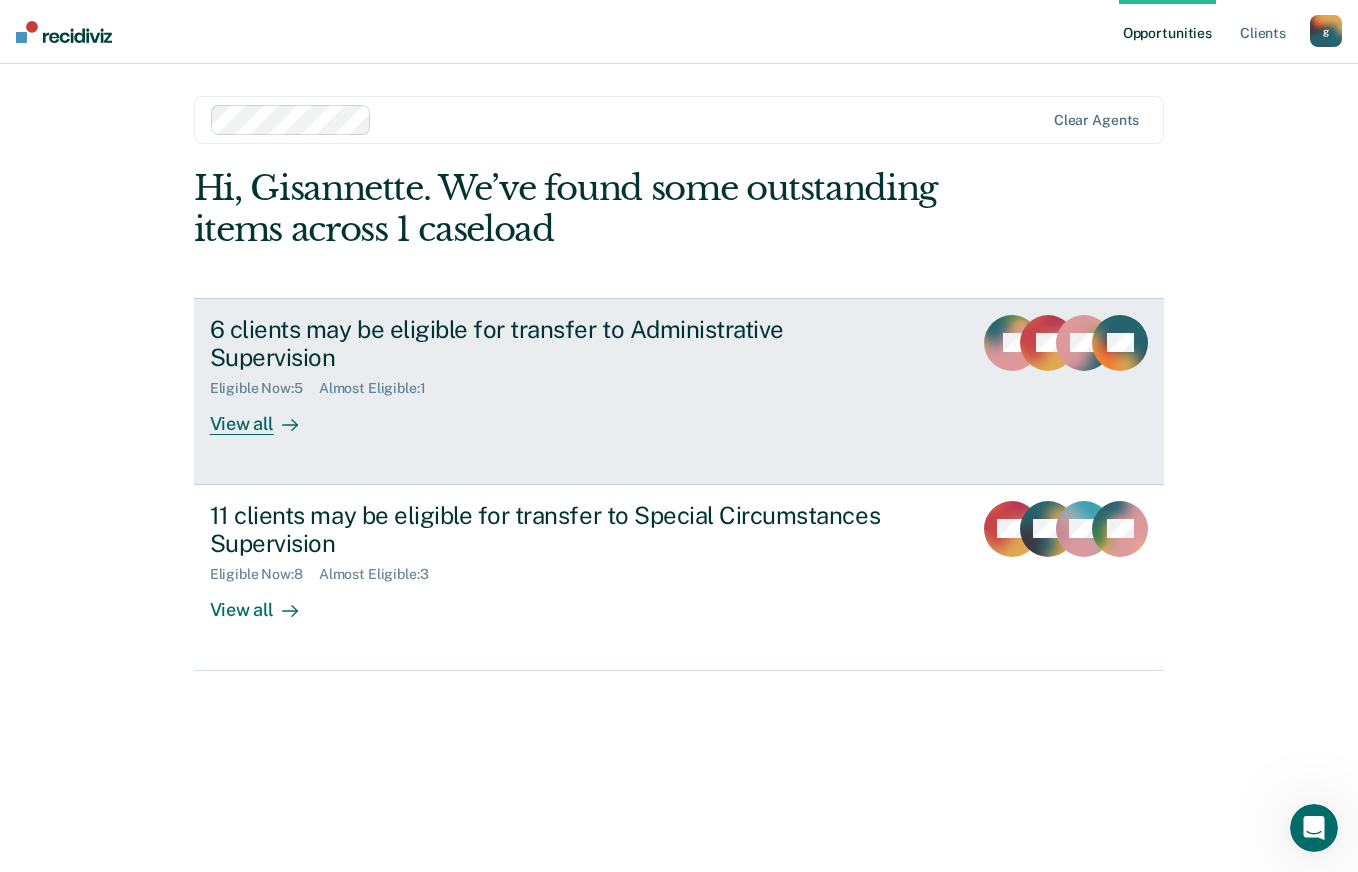 click on "View all" at bounding box center (266, 416) 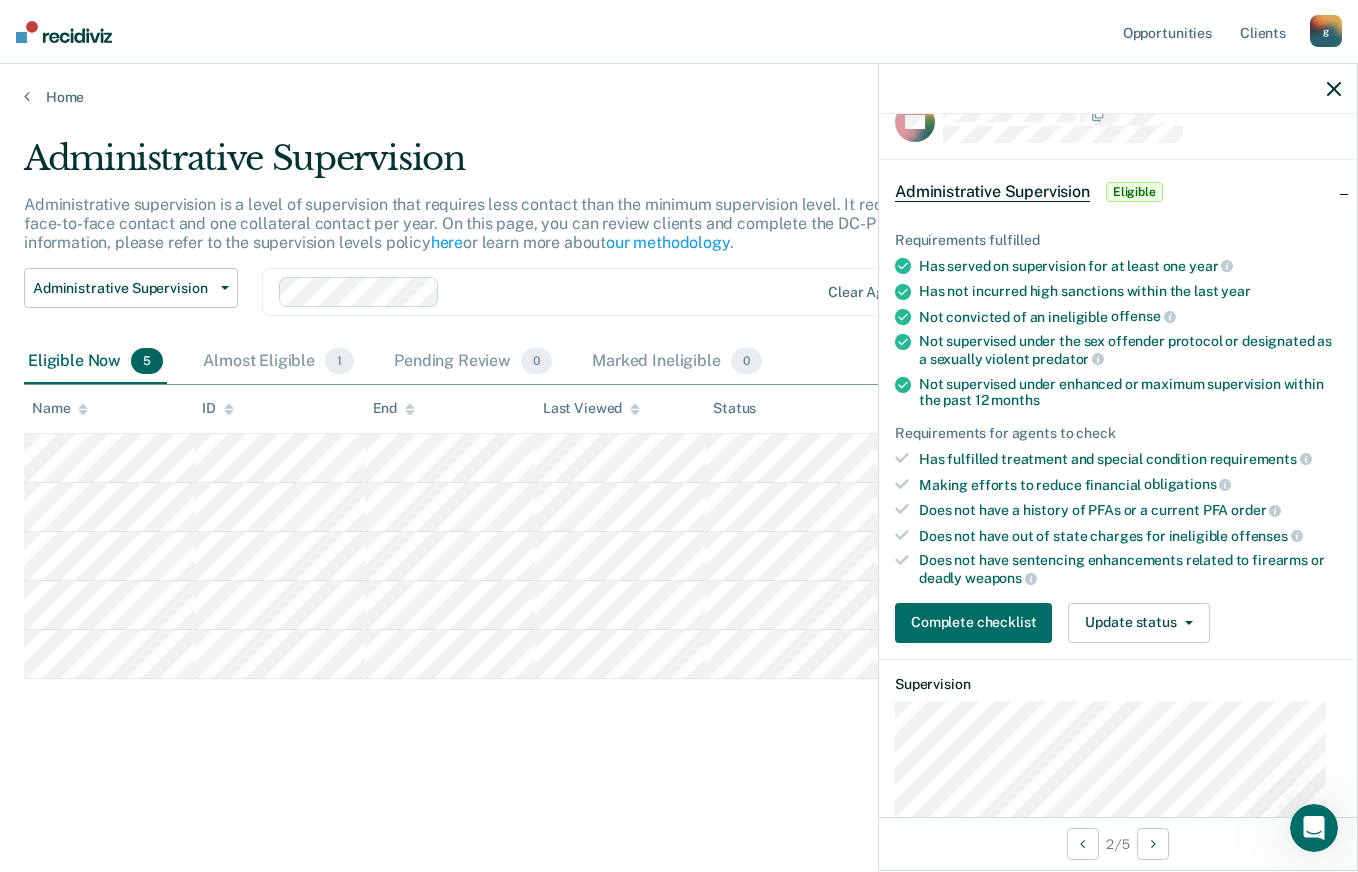 scroll, scrollTop: 0, scrollLeft: 0, axis: both 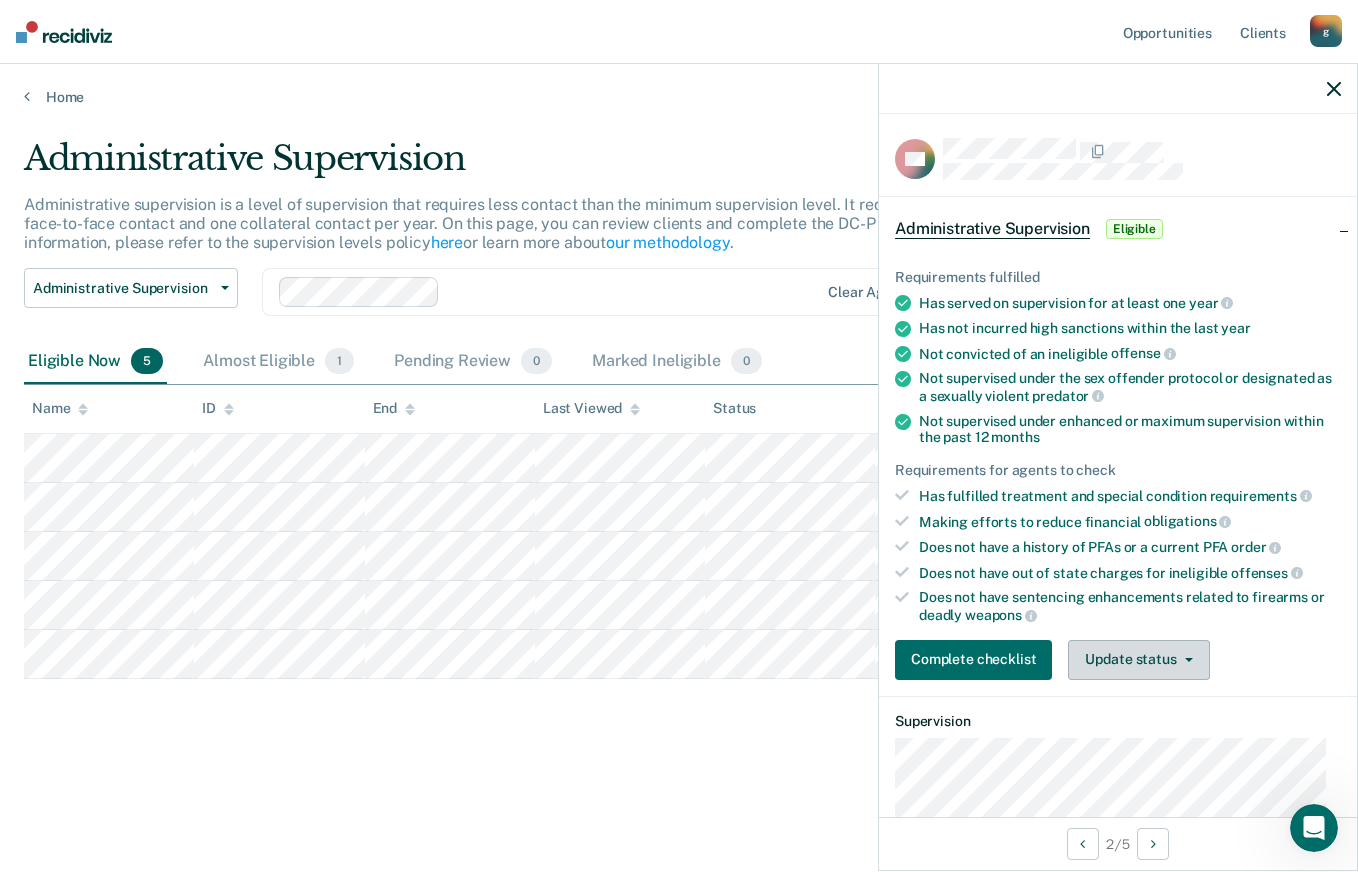 click on "Update status" at bounding box center [1138, 660] 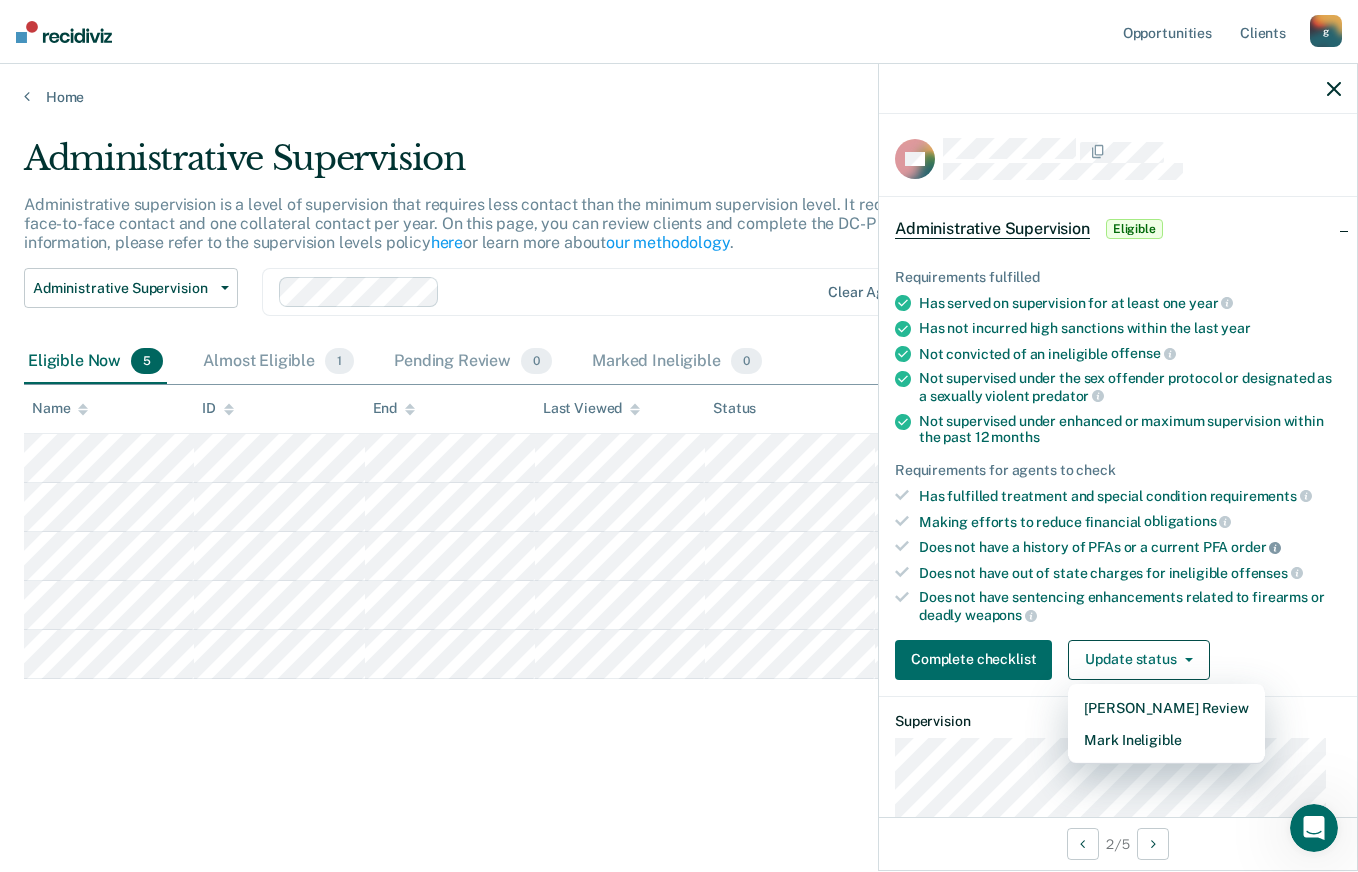 click 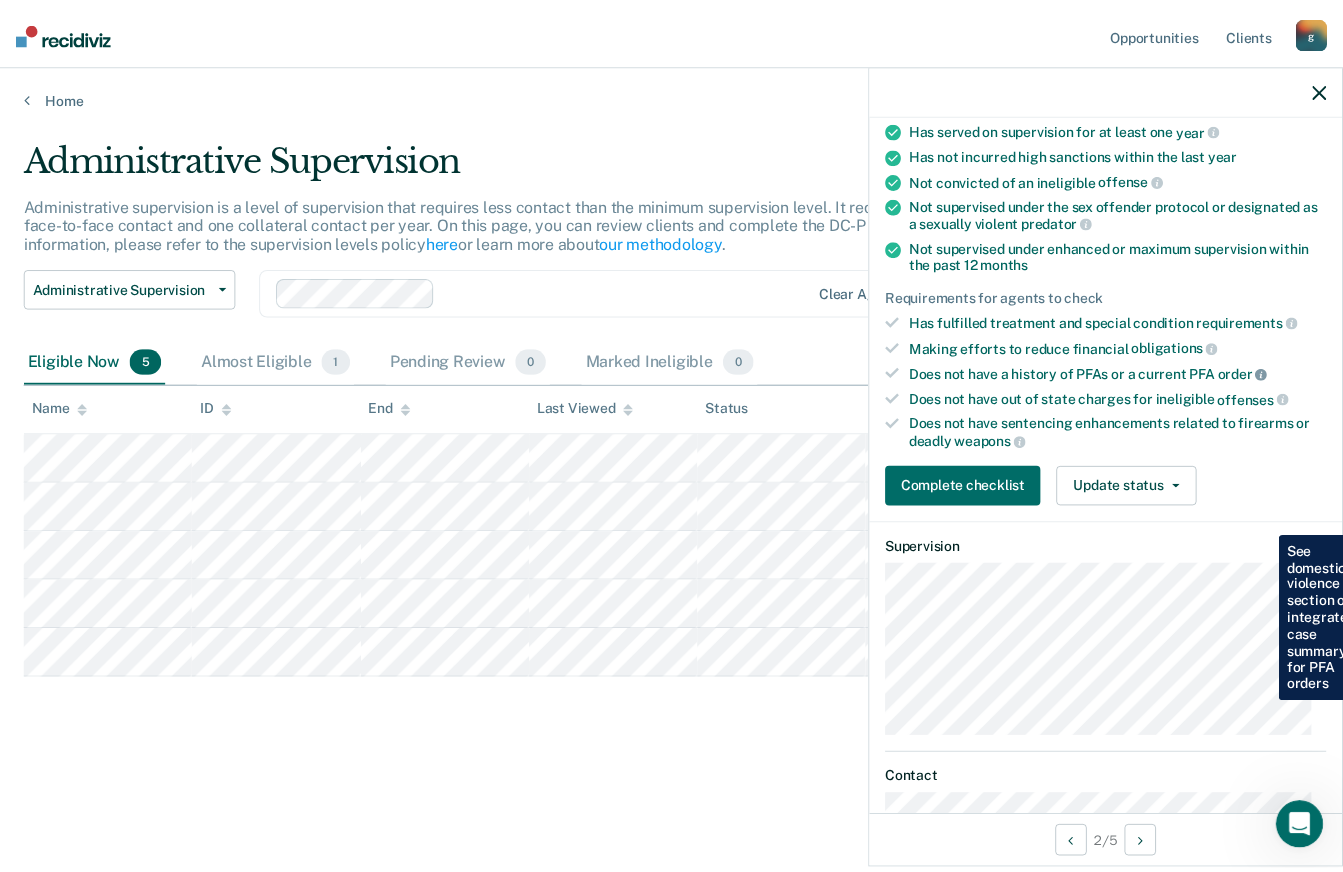 scroll, scrollTop: 0, scrollLeft: 0, axis: both 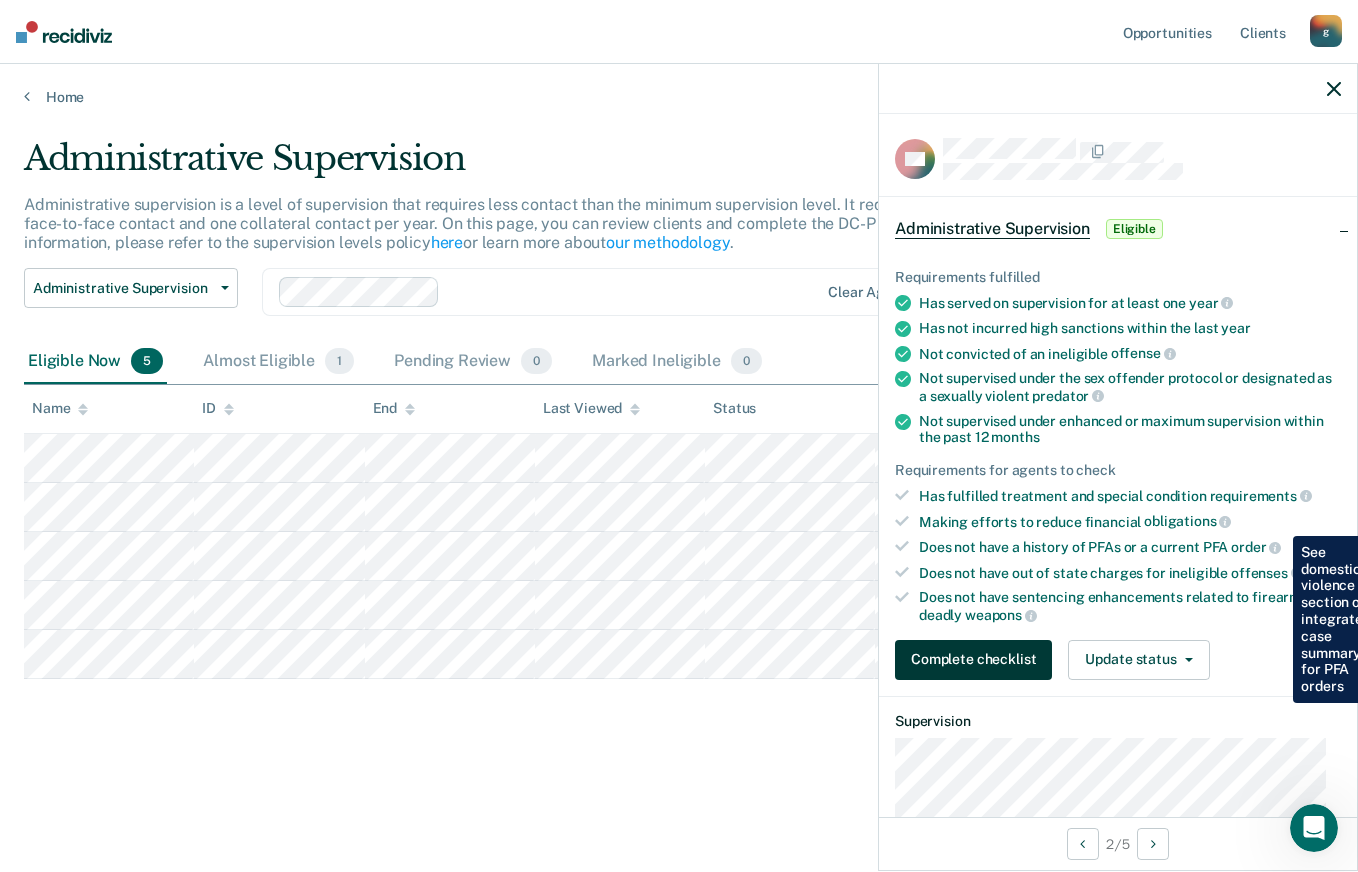 click on "Complete checklist" at bounding box center (973, 660) 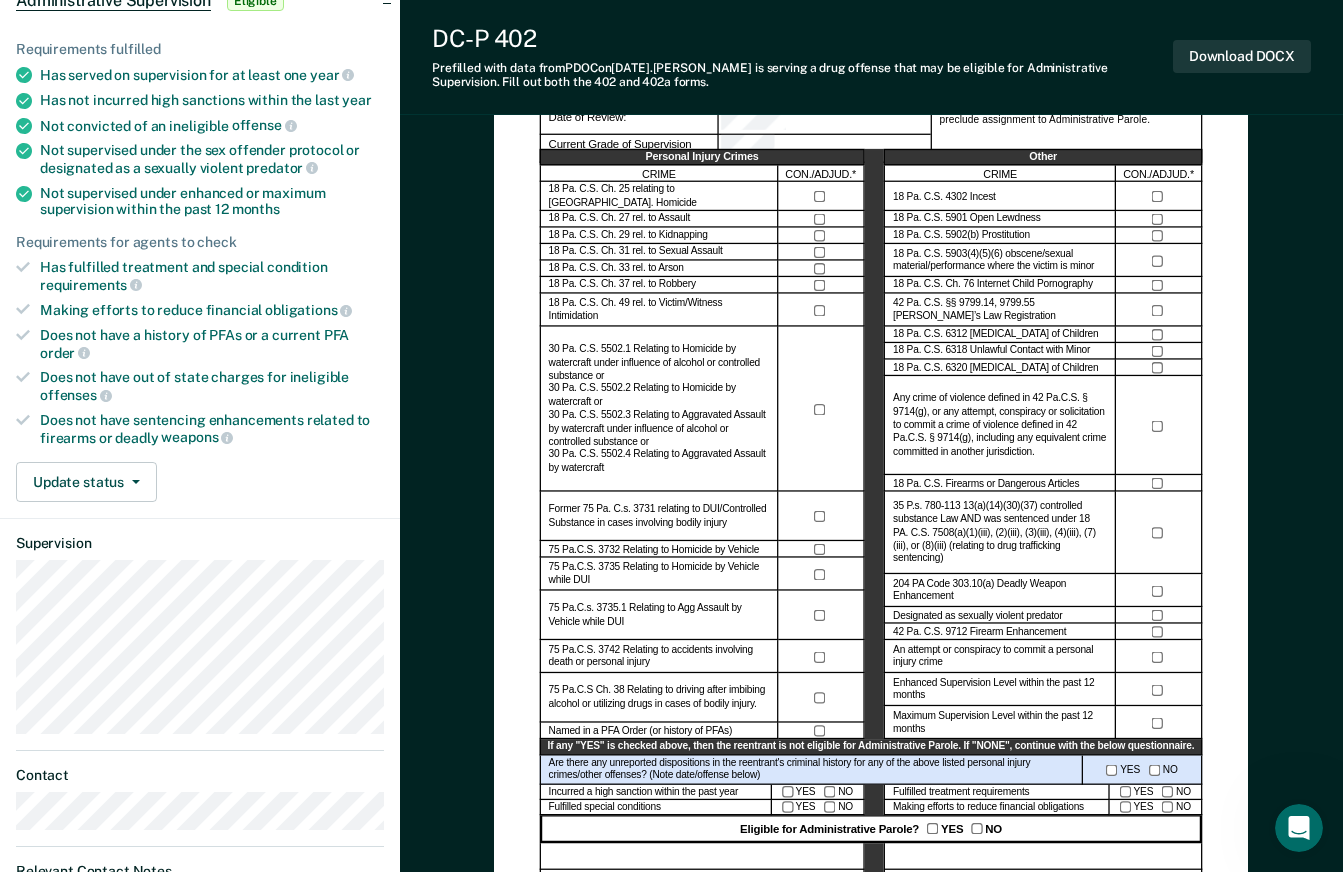 scroll, scrollTop: 0, scrollLeft: 0, axis: both 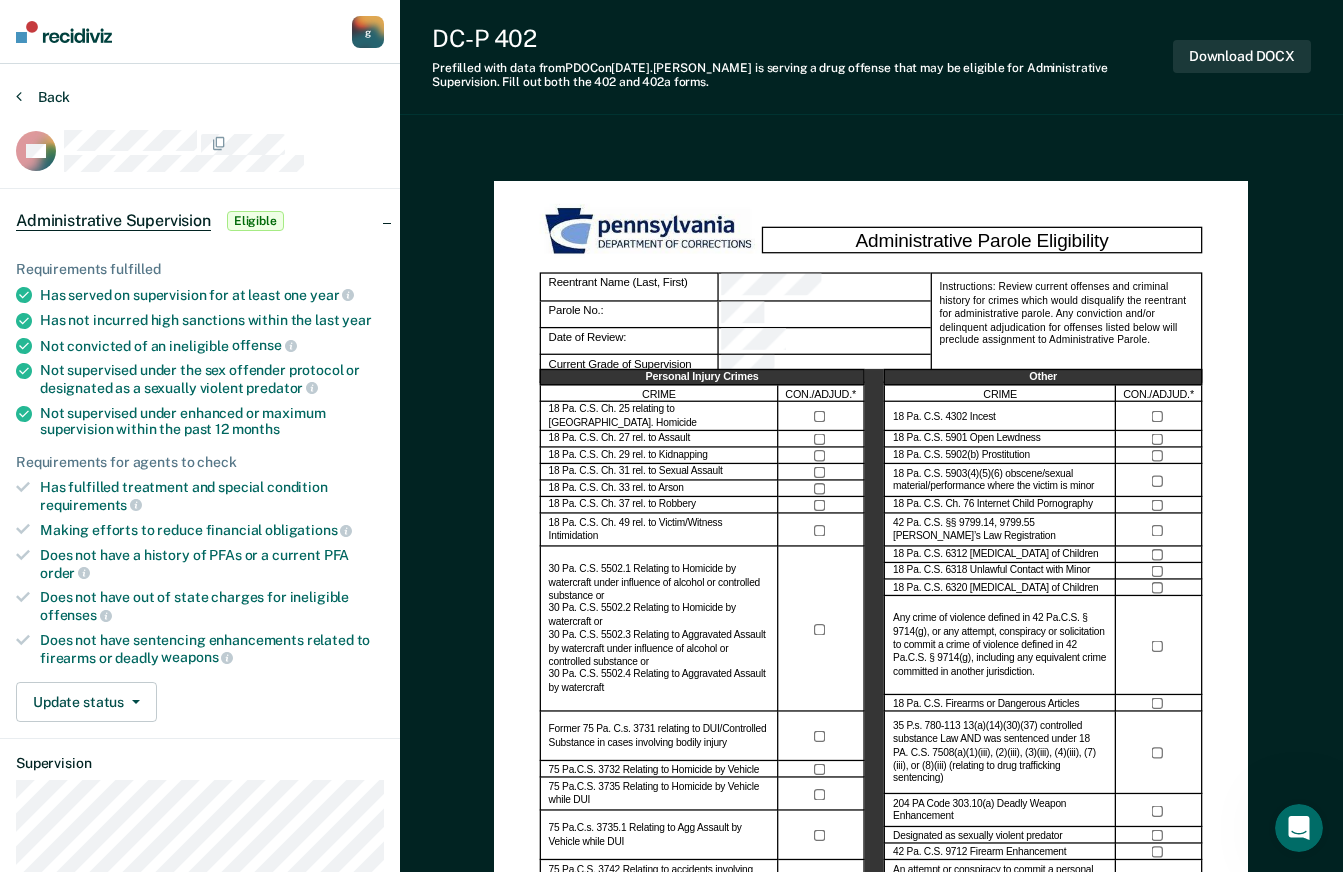 click at bounding box center (19, 96) 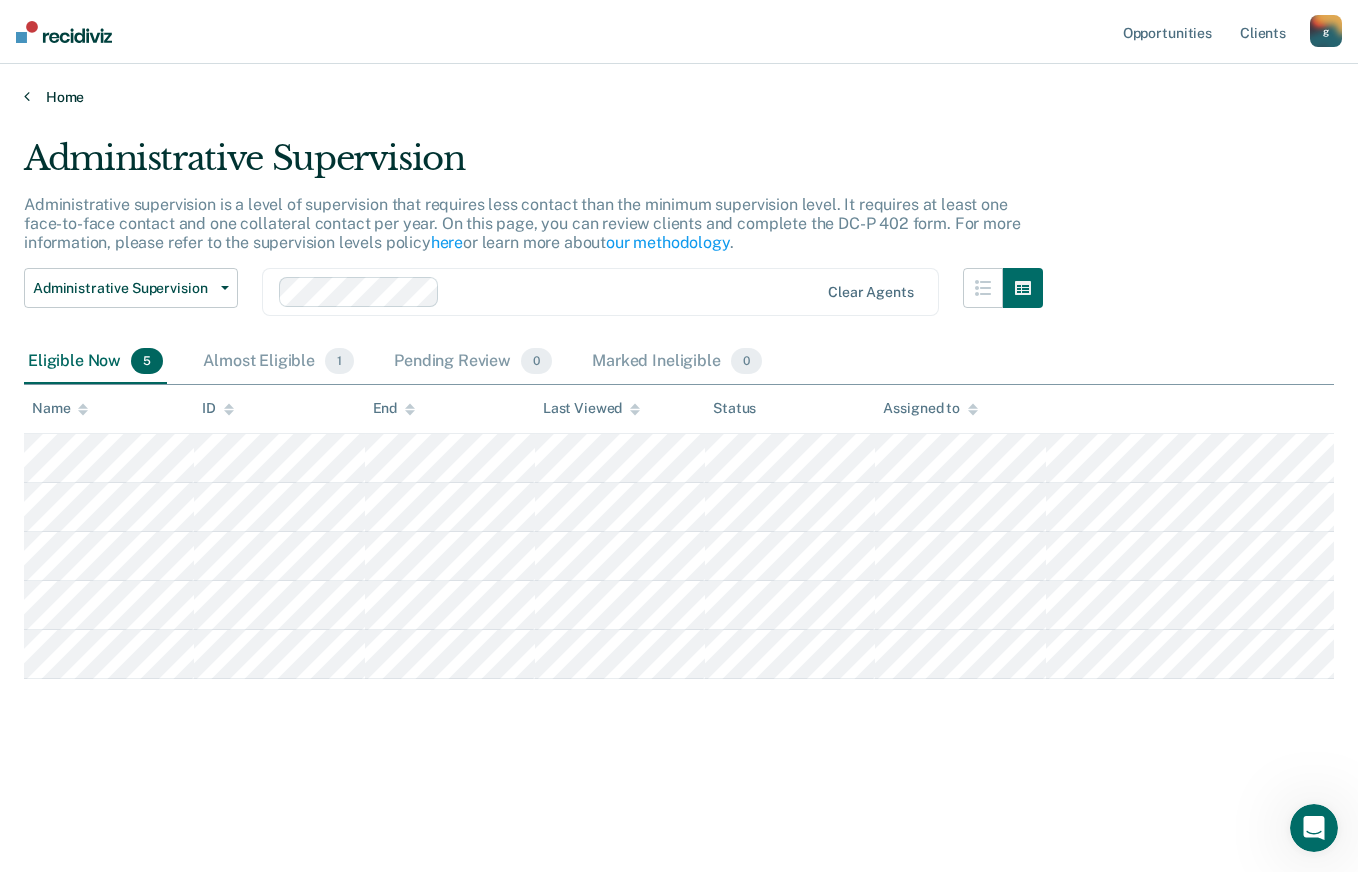 click on "Home" at bounding box center [679, 97] 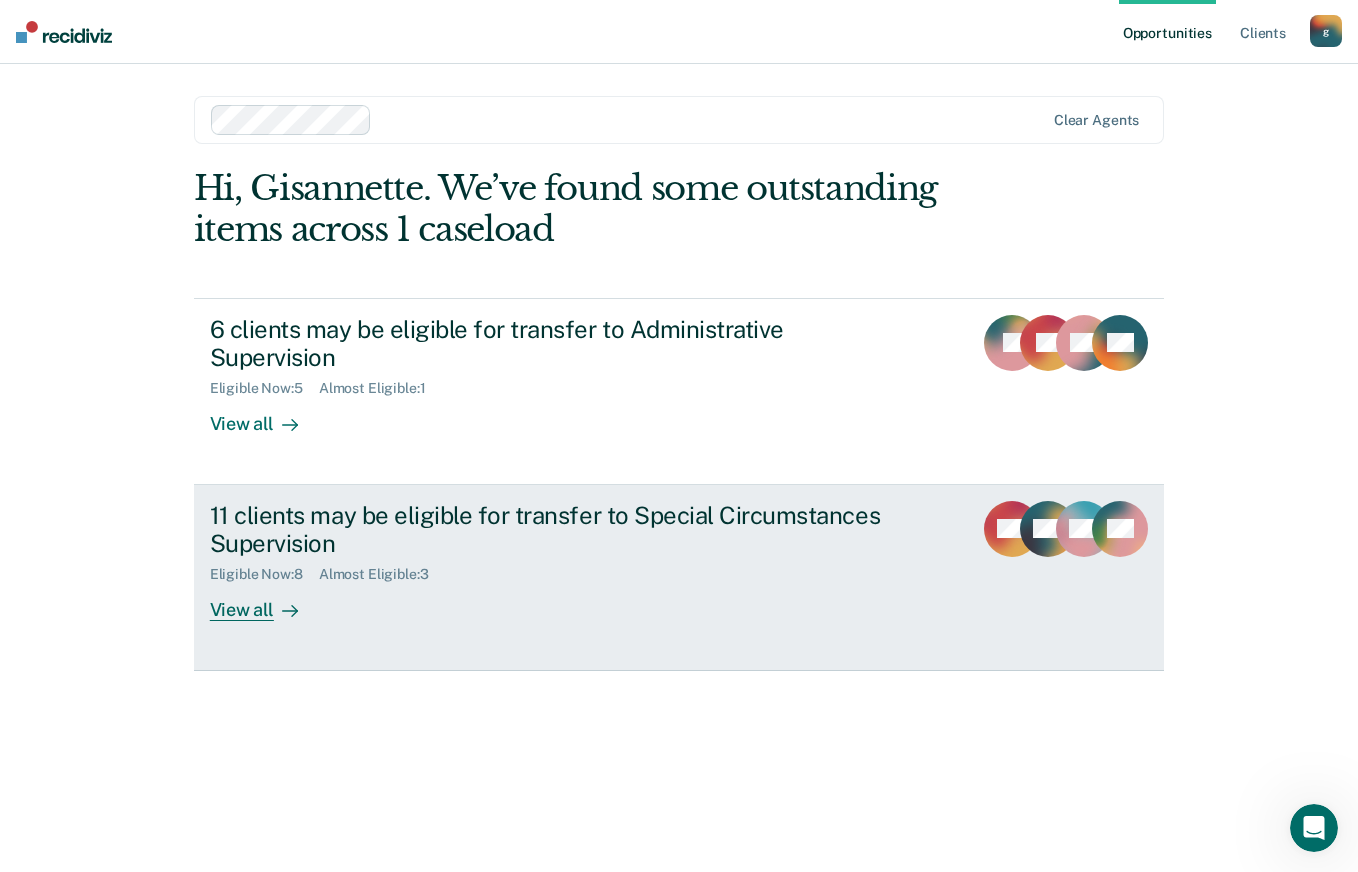 click on "View all" at bounding box center (266, 602) 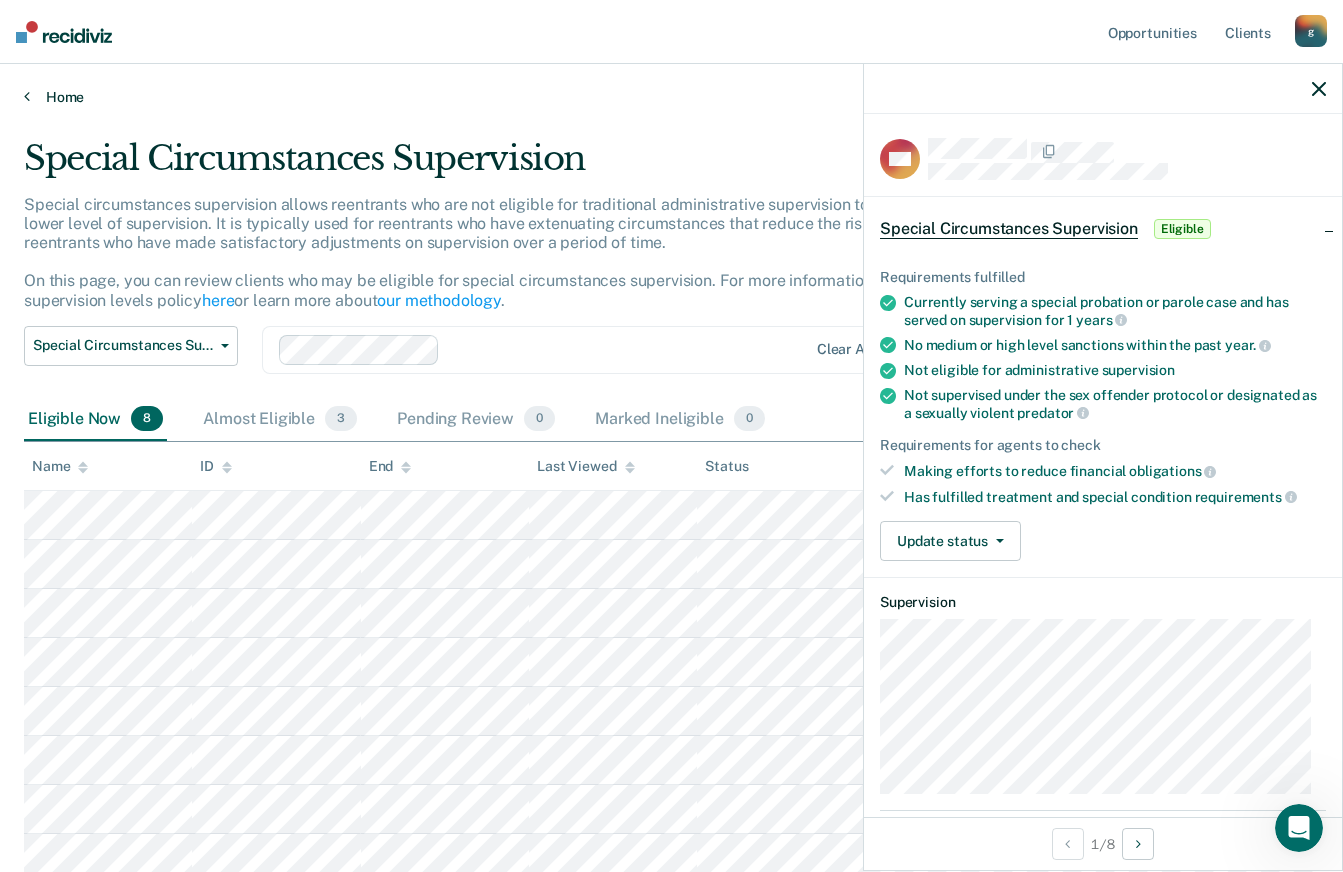 click on "Home" at bounding box center (671, 97) 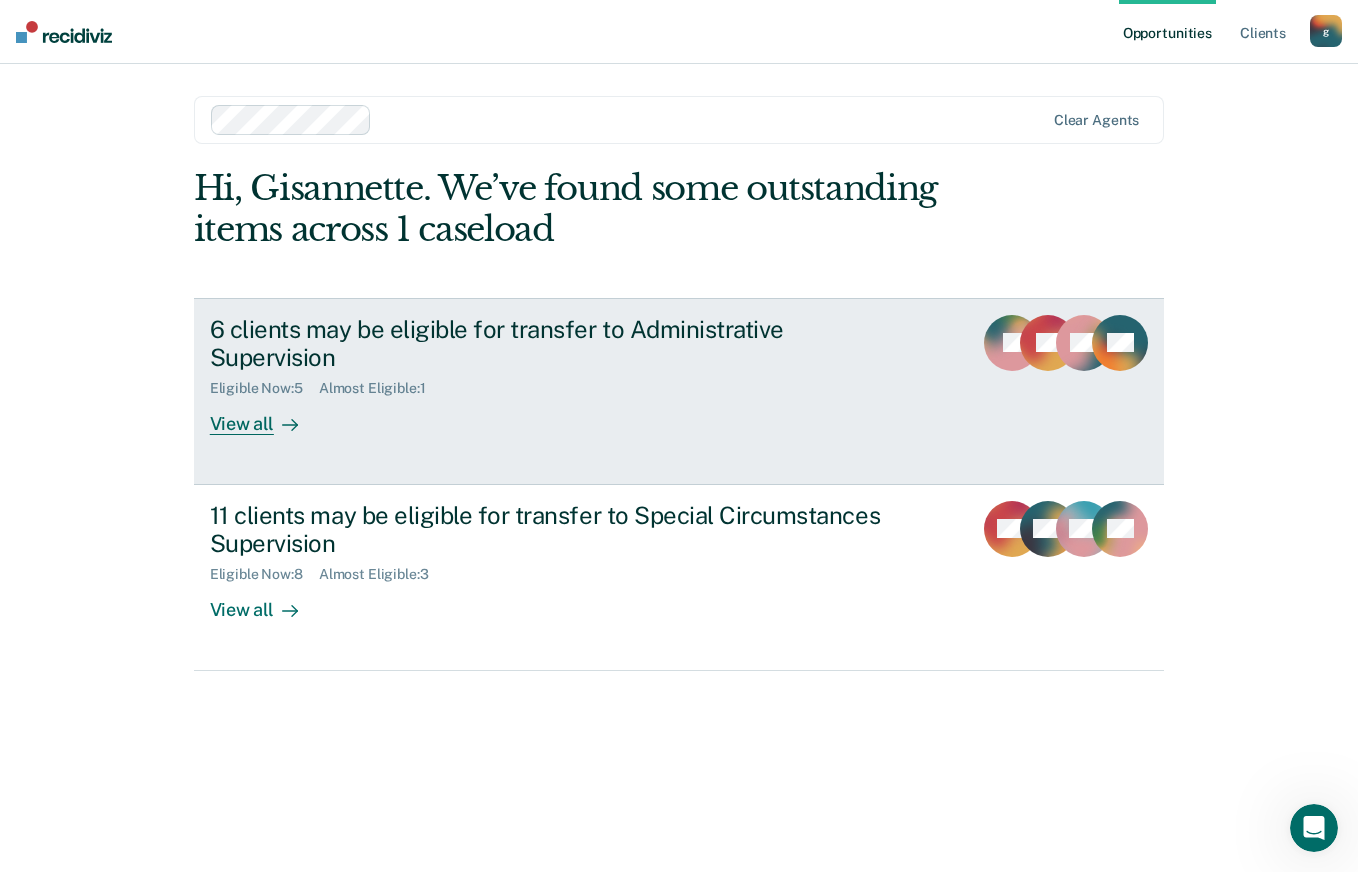 click on "View all" at bounding box center (266, 416) 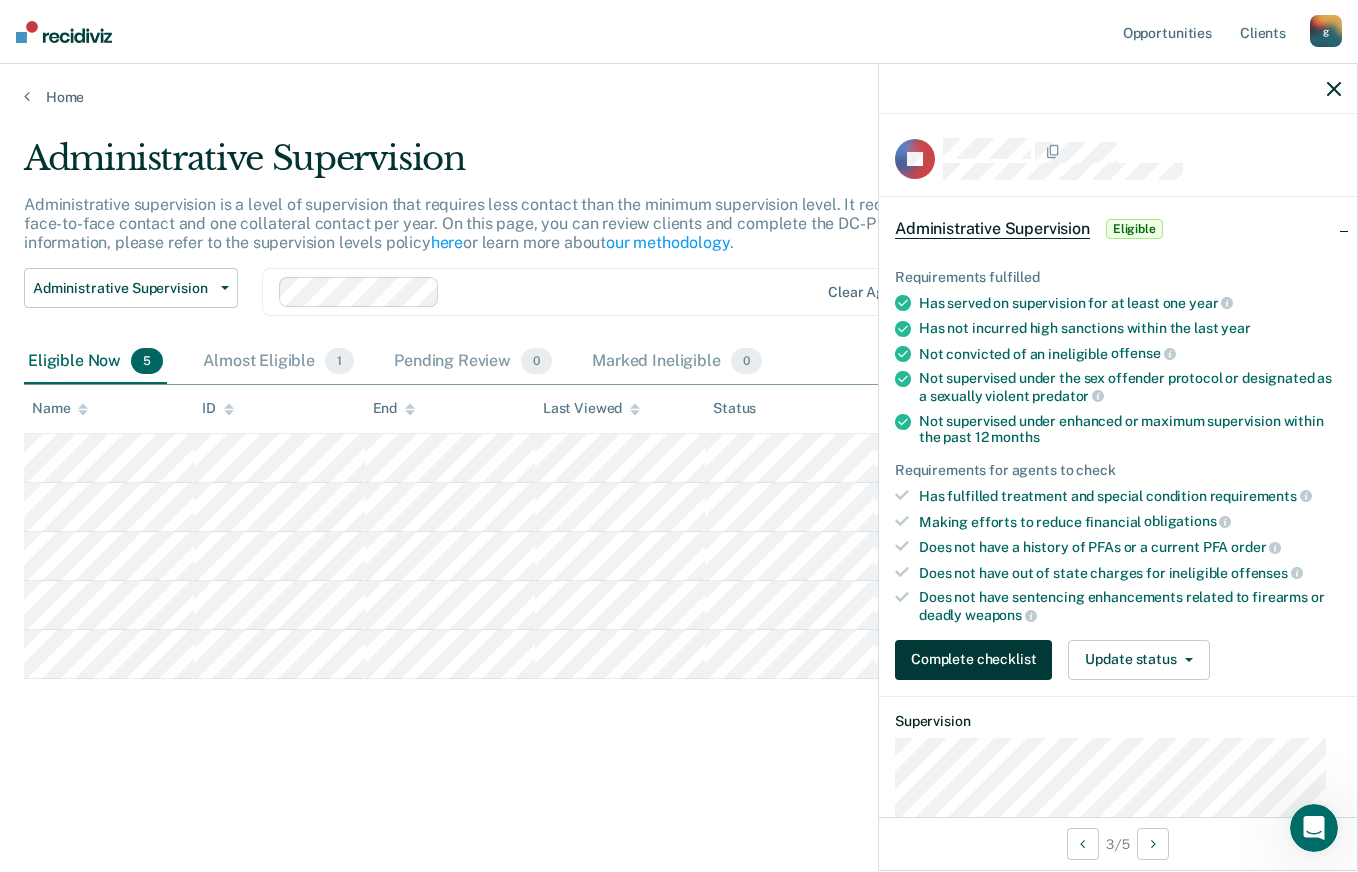 click on "Complete checklist" at bounding box center [973, 660] 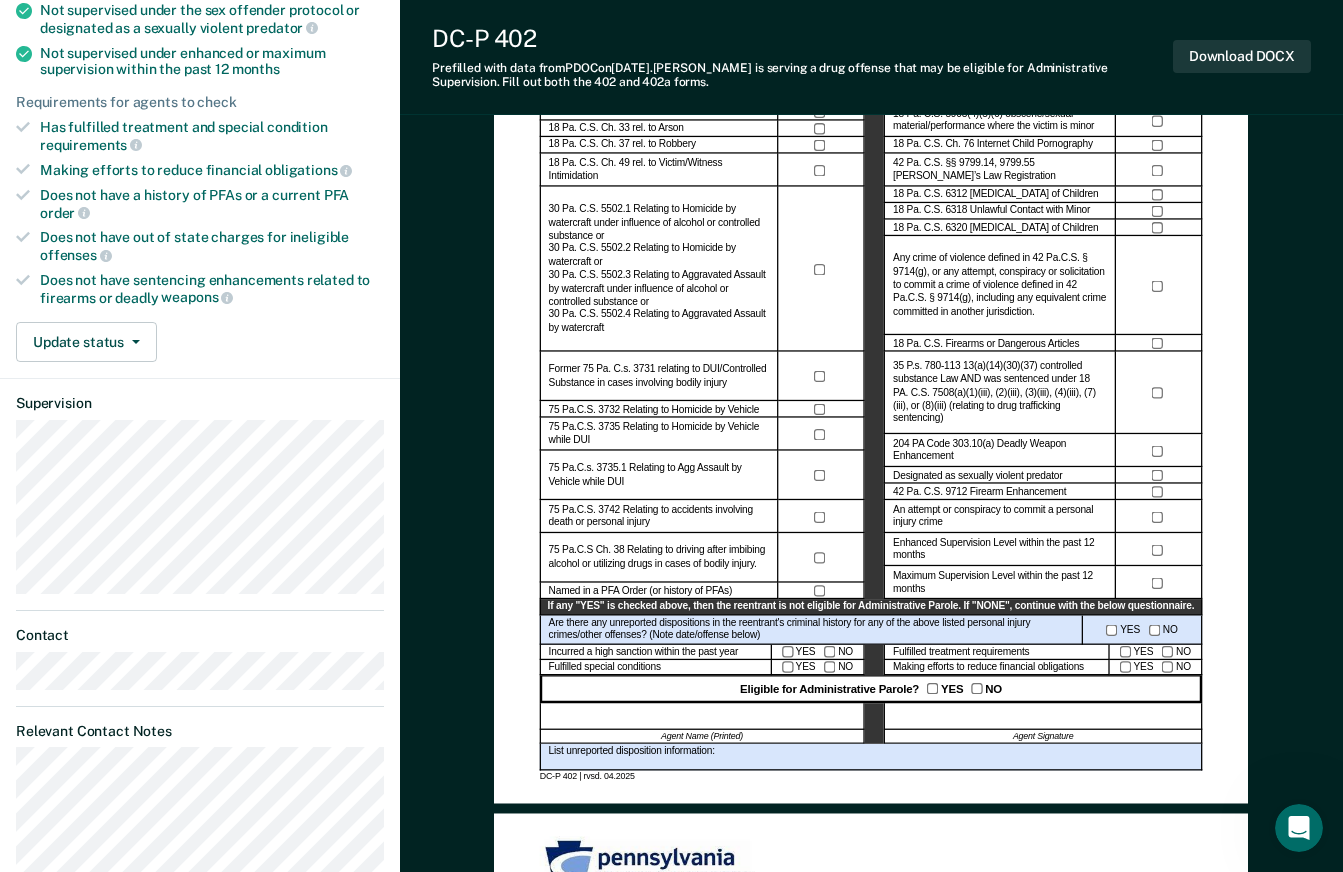 scroll, scrollTop: 365, scrollLeft: 0, axis: vertical 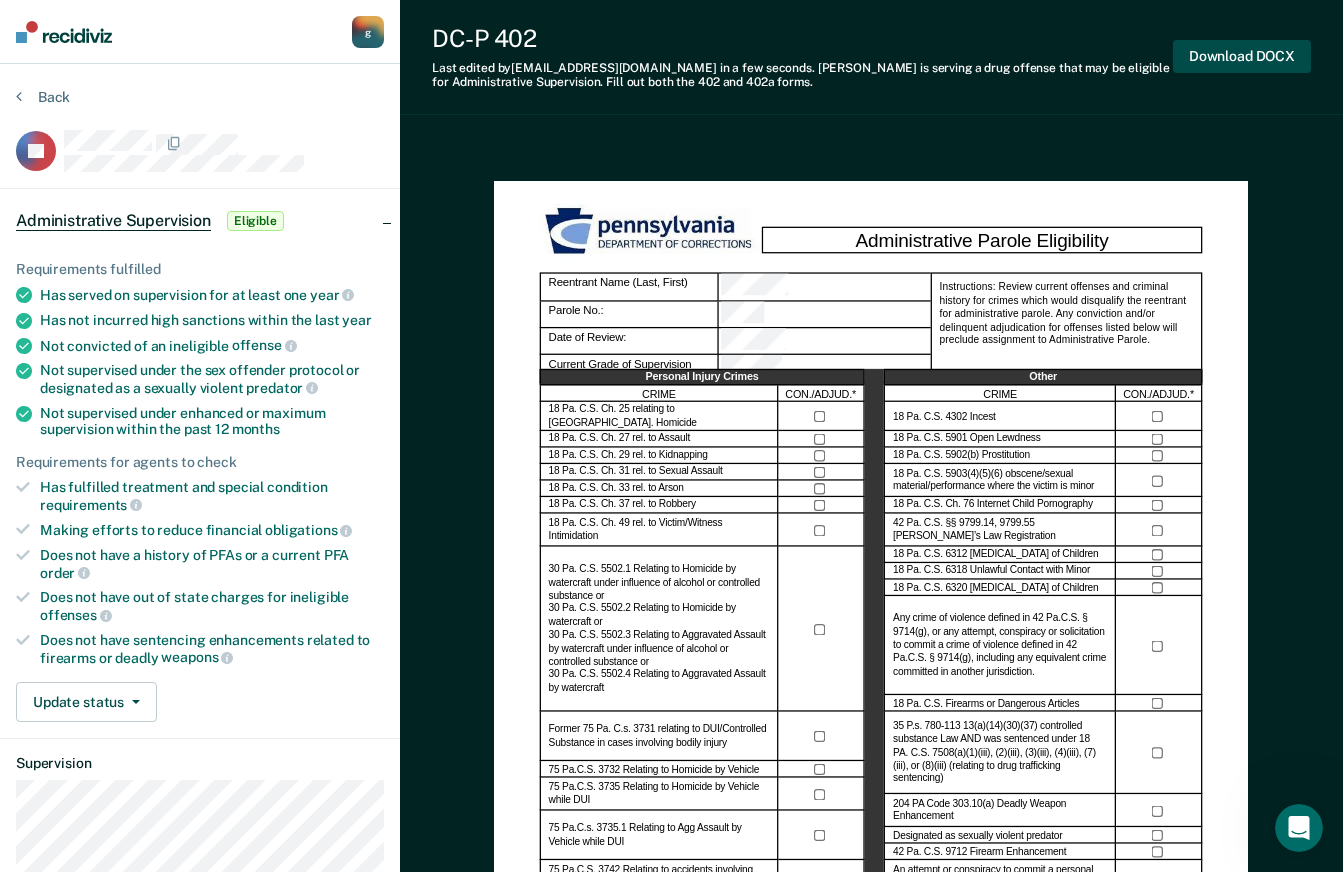 click on "Download DOCX" at bounding box center (1242, 56) 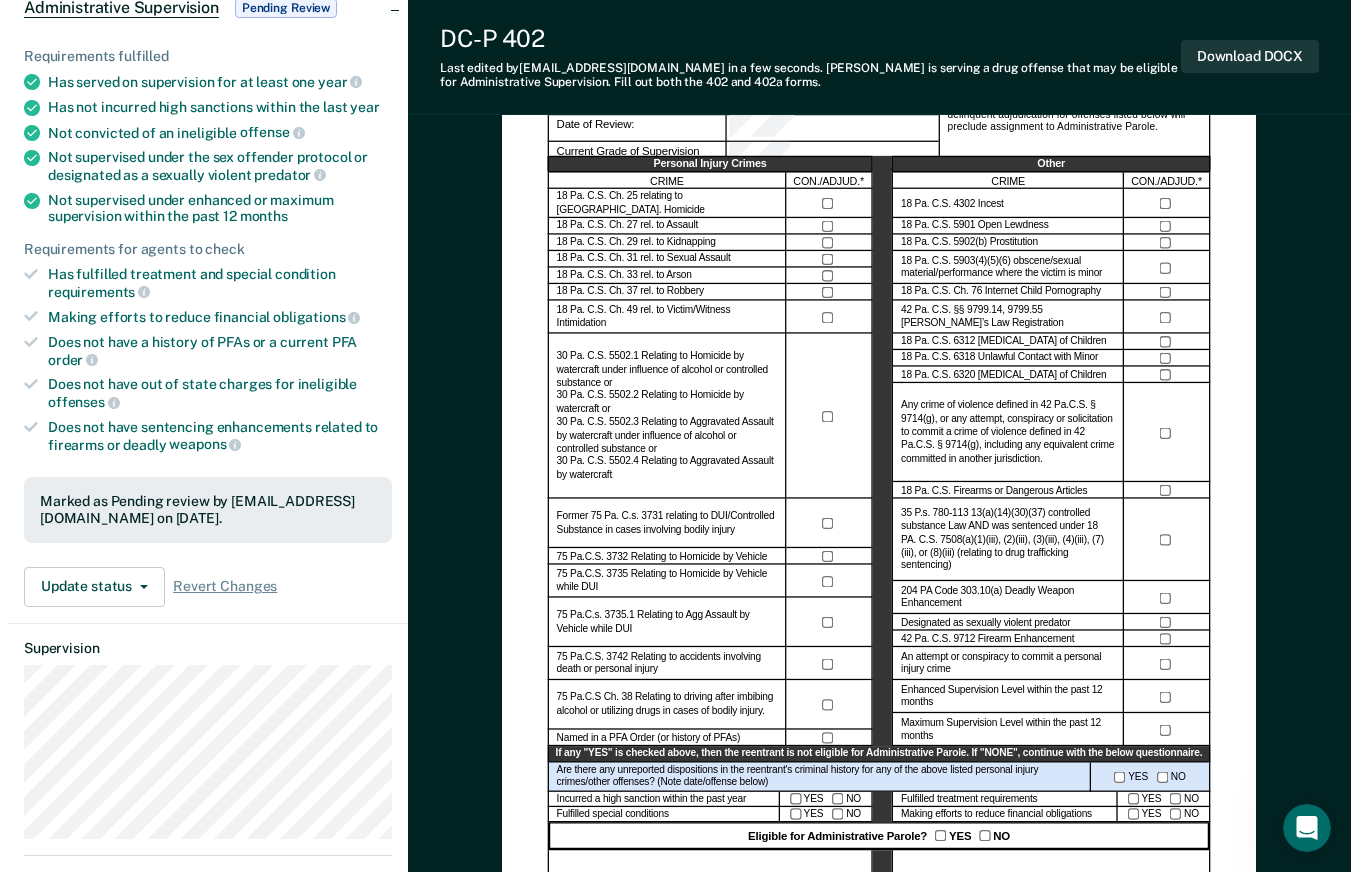 scroll, scrollTop: 0, scrollLeft: 0, axis: both 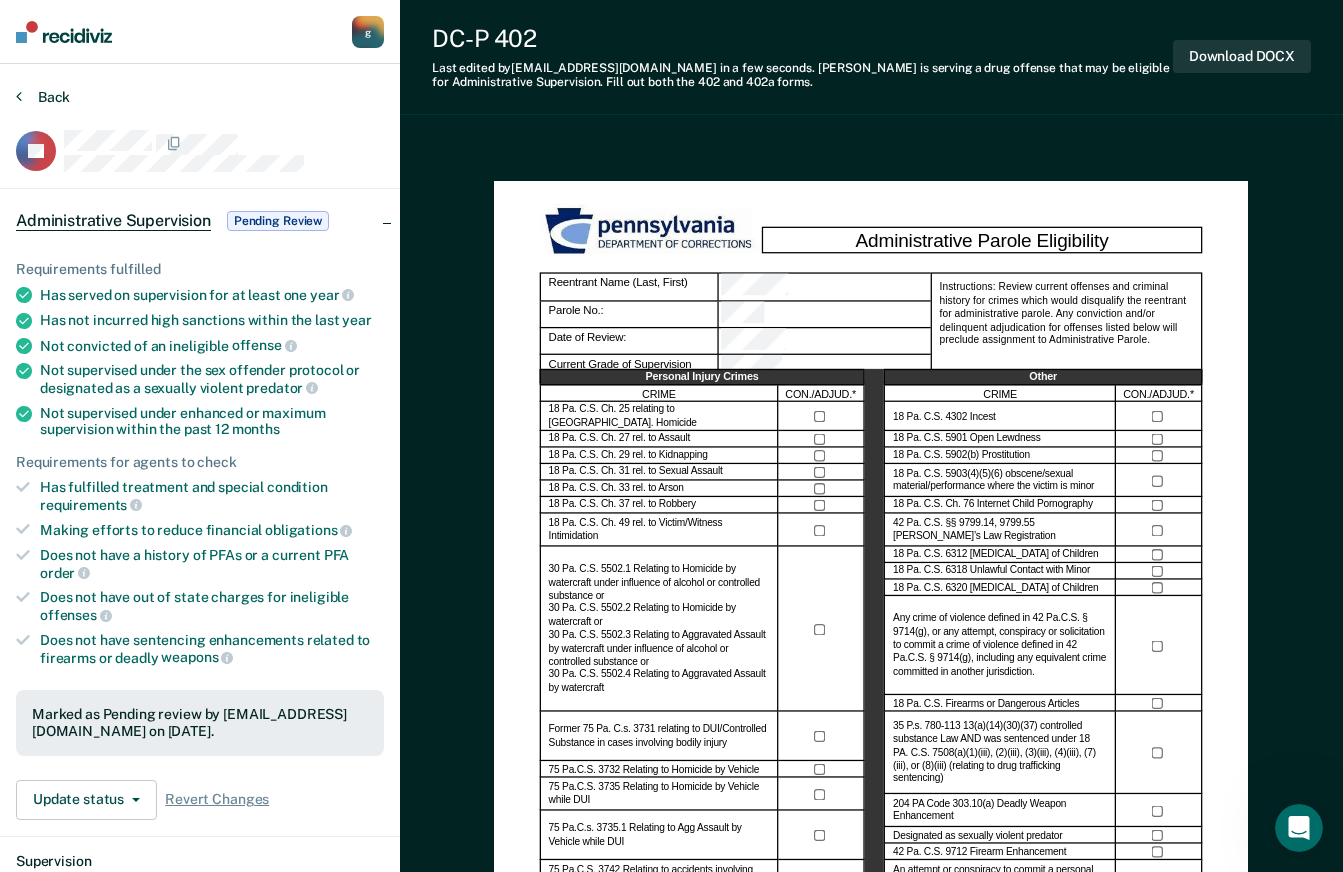 click on "Back" at bounding box center [43, 97] 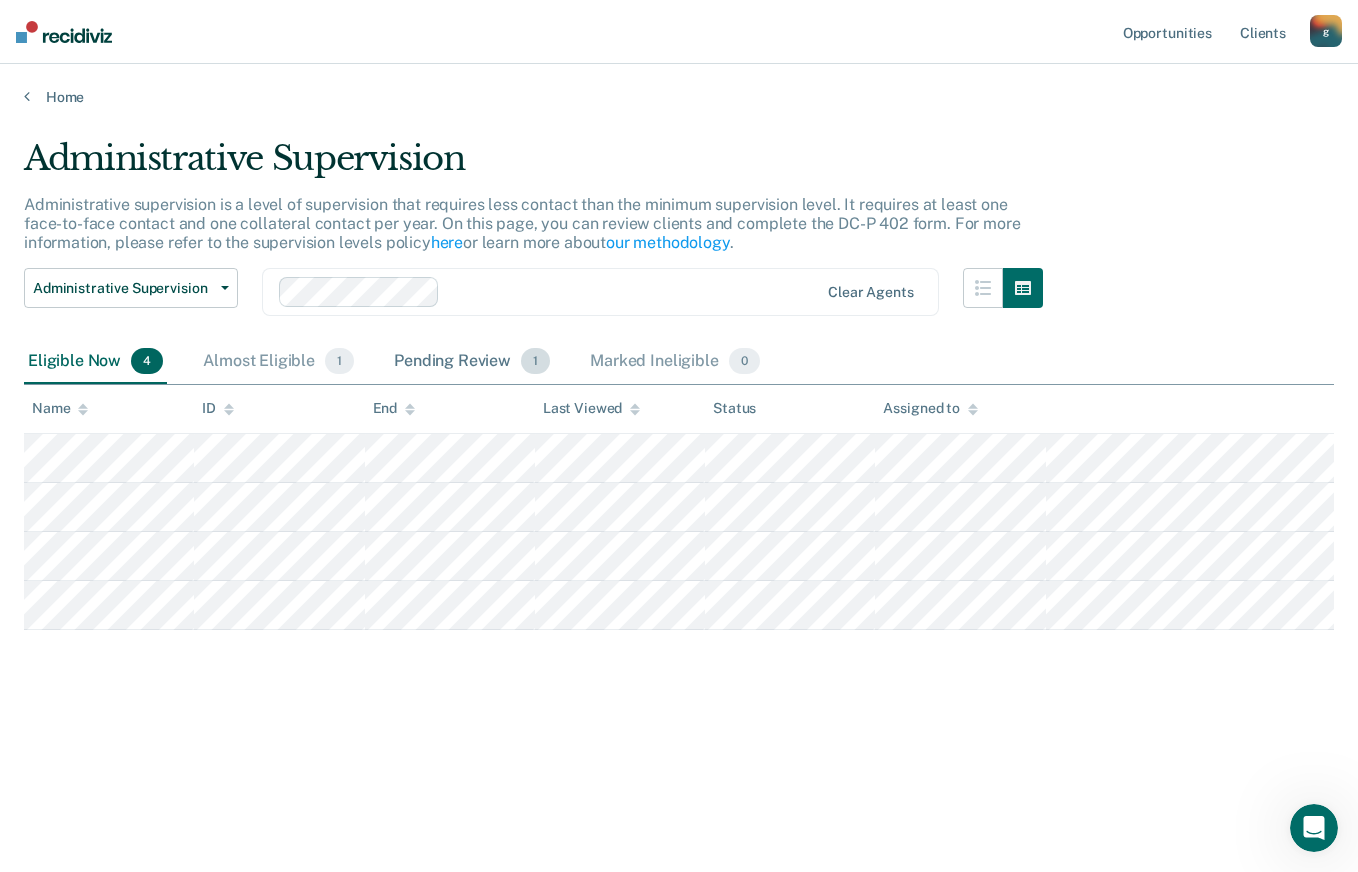 click on "Pending Review 1" at bounding box center (472, 362) 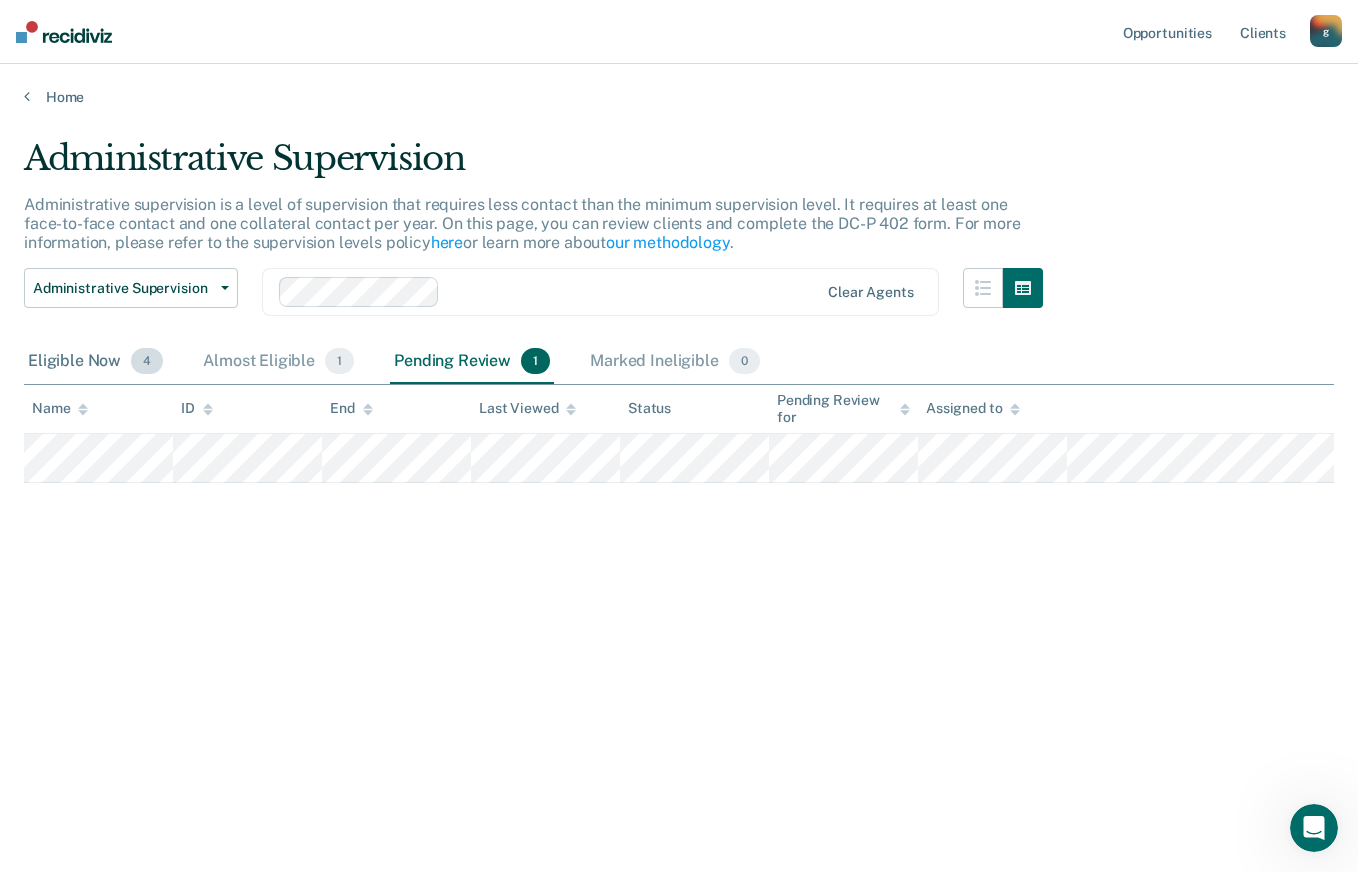 click on "Eligible Now 4" at bounding box center (95, 362) 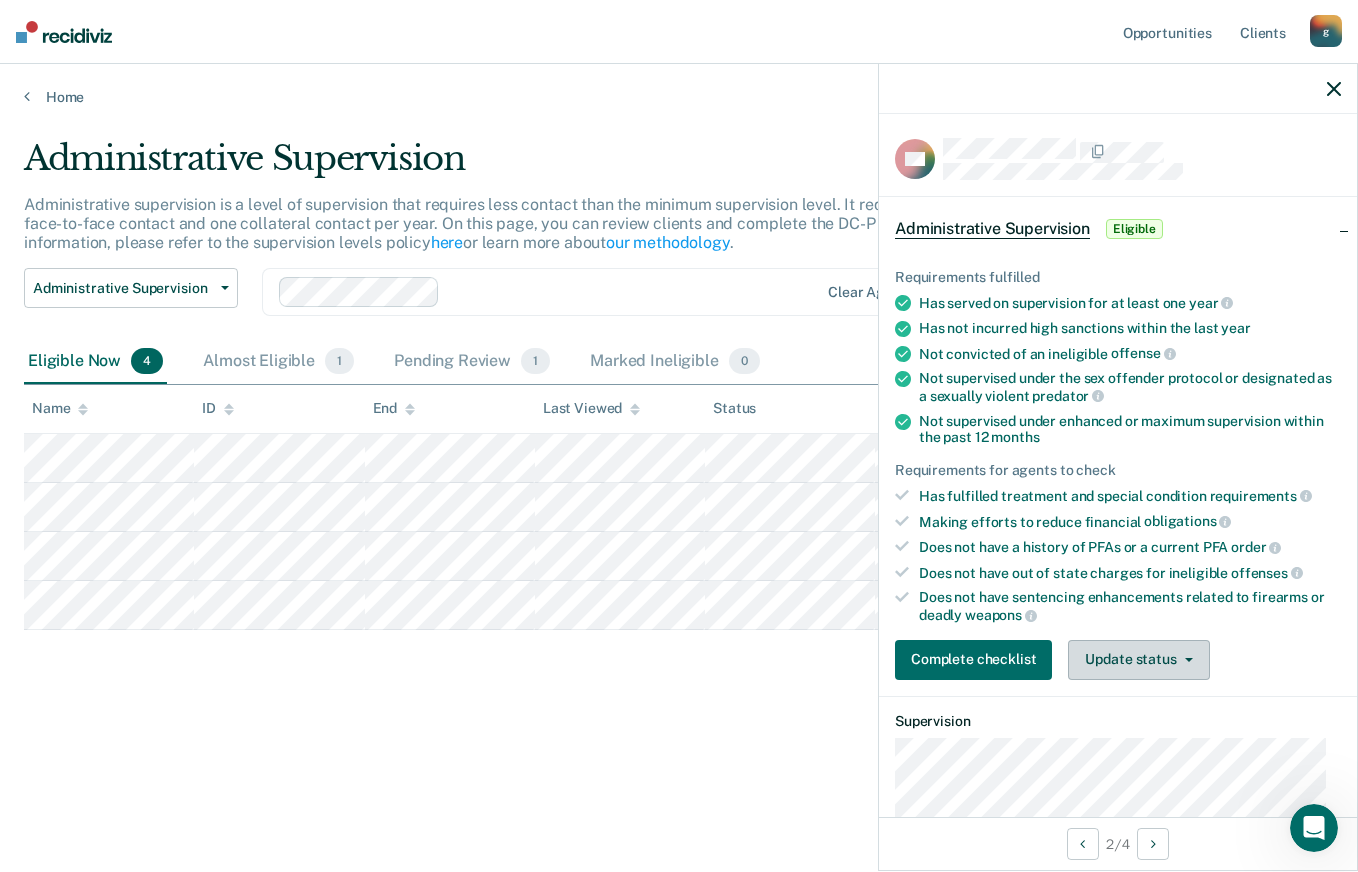 click 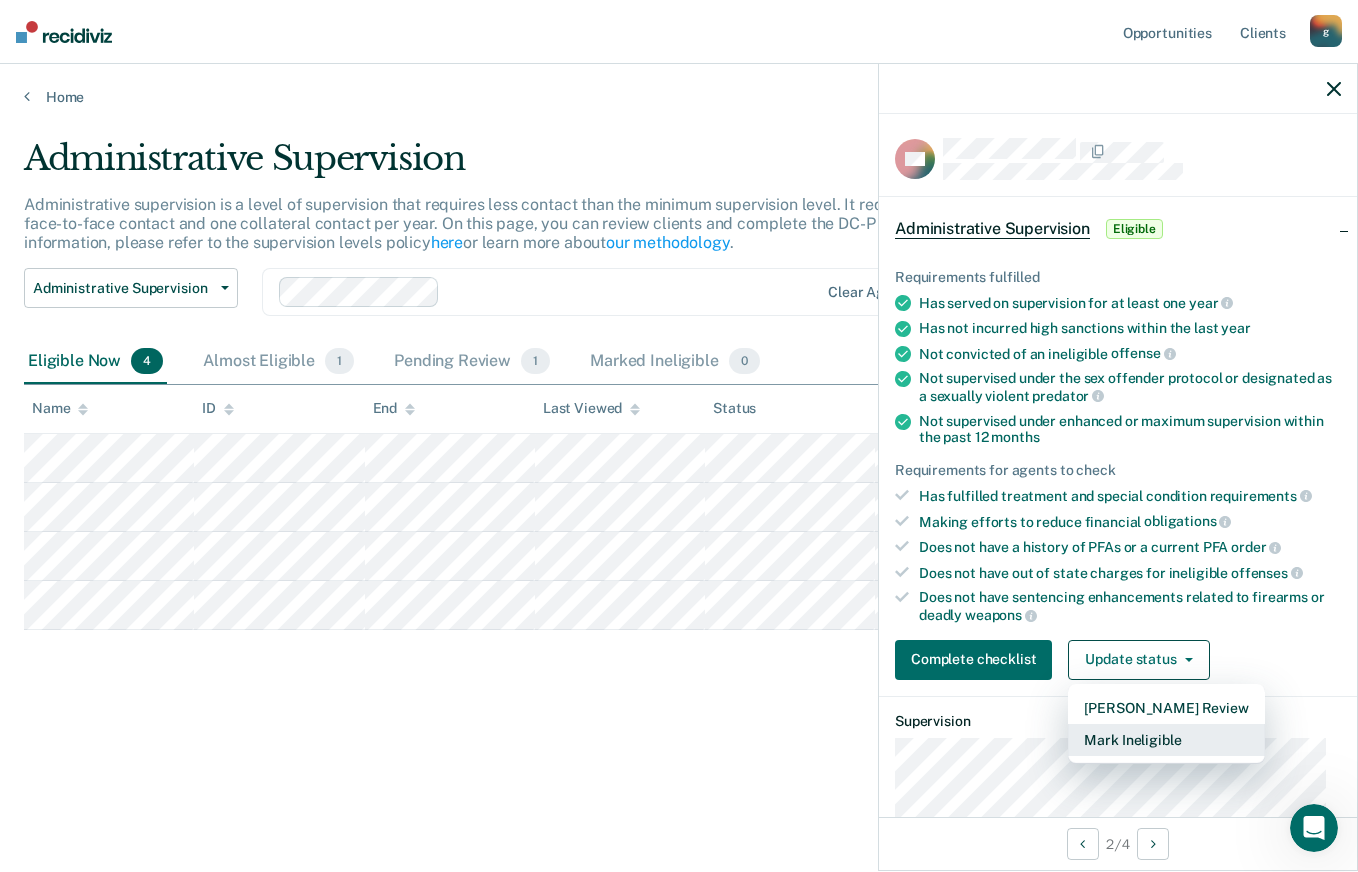 click on "Mark Ineligible" at bounding box center (1166, 740) 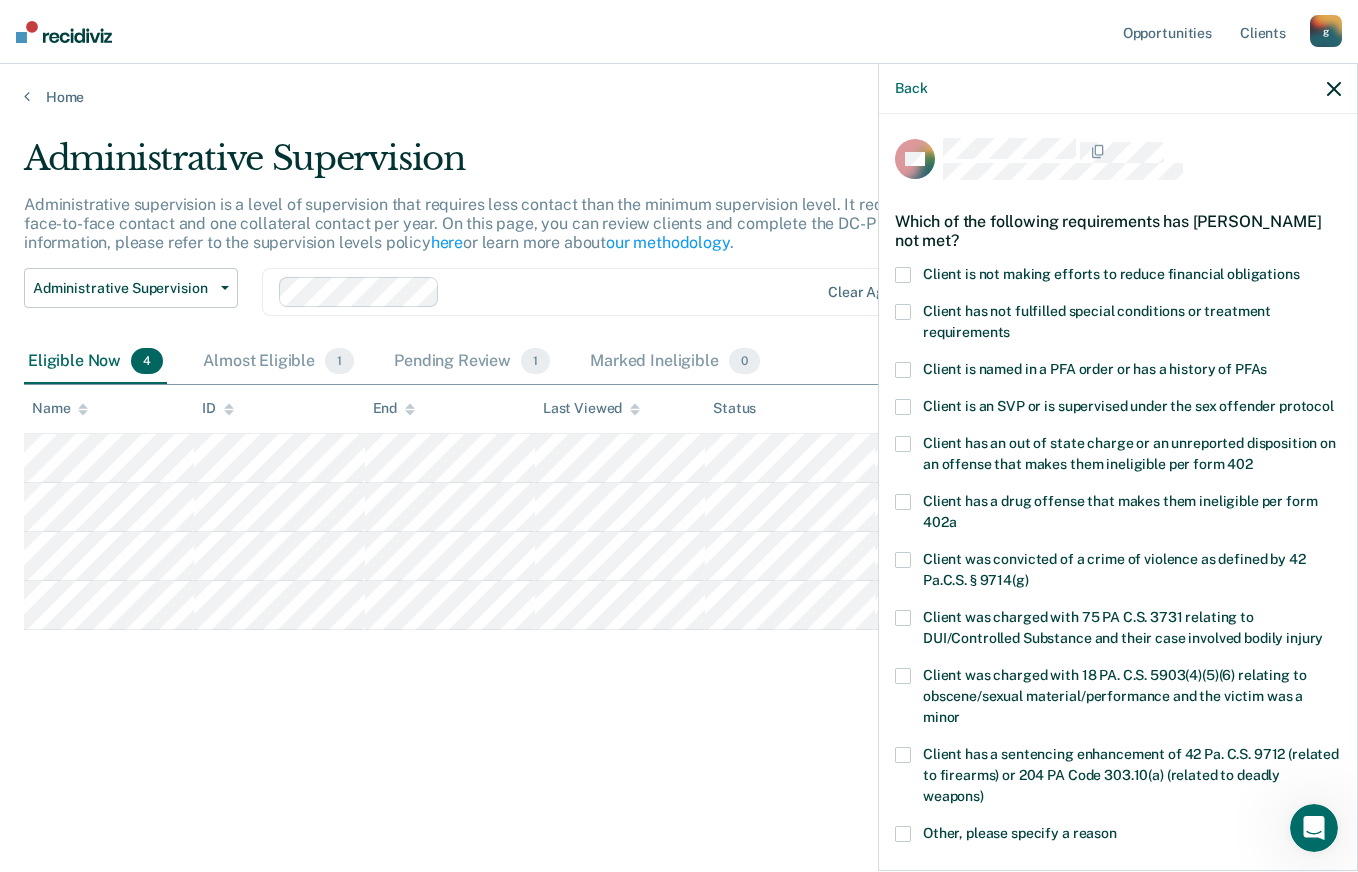 click at bounding box center [903, 275] 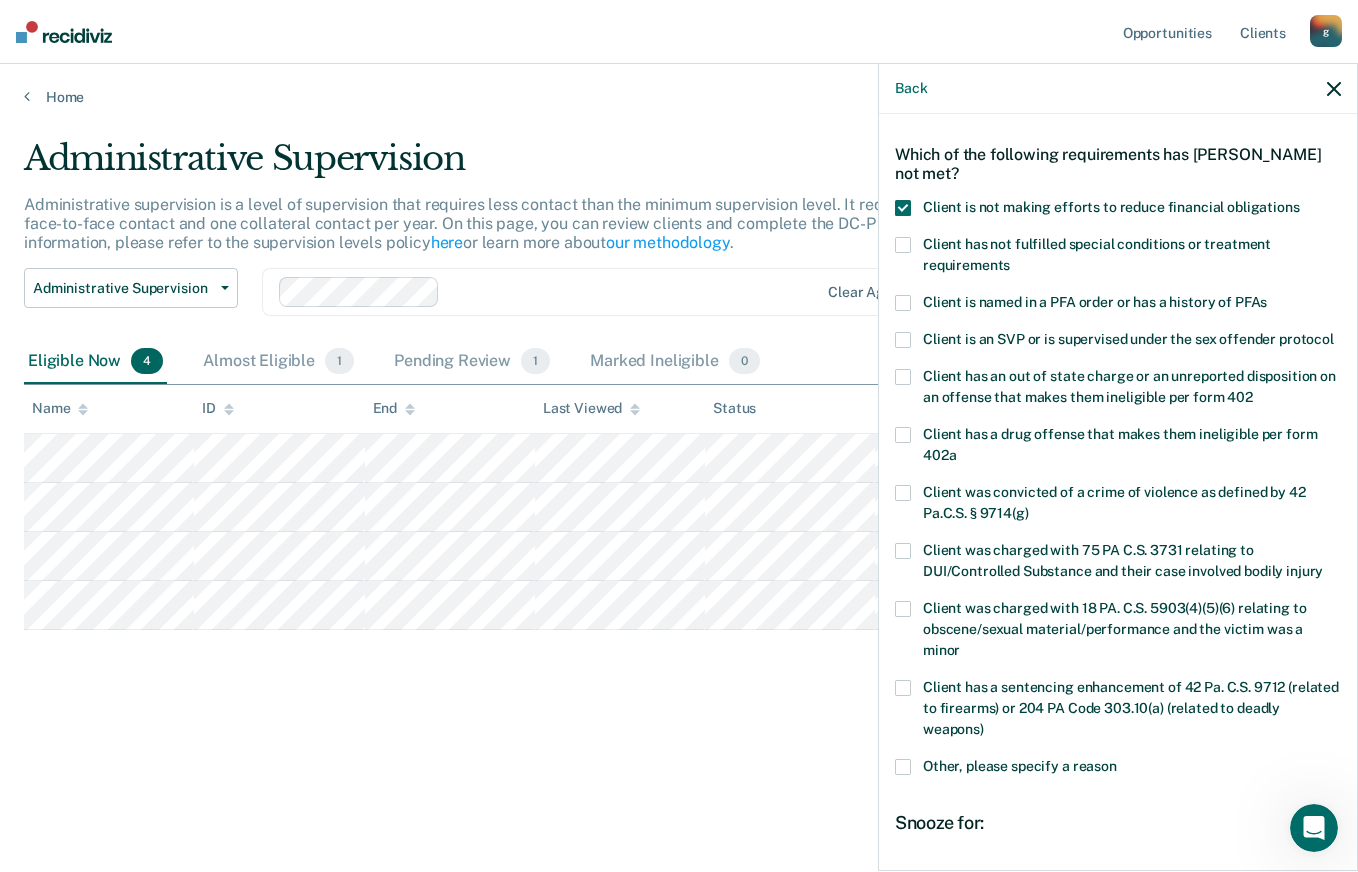 scroll, scrollTop: 69, scrollLeft: 0, axis: vertical 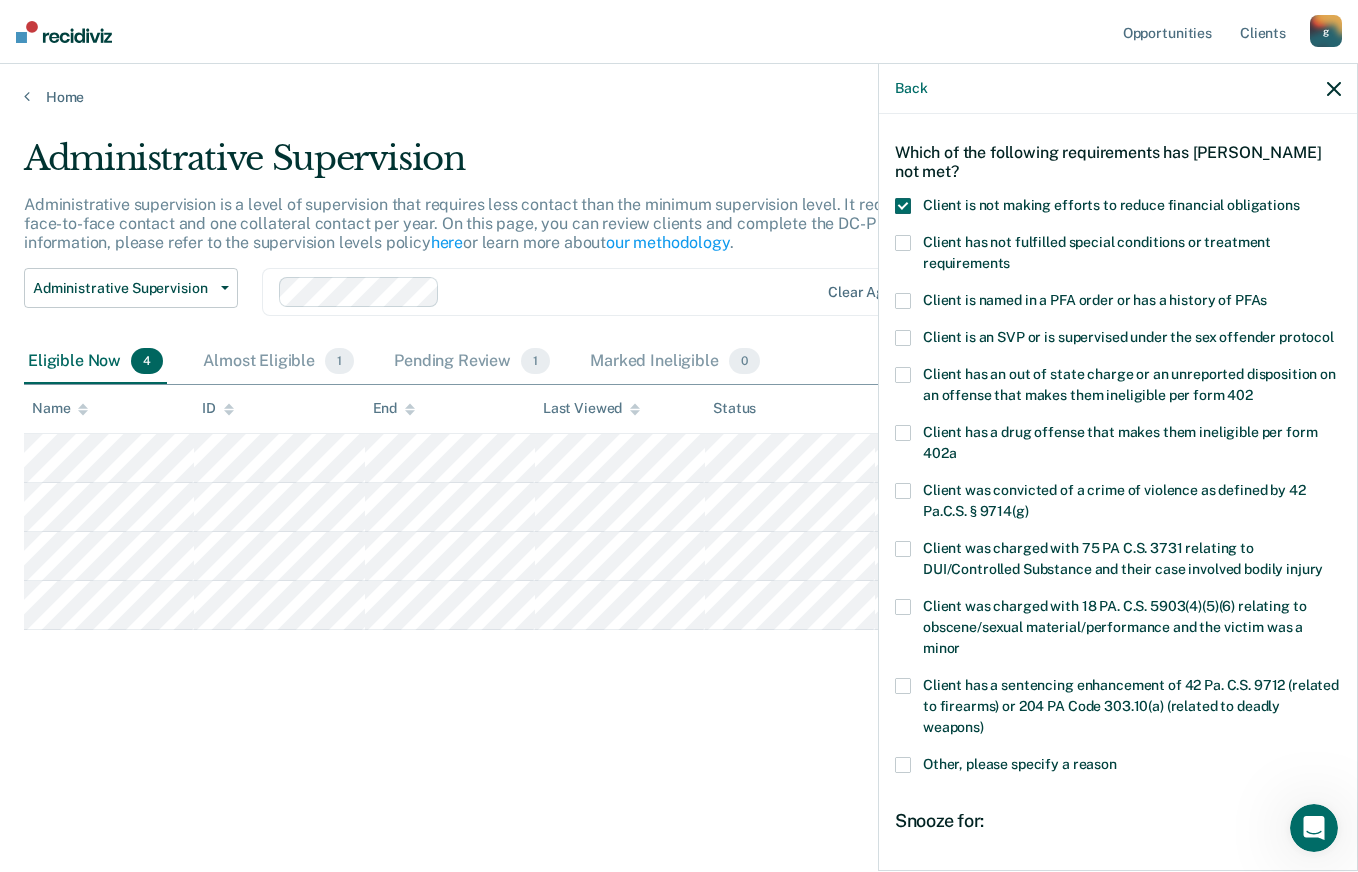click at bounding box center [903, 765] 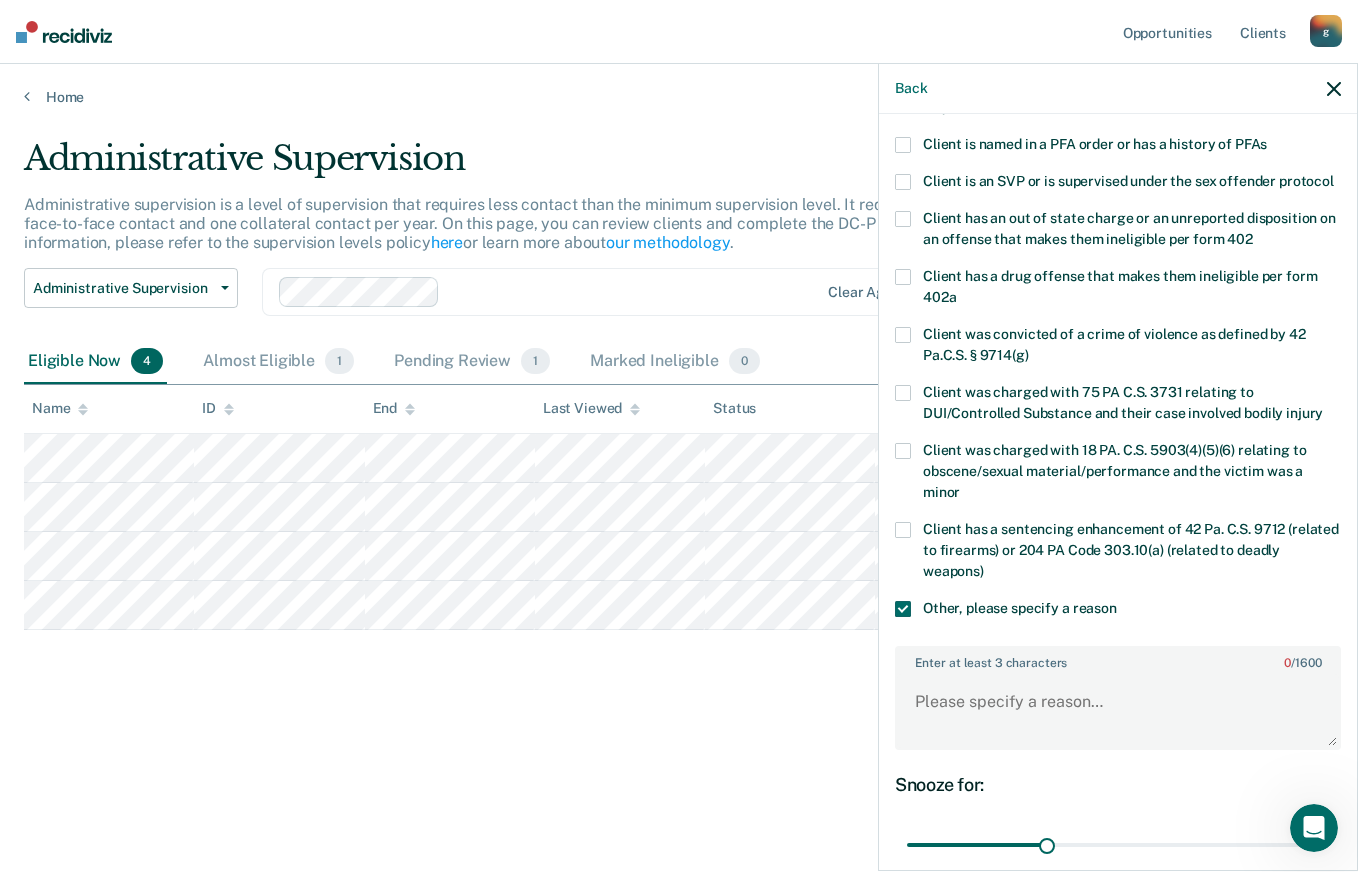 scroll, scrollTop: 229, scrollLeft: 0, axis: vertical 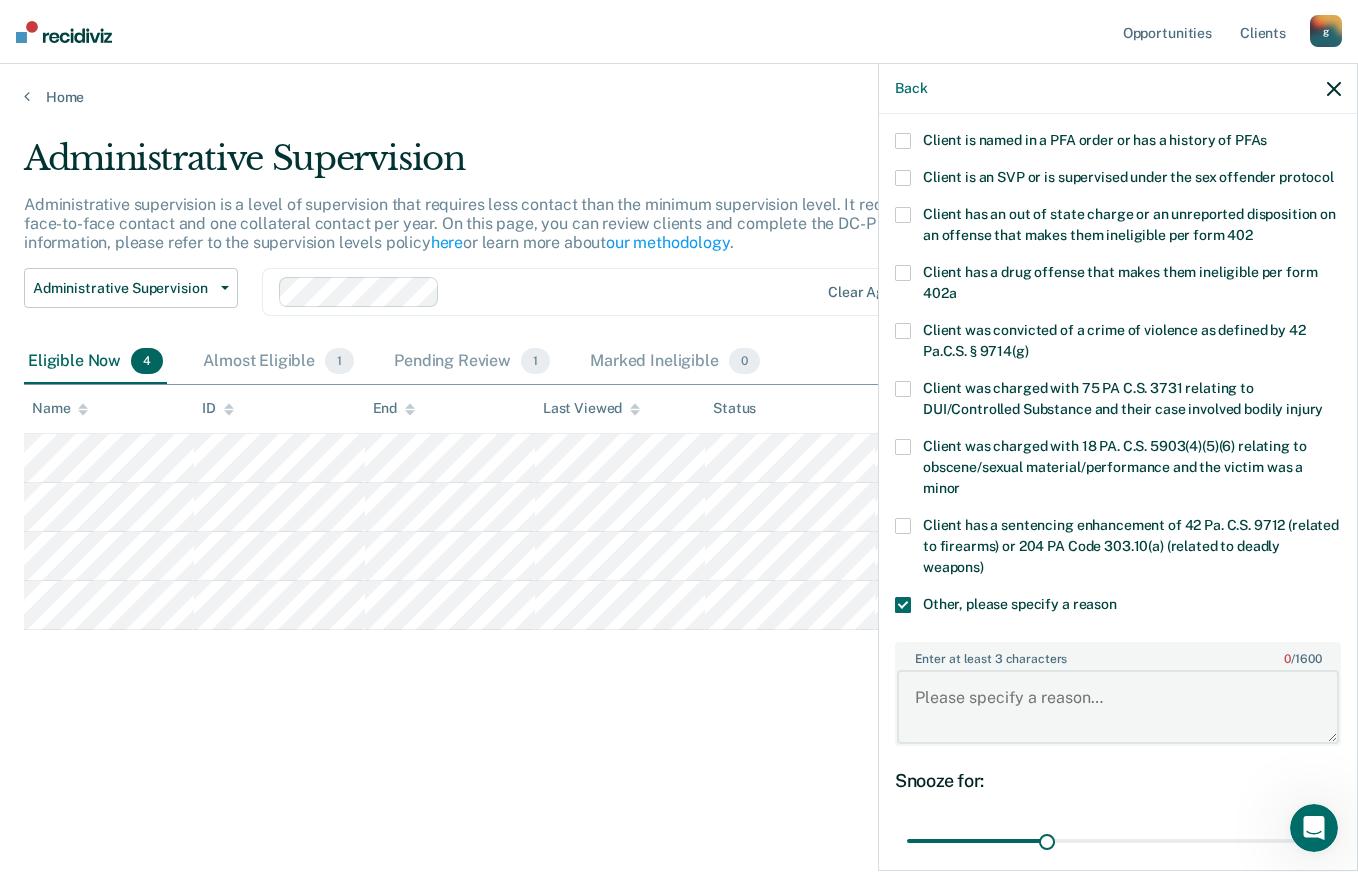 click on "Enter at least 3 characters 0  /  1600" at bounding box center (1118, 707) 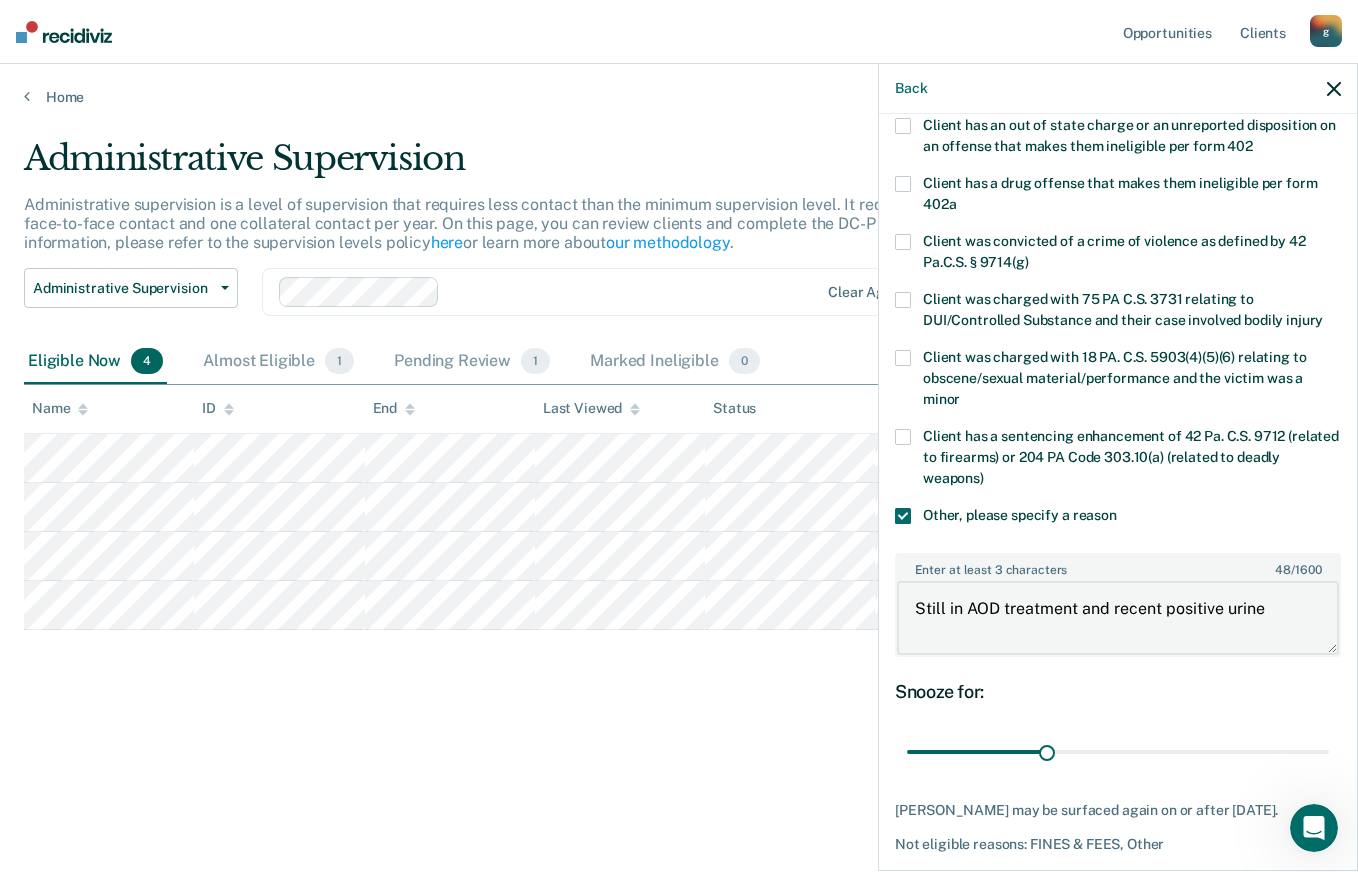 scroll, scrollTop: 415, scrollLeft: 0, axis: vertical 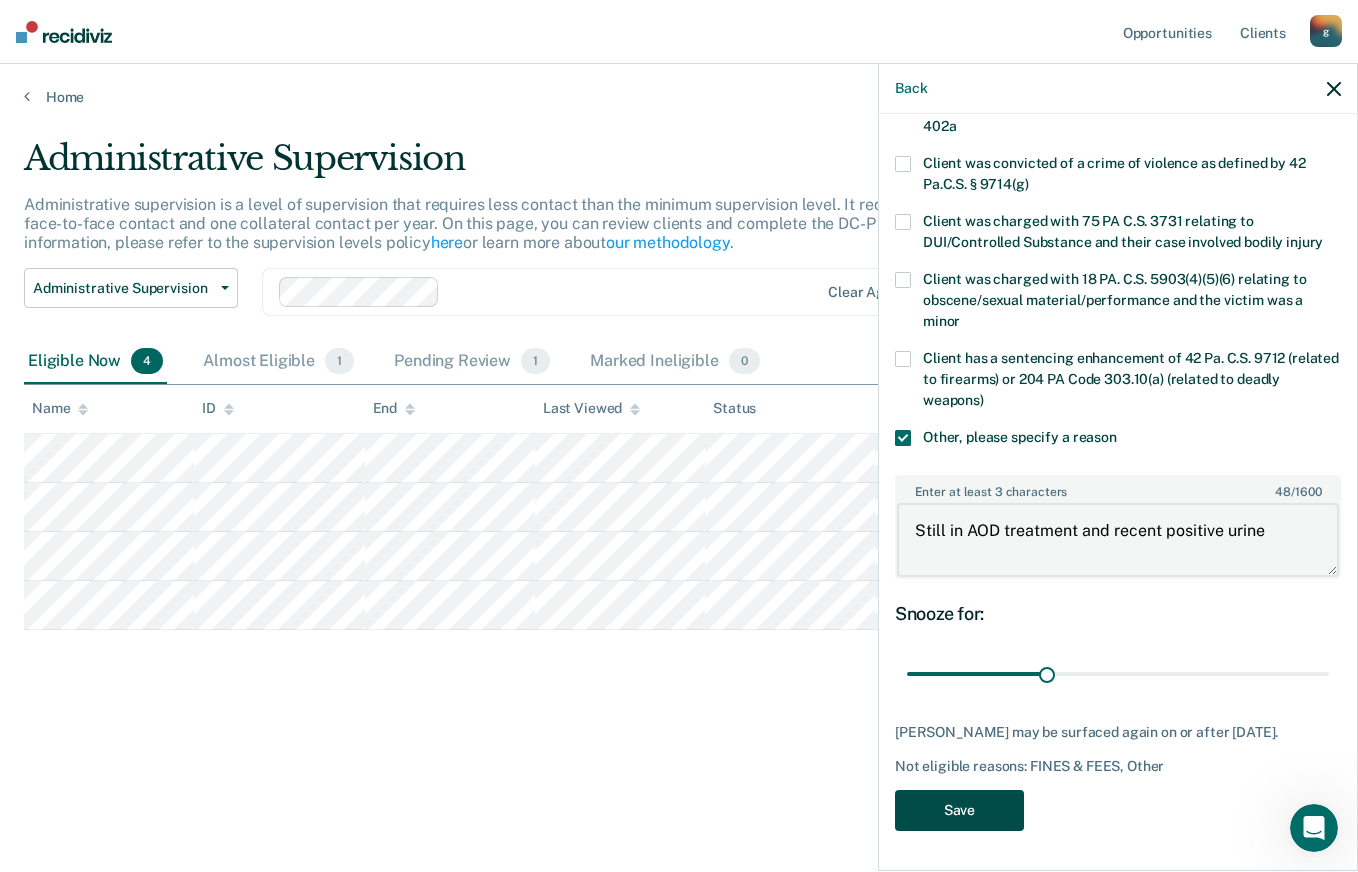 type on "Still in AOD treatment and recent positive urine" 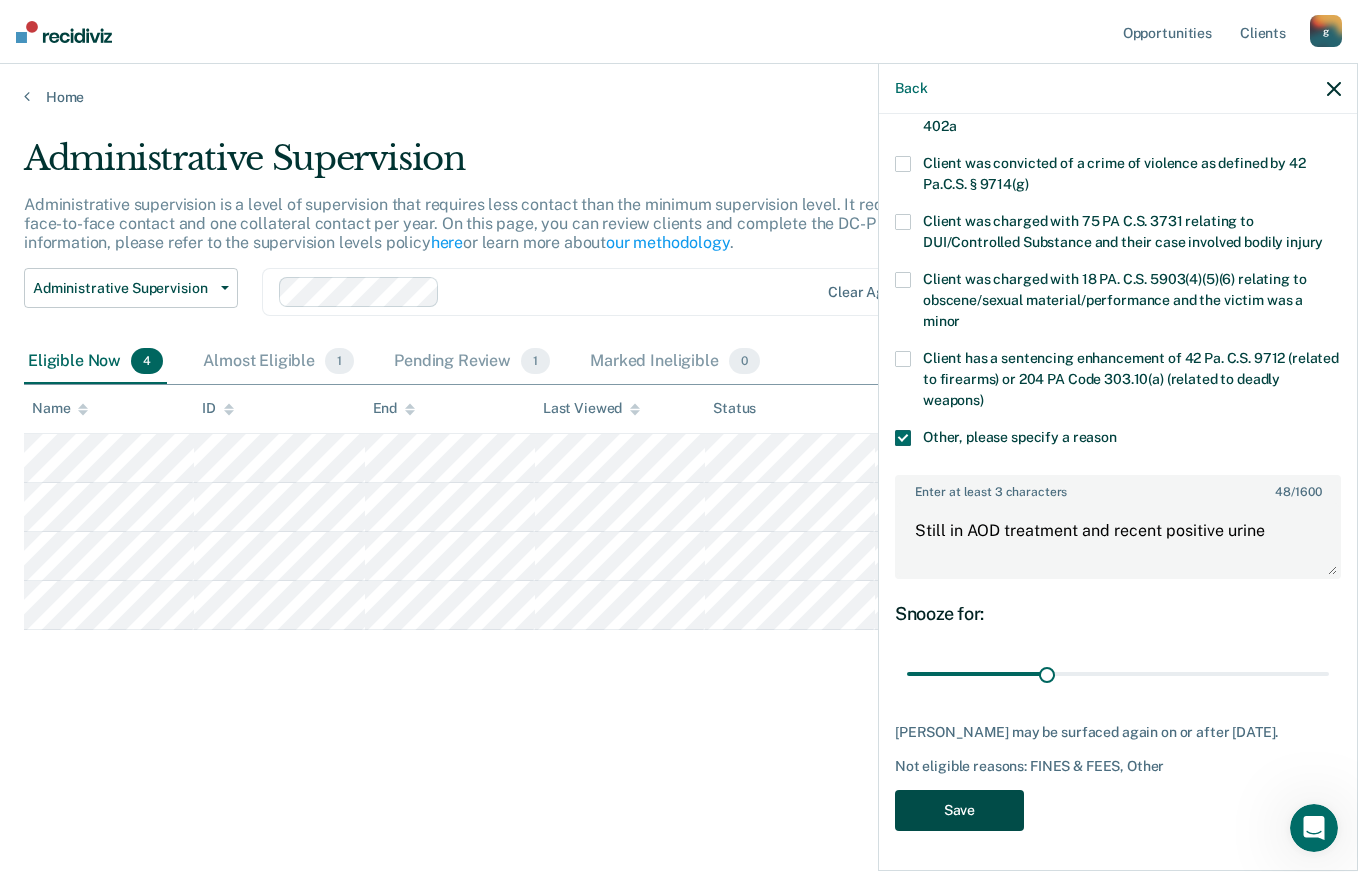 click on "Save" at bounding box center [959, 810] 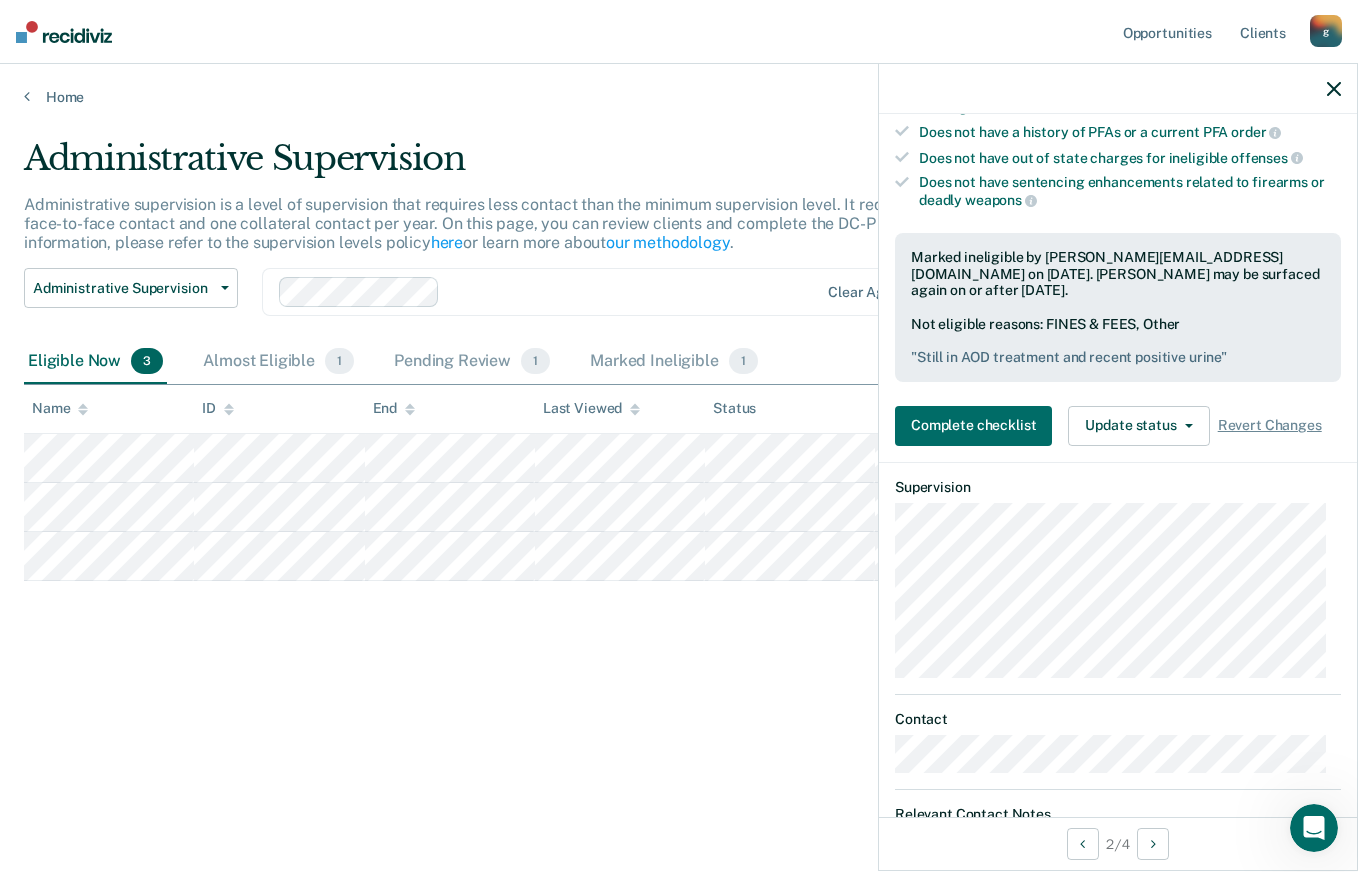 click at bounding box center [1334, 88] 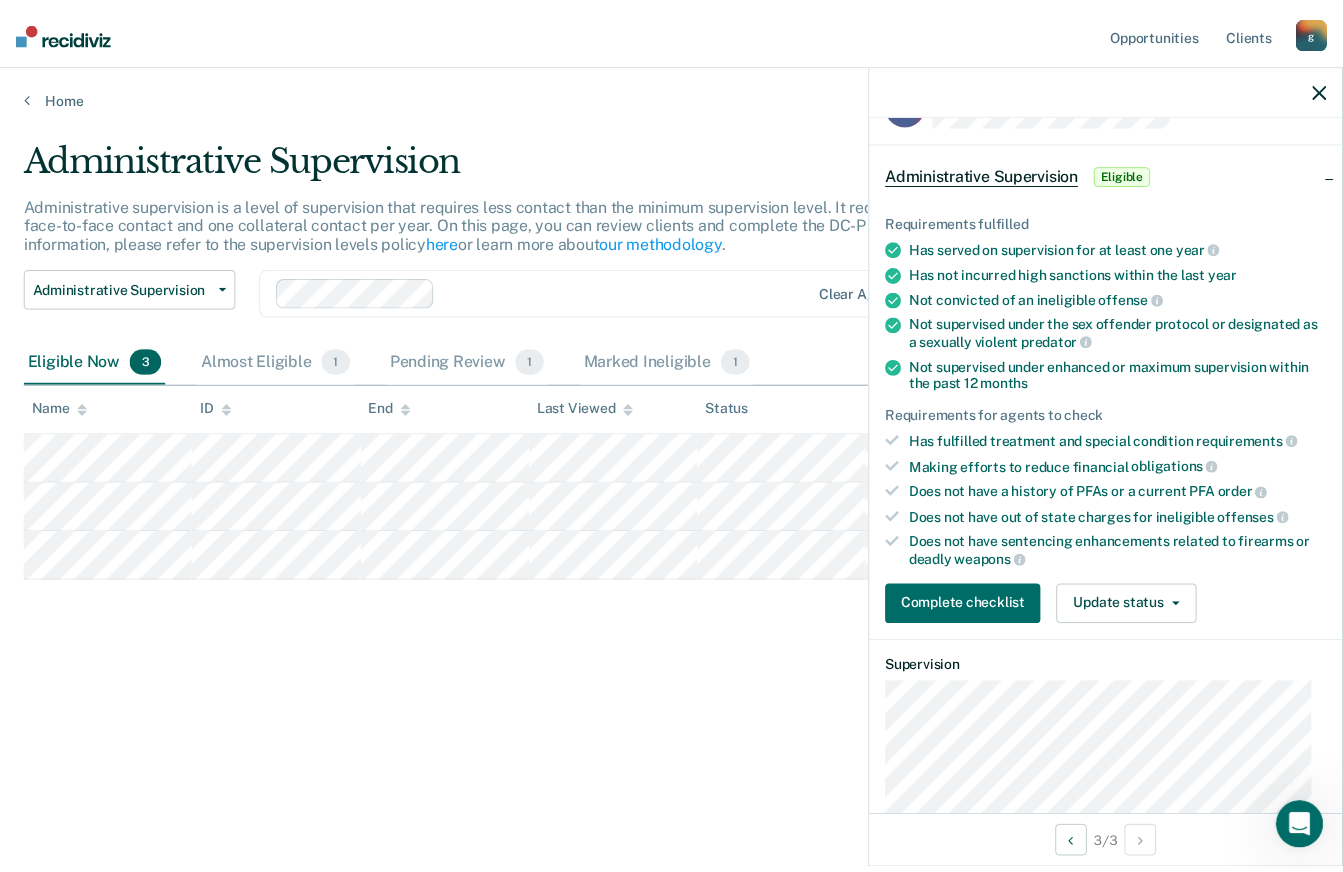 scroll, scrollTop: 66, scrollLeft: 0, axis: vertical 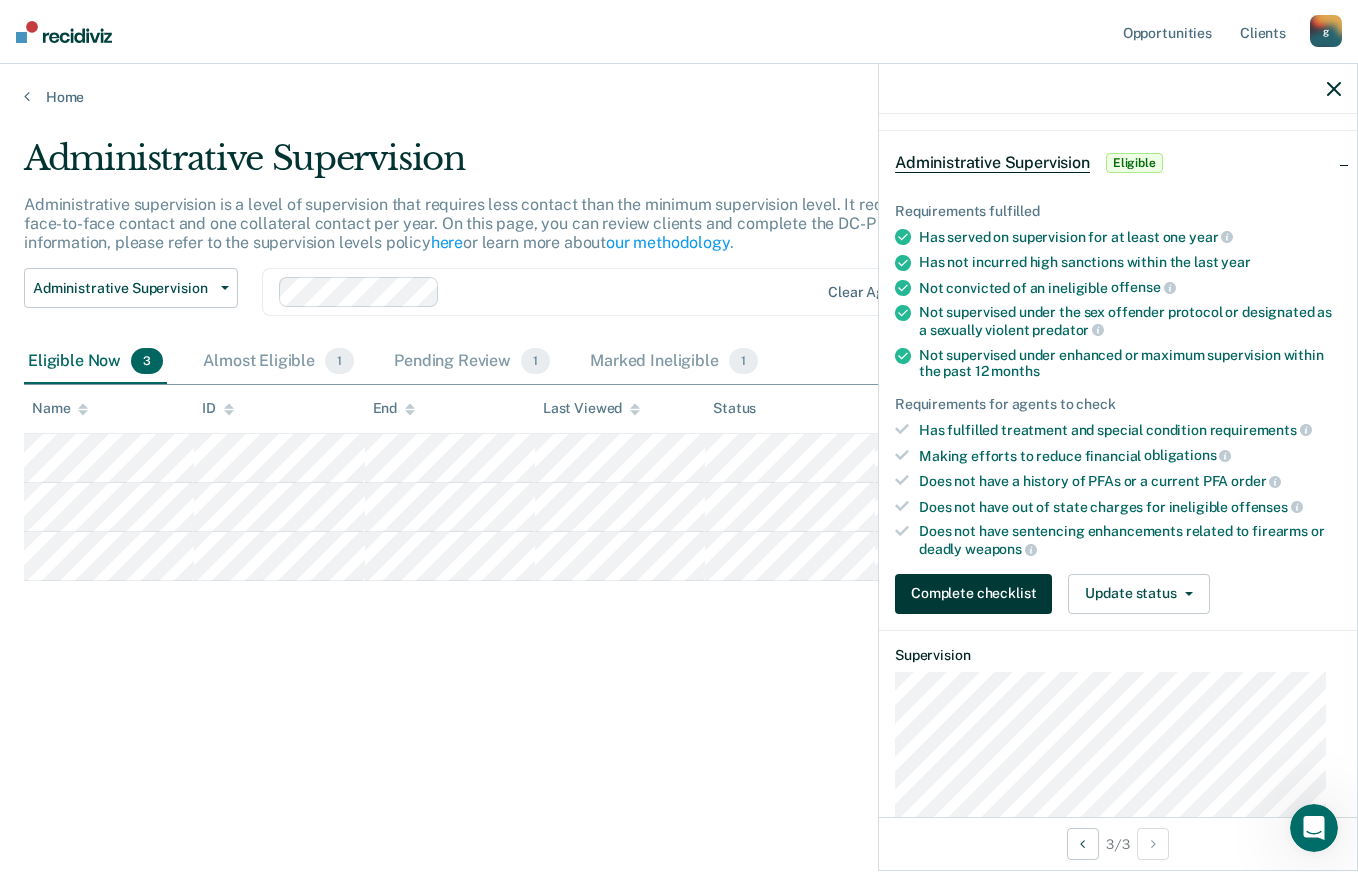 click on "Complete checklist" at bounding box center [973, 594] 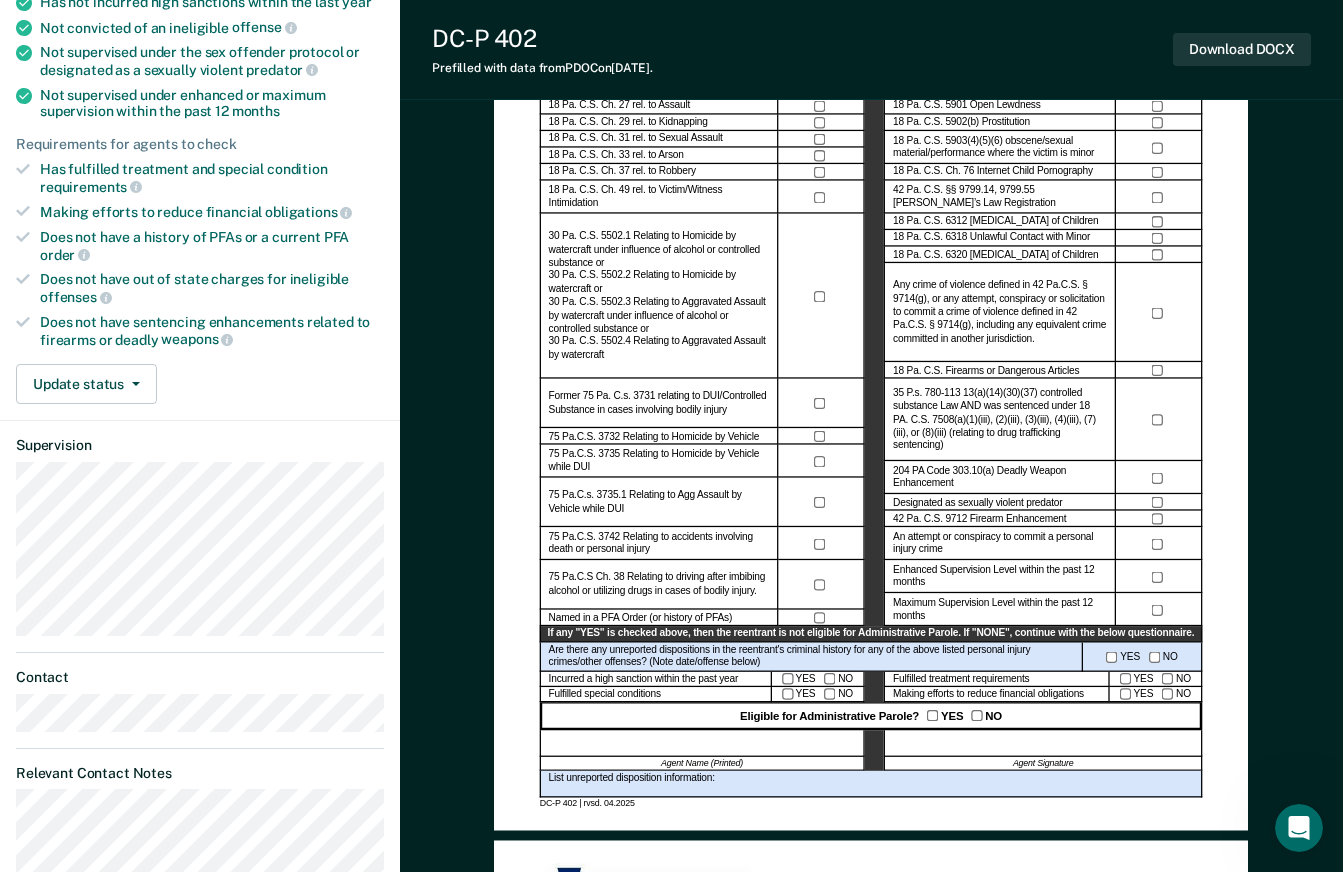 scroll, scrollTop: 323, scrollLeft: 0, axis: vertical 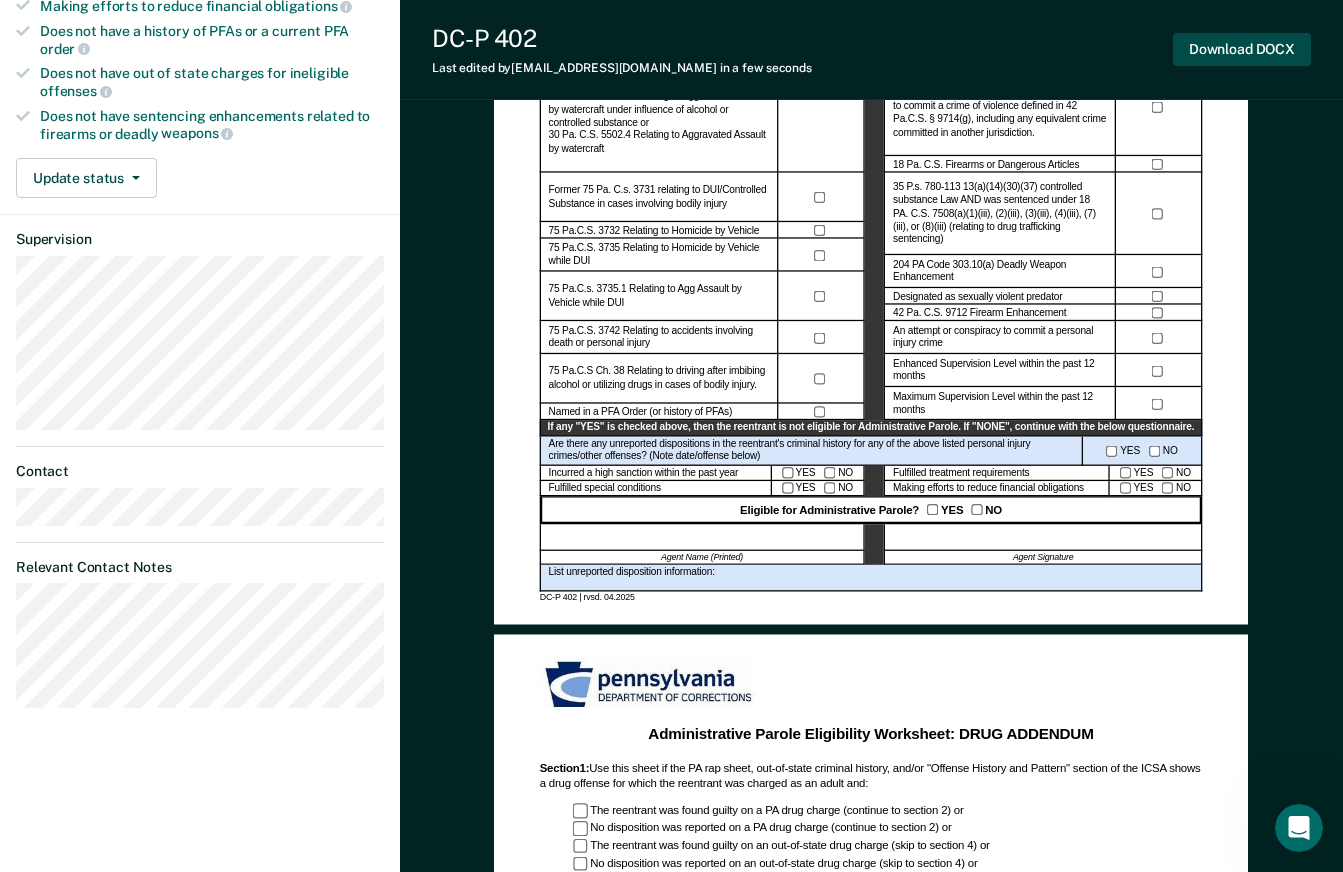 click on "Download DOCX" at bounding box center [1242, 49] 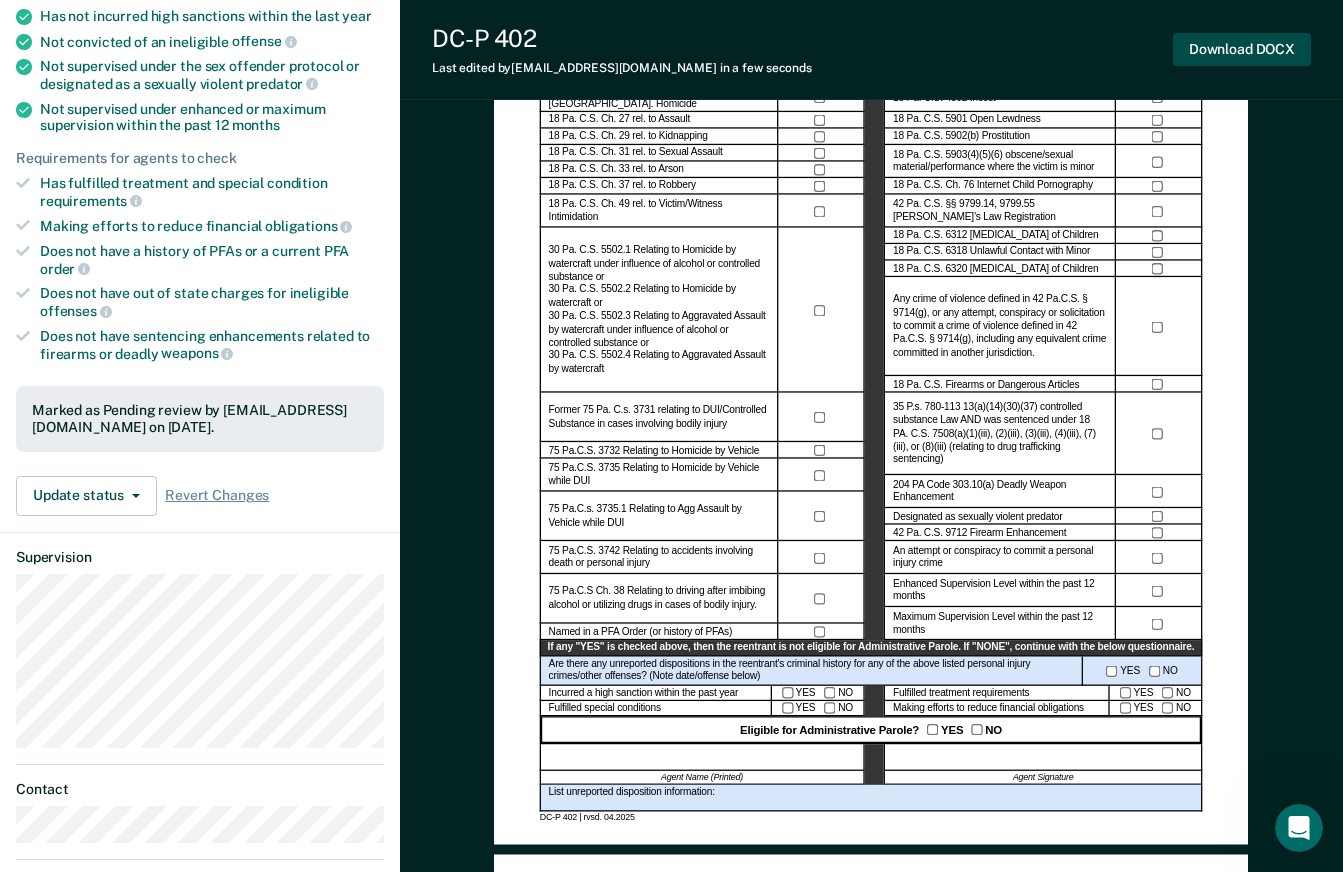 scroll, scrollTop: 0, scrollLeft: 0, axis: both 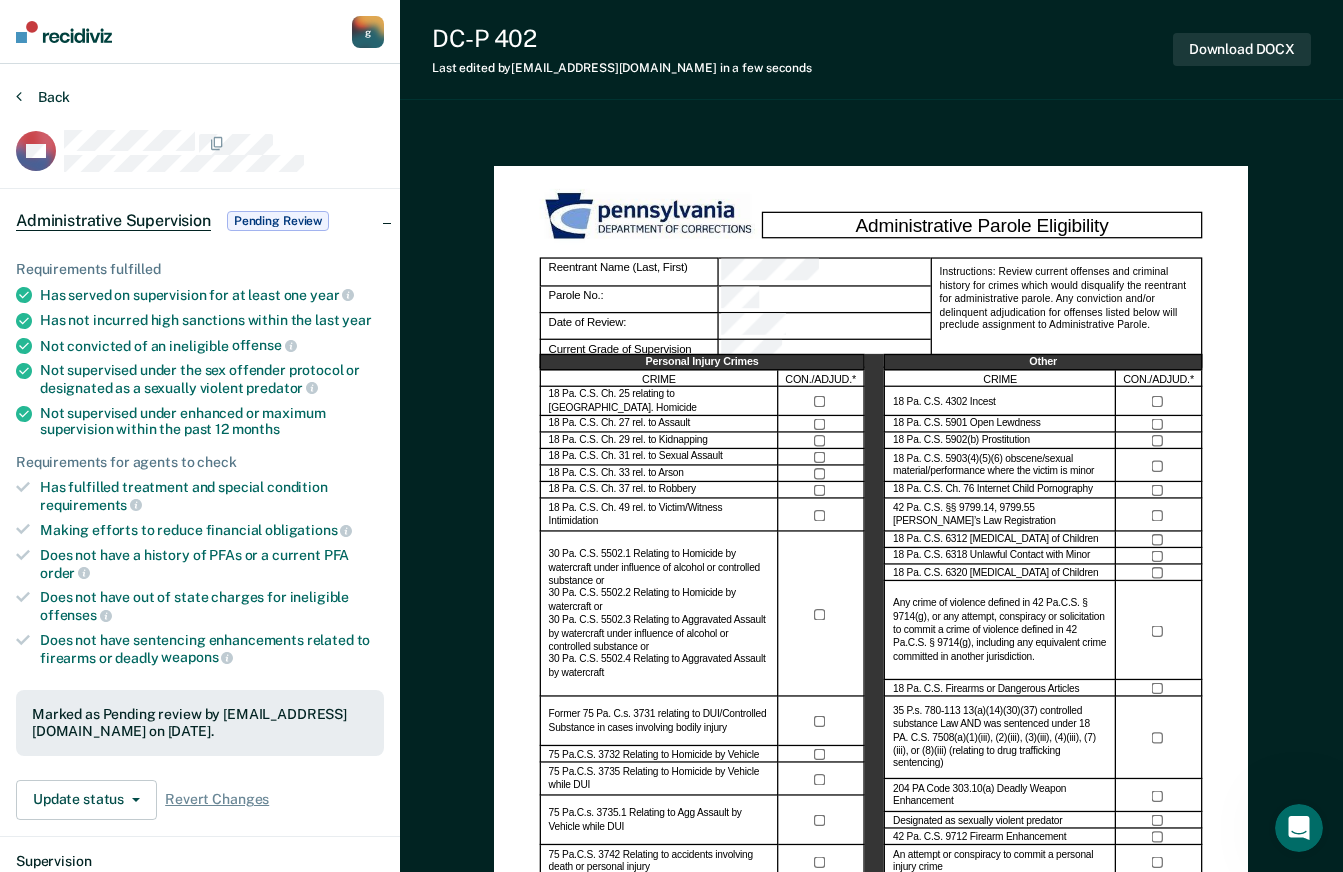 click on "Back" at bounding box center (43, 97) 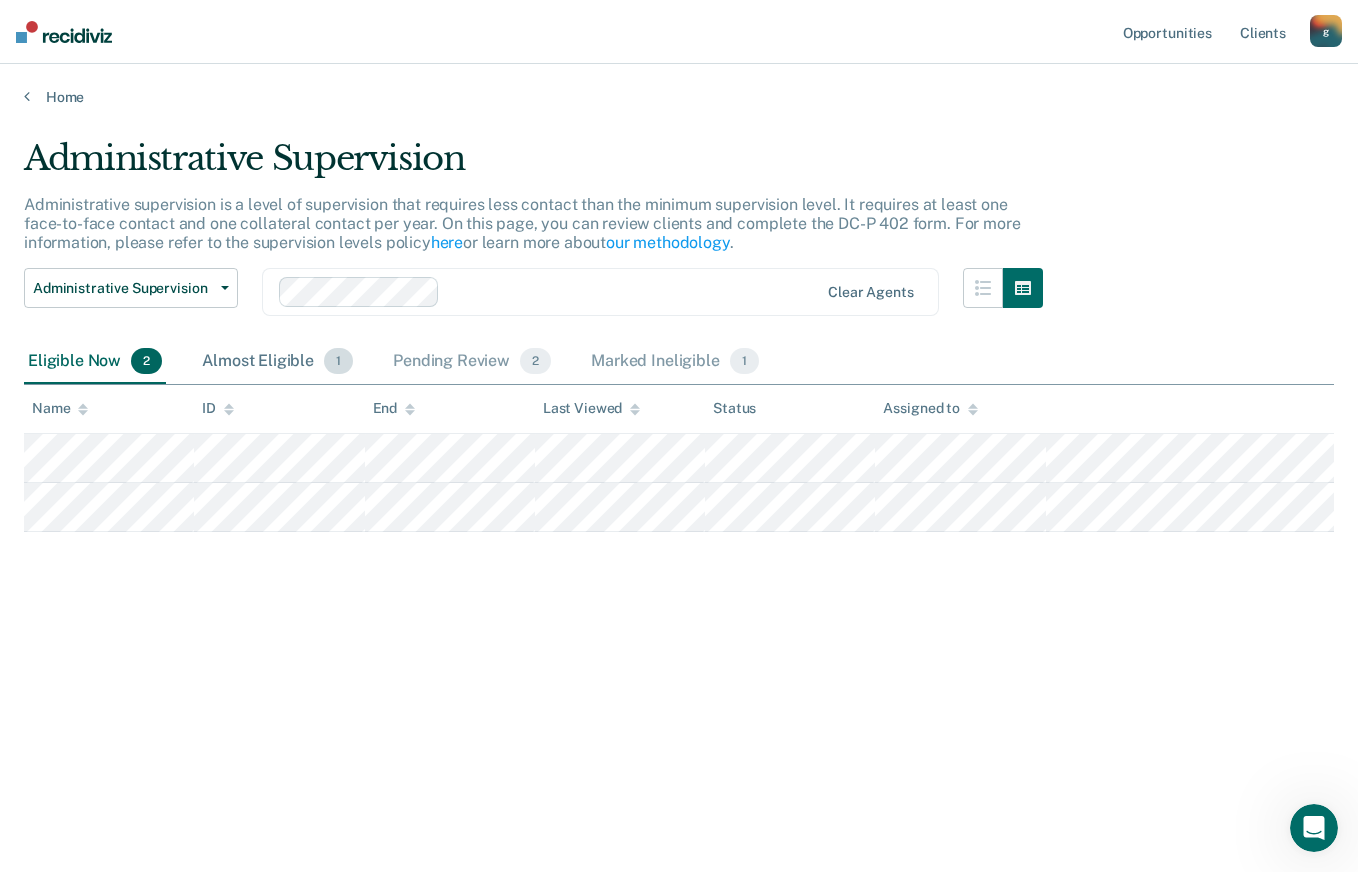 click on "Almost Eligible 1" at bounding box center [277, 362] 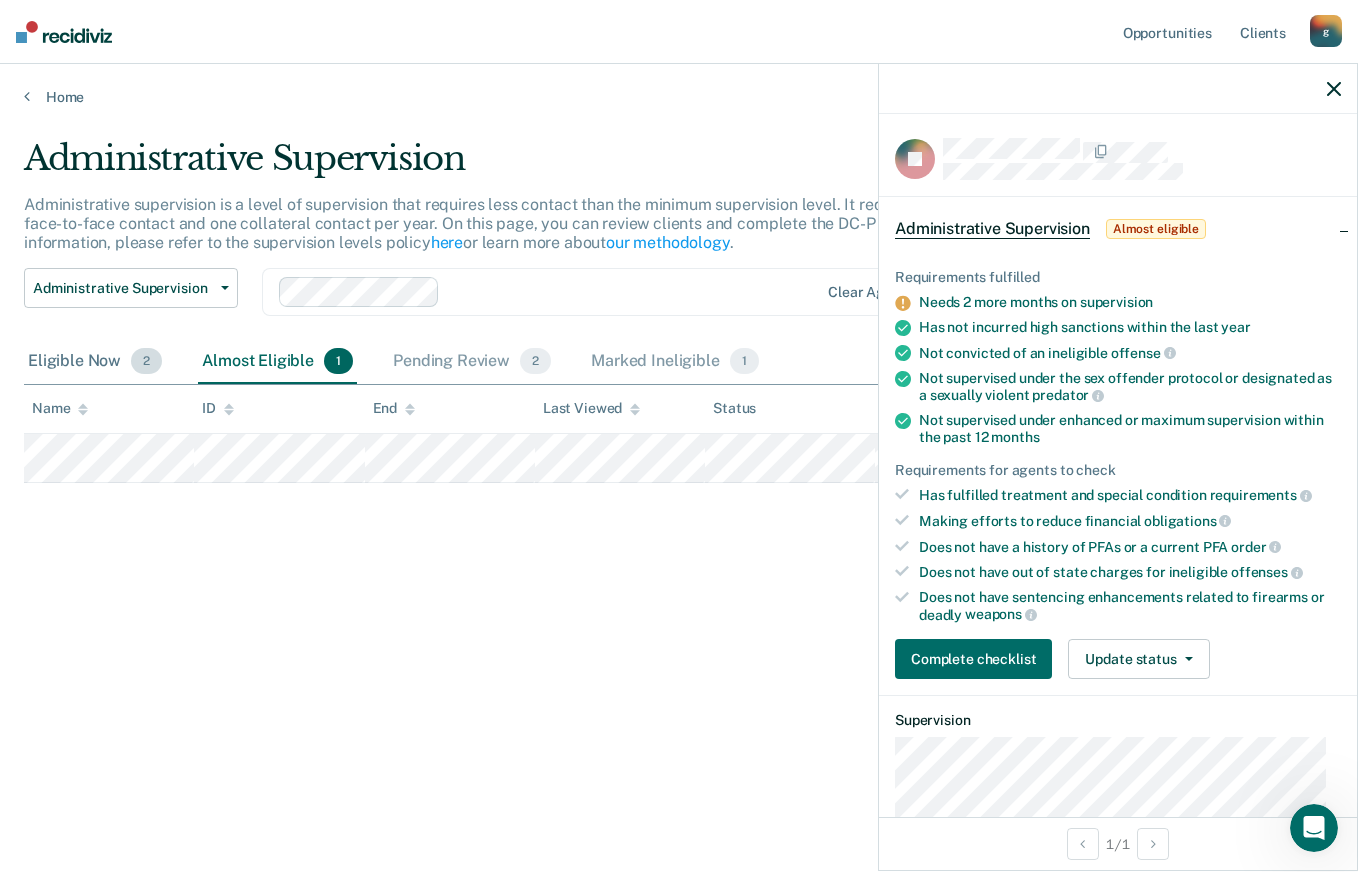 click on "Eligible Now 2" at bounding box center [95, 362] 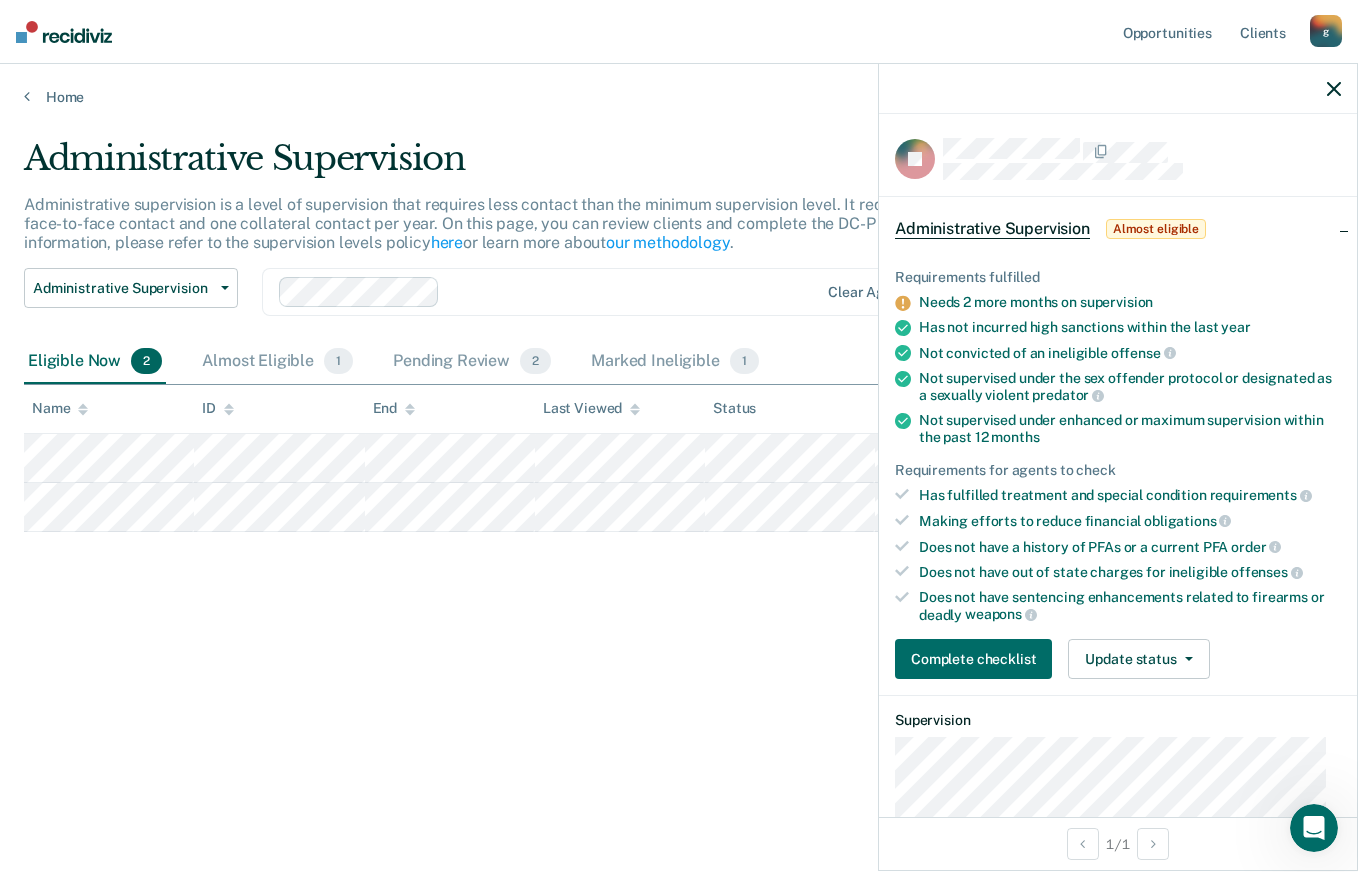click 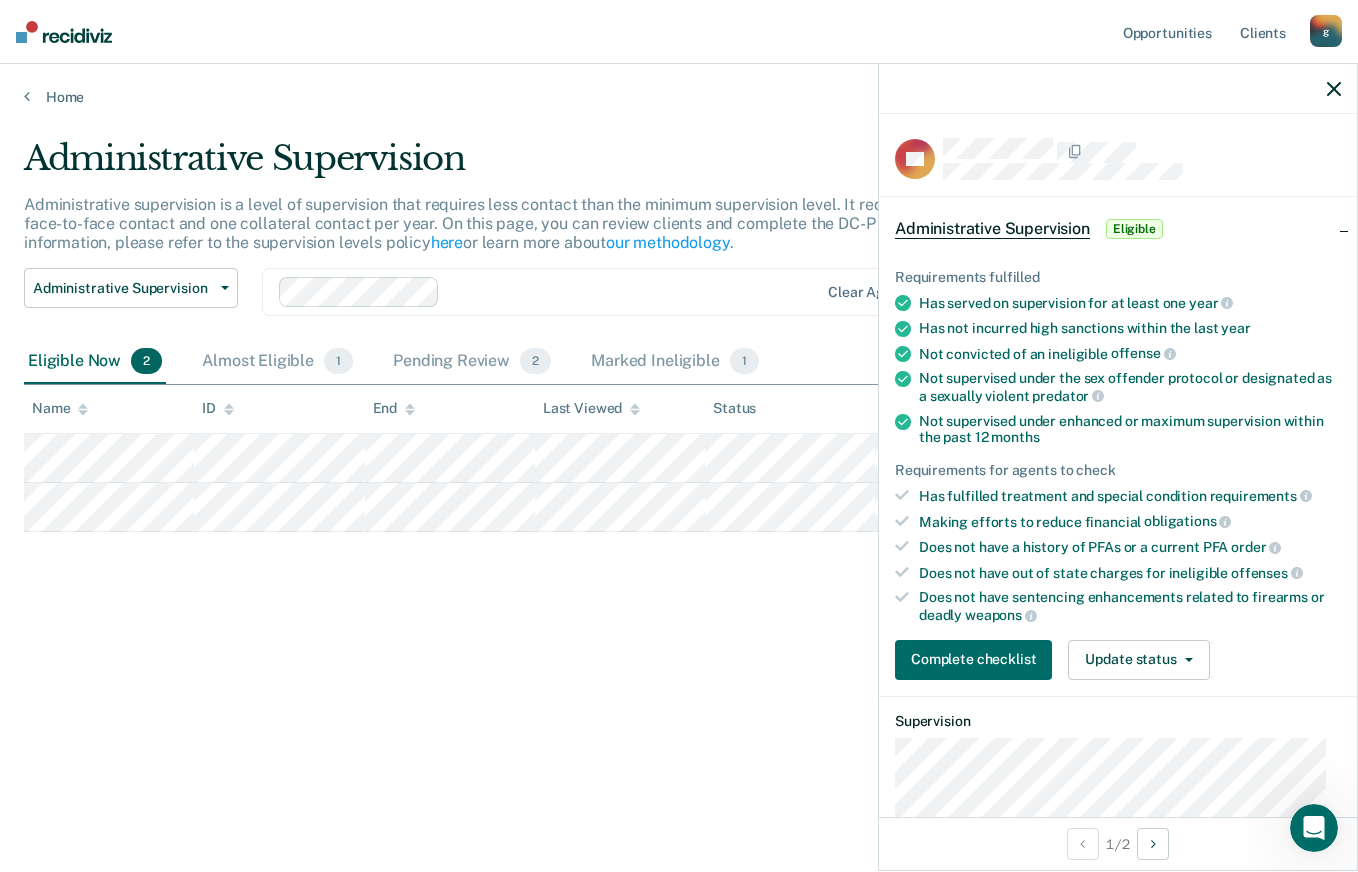 click at bounding box center (1334, 88) 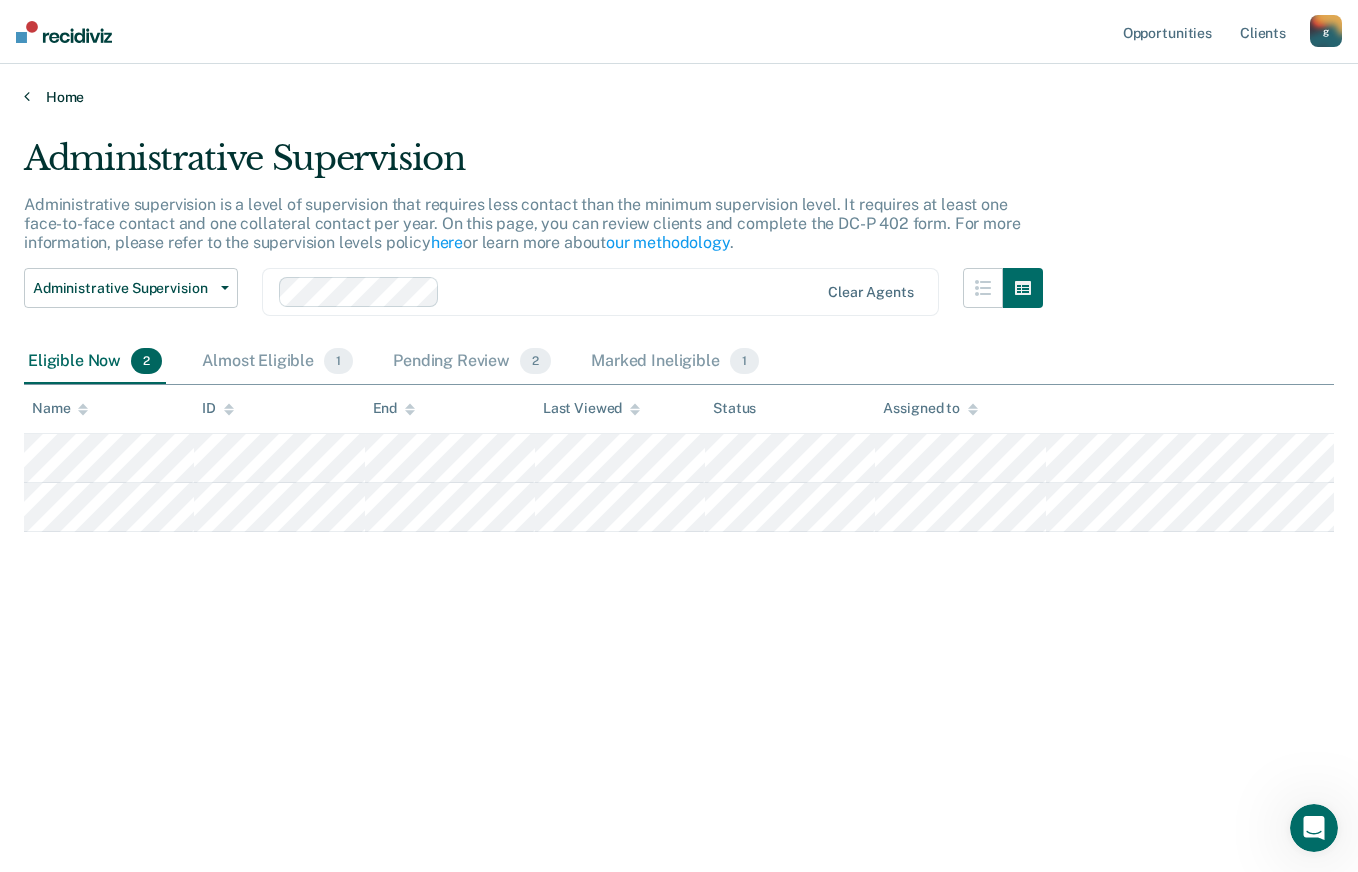 click on "Home" at bounding box center [679, 97] 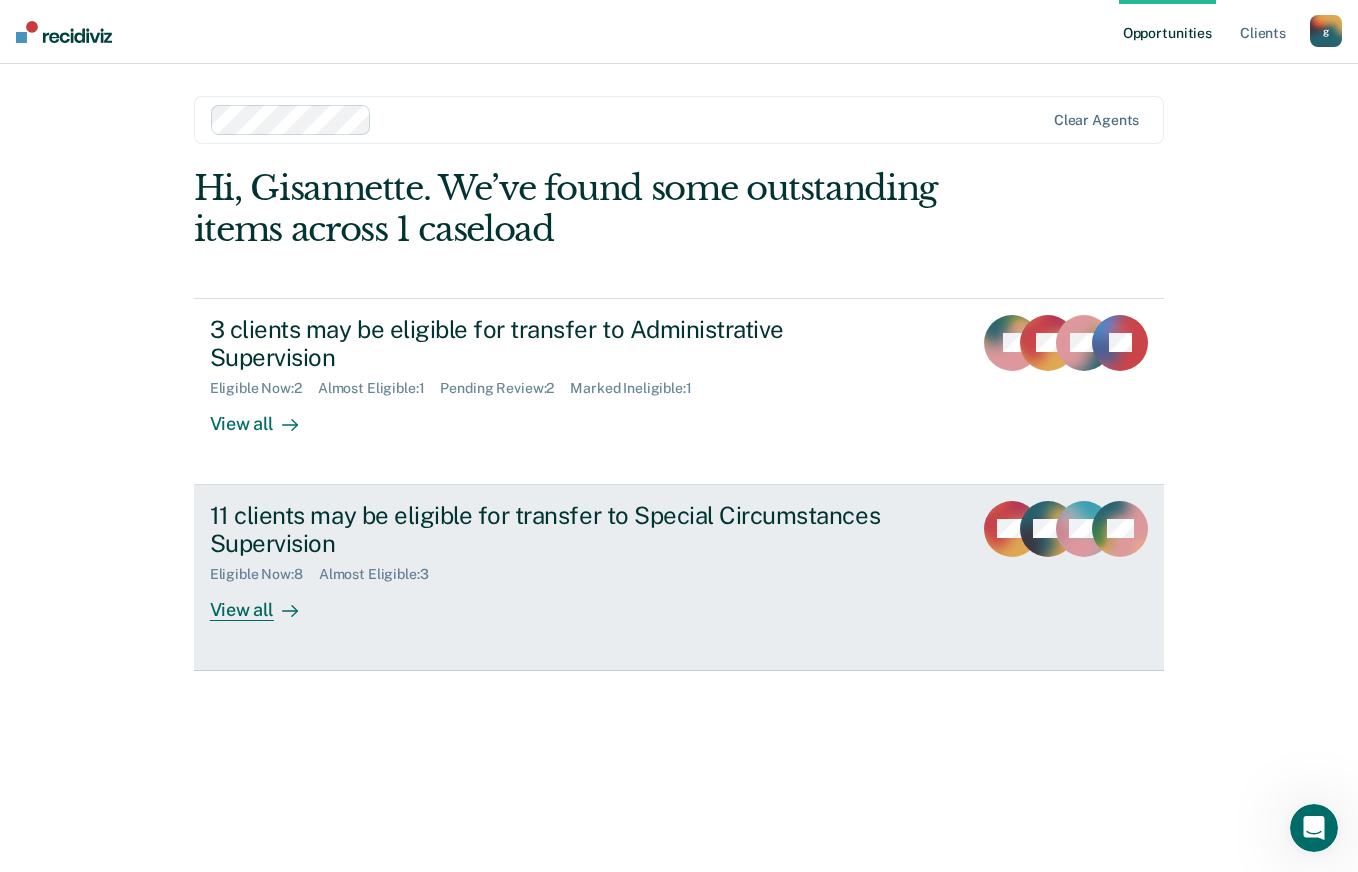 click on "View all" at bounding box center [266, 602] 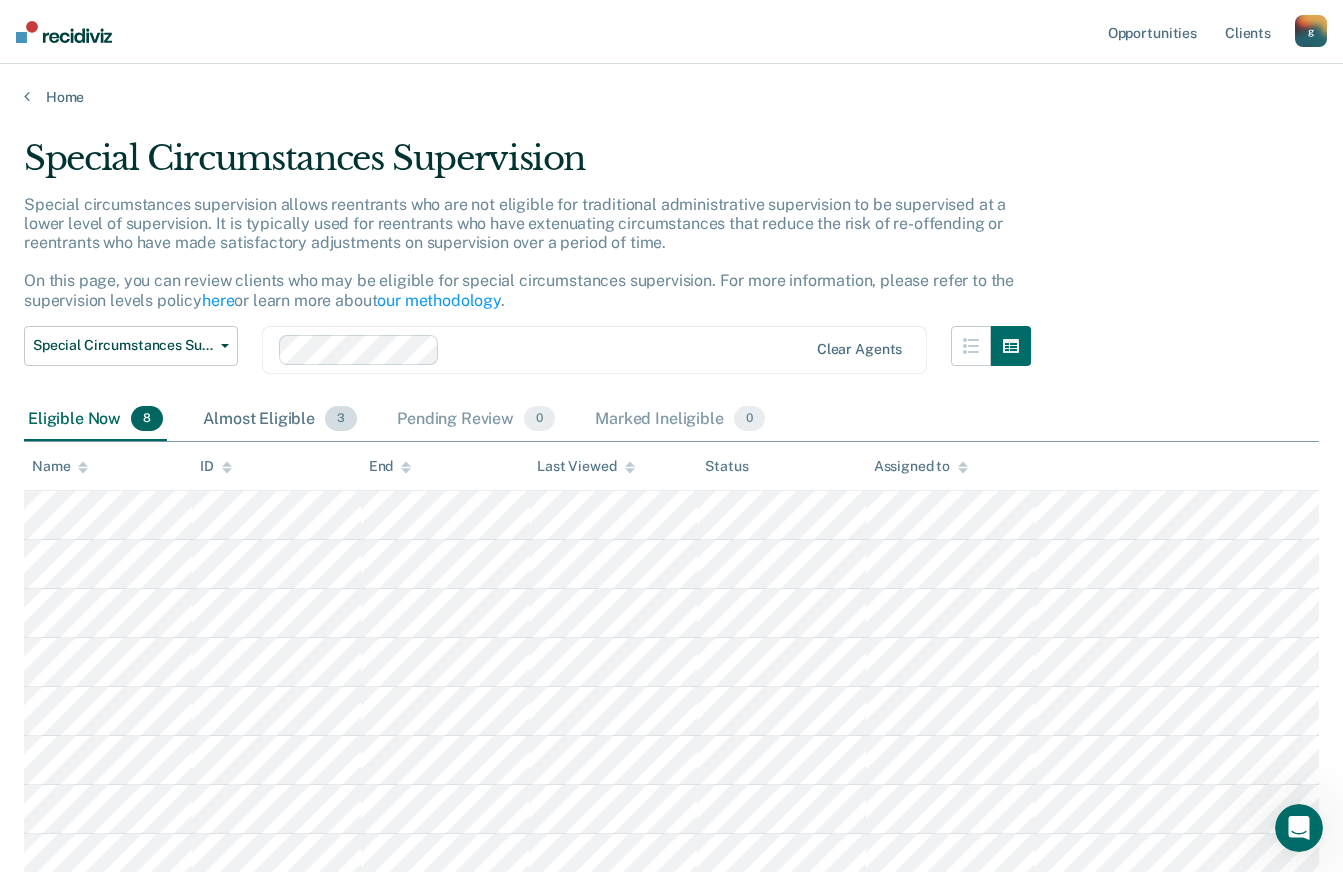 click on "3" at bounding box center (341, 419) 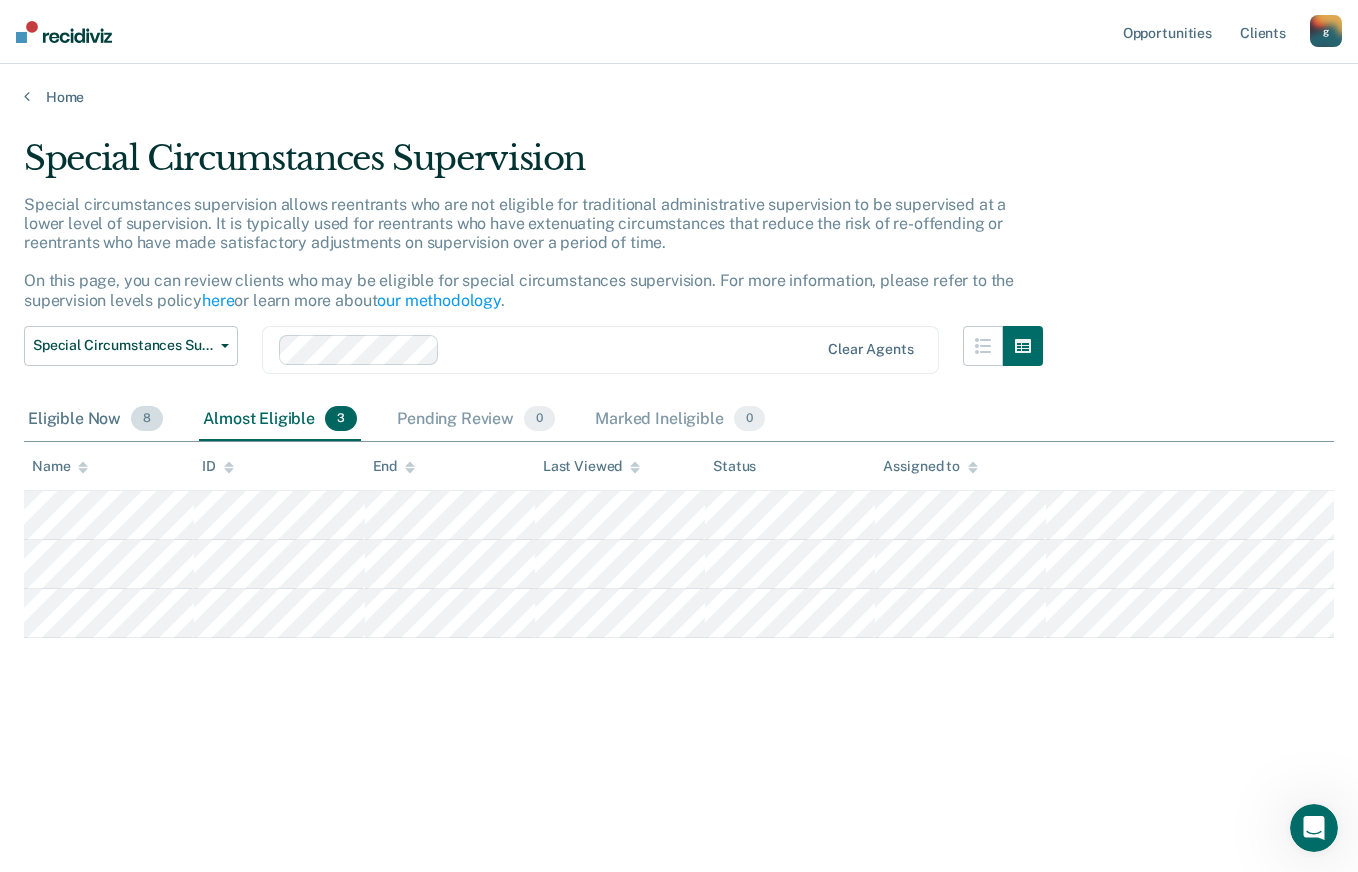 click on "Eligible Now 8" at bounding box center (95, 420) 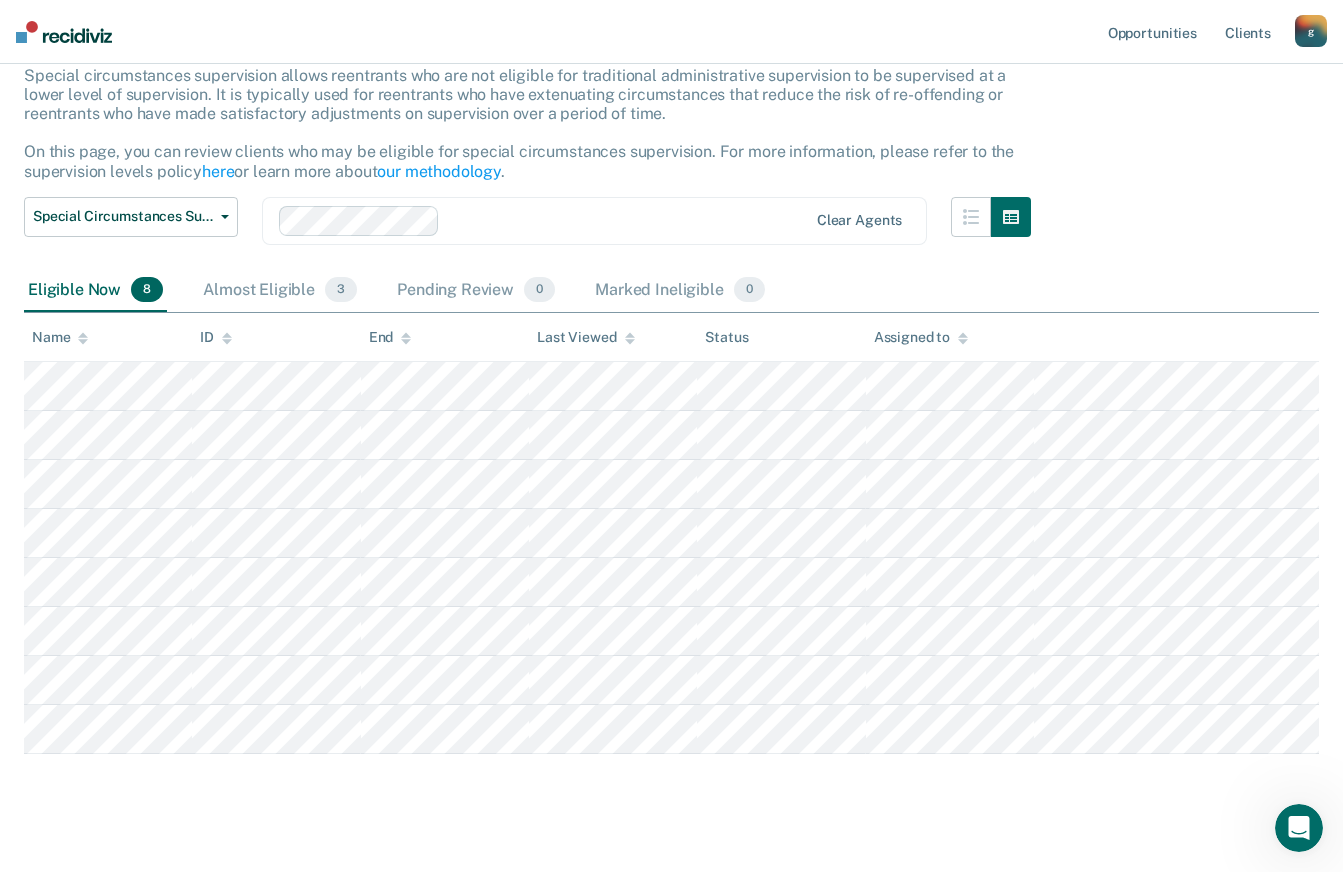 scroll, scrollTop: 134, scrollLeft: 0, axis: vertical 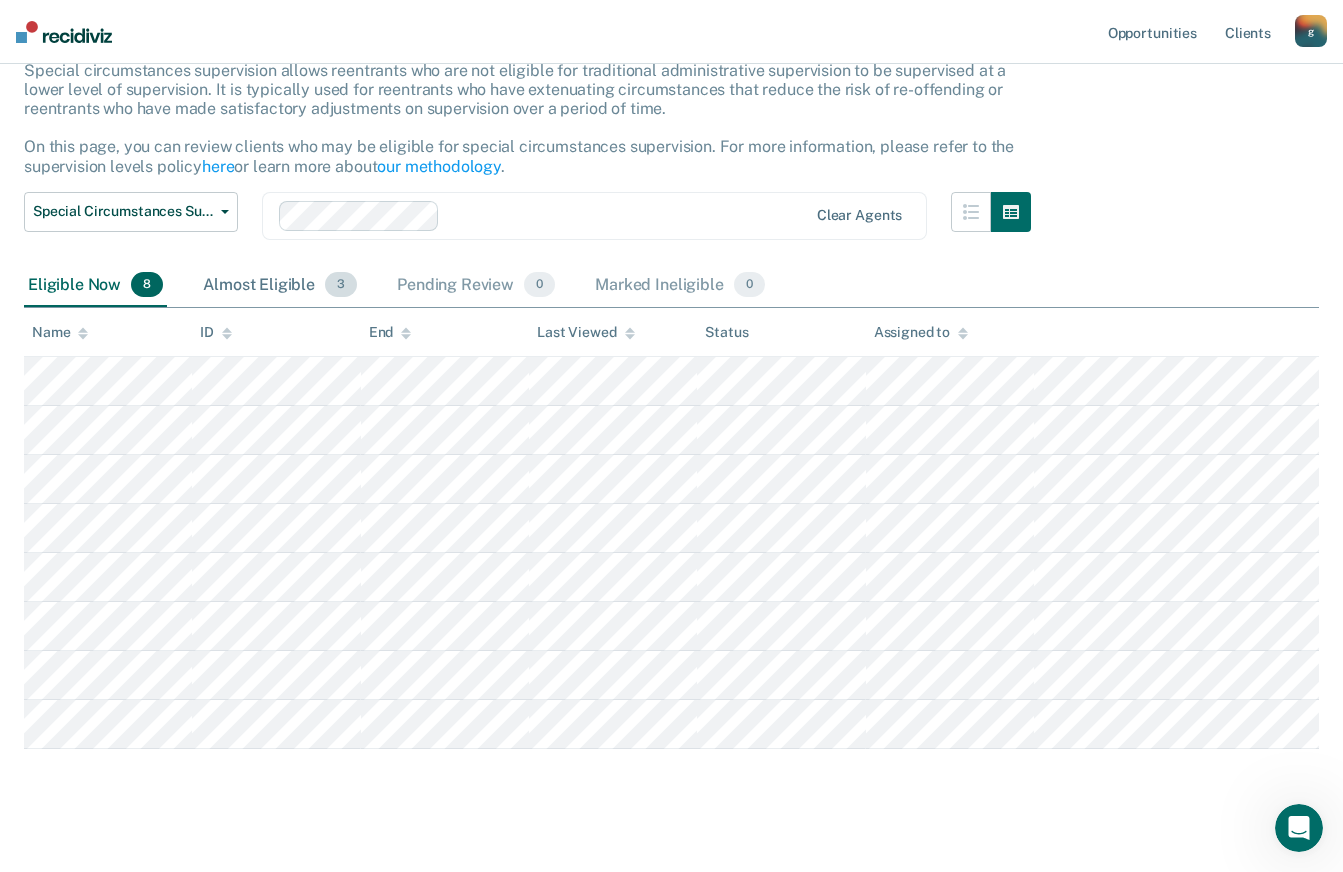 click on "Almost Eligible 3" at bounding box center (280, 286) 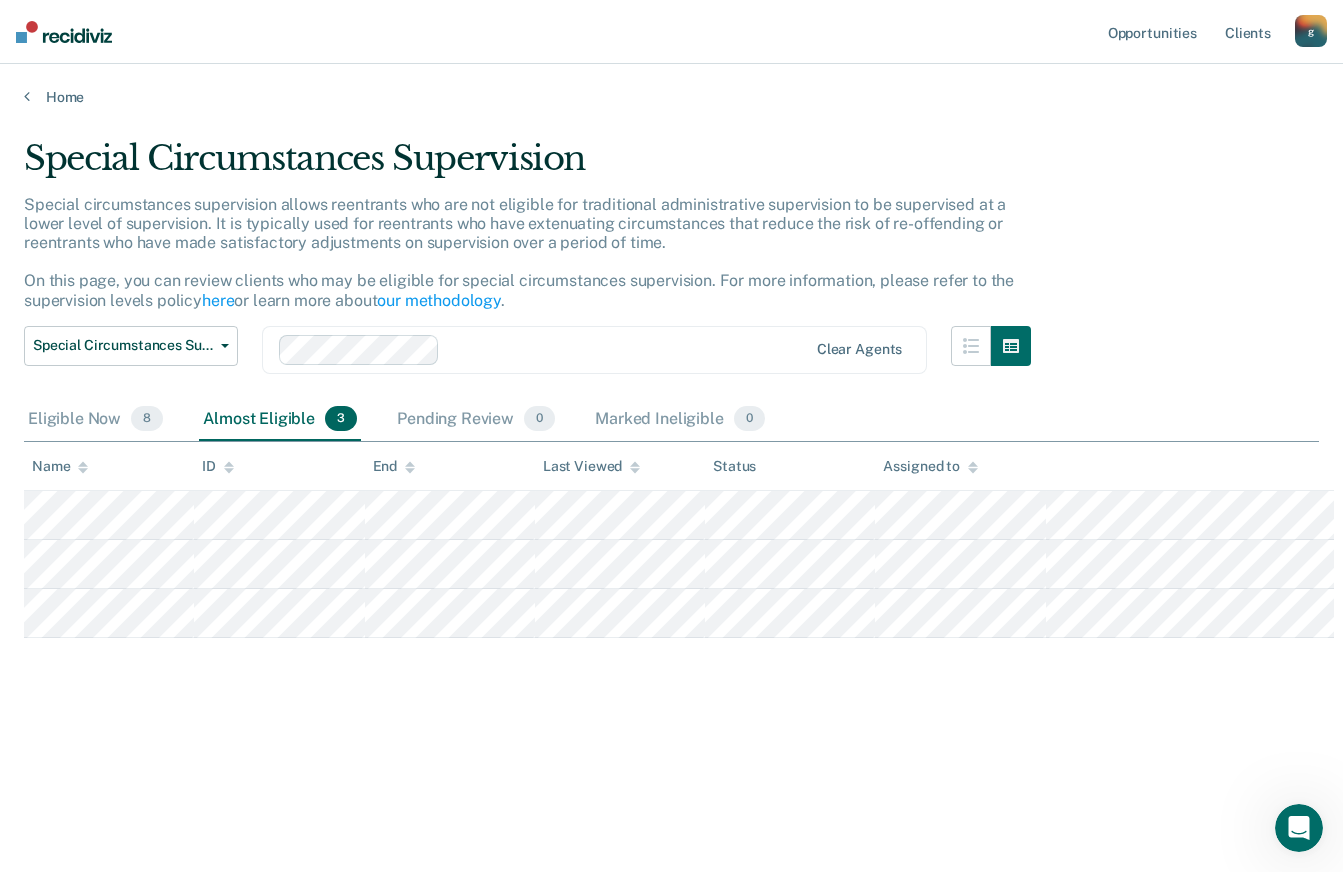 scroll, scrollTop: 0, scrollLeft: 0, axis: both 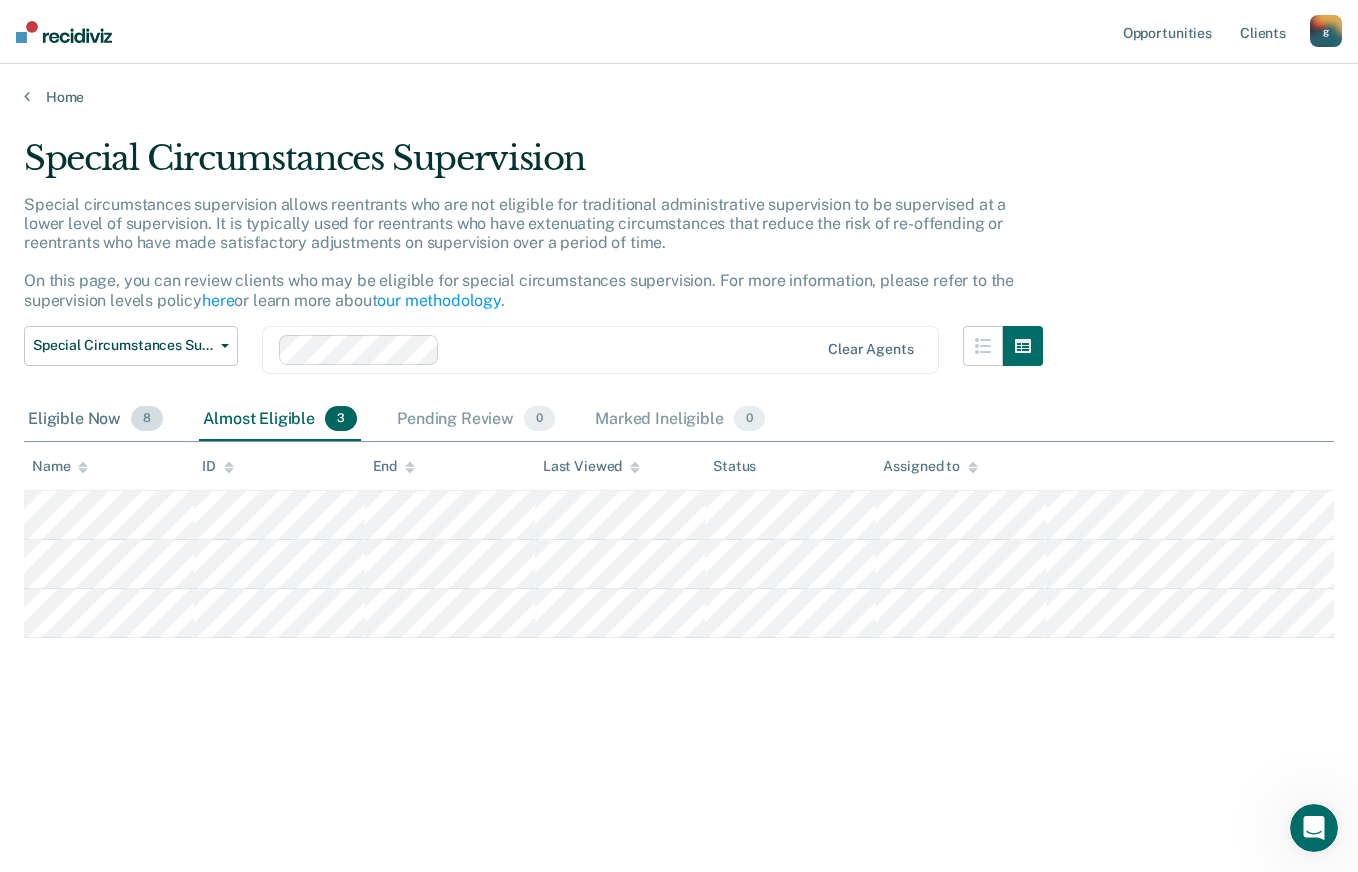 click on "Eligible Now 8" at bounding box center [95, 420] 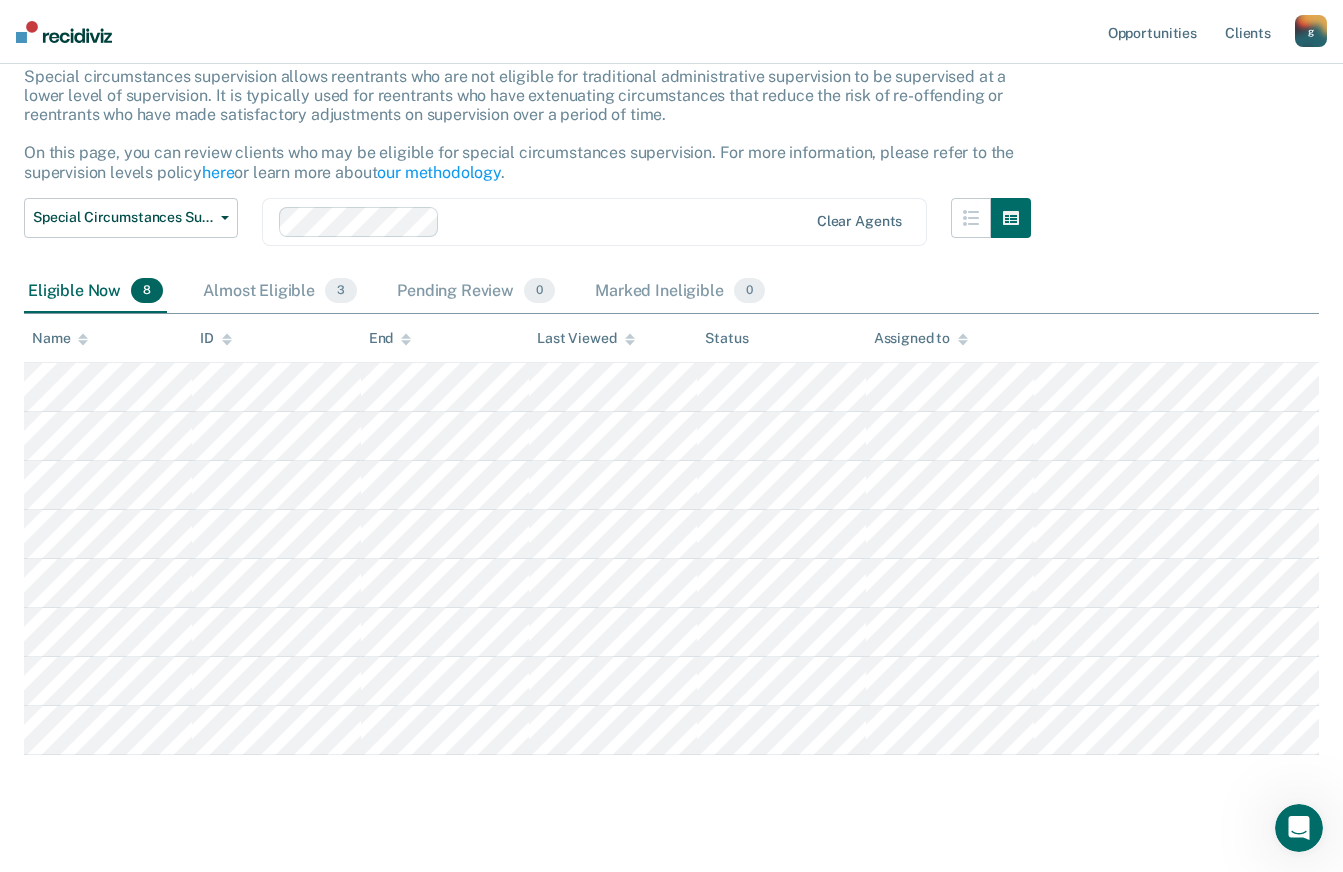 scroll, scrollTop: 155, scrollLeft: 0, axis: vertical 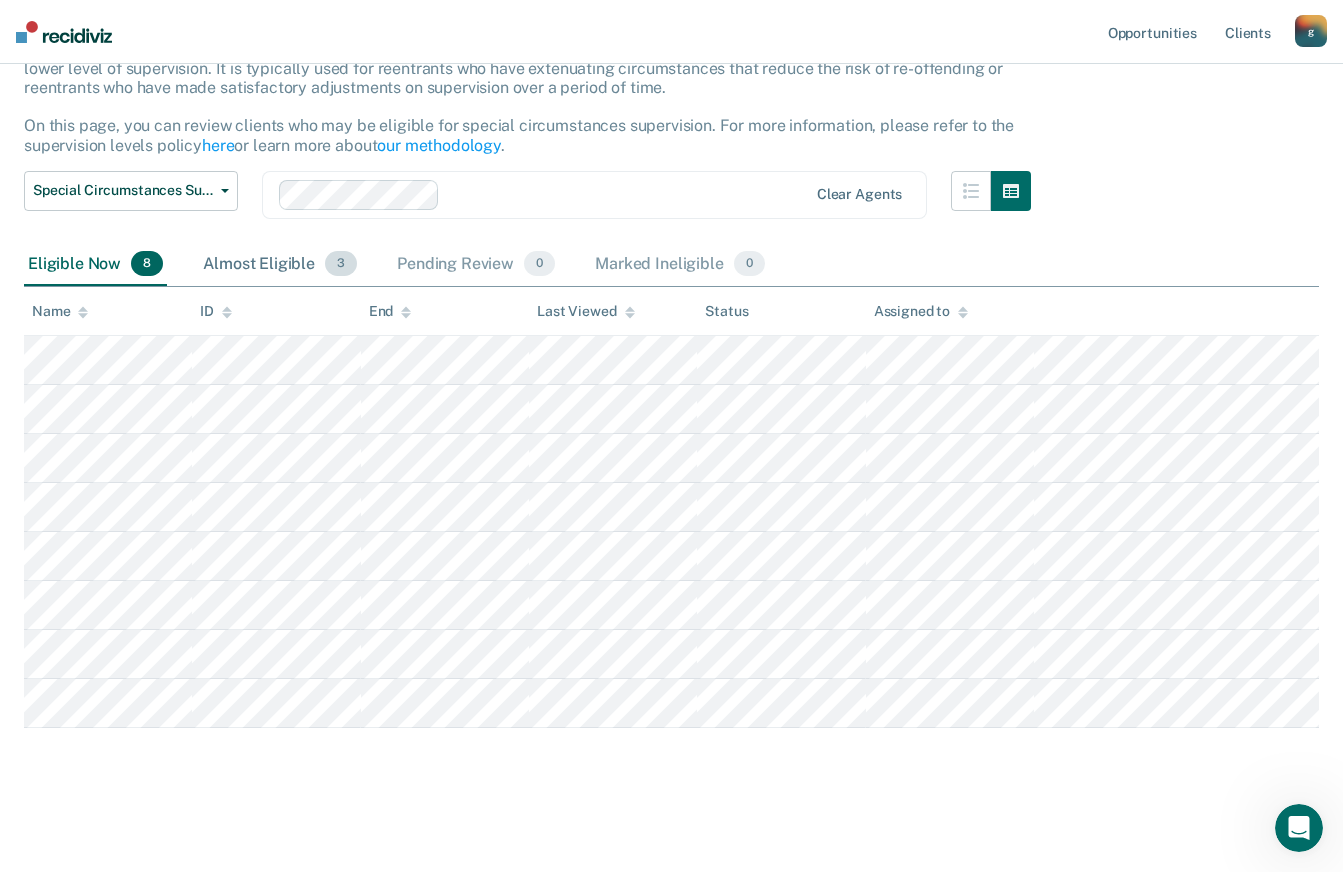 click on "Almost Eligible 3" at bounding box center [280, 265] 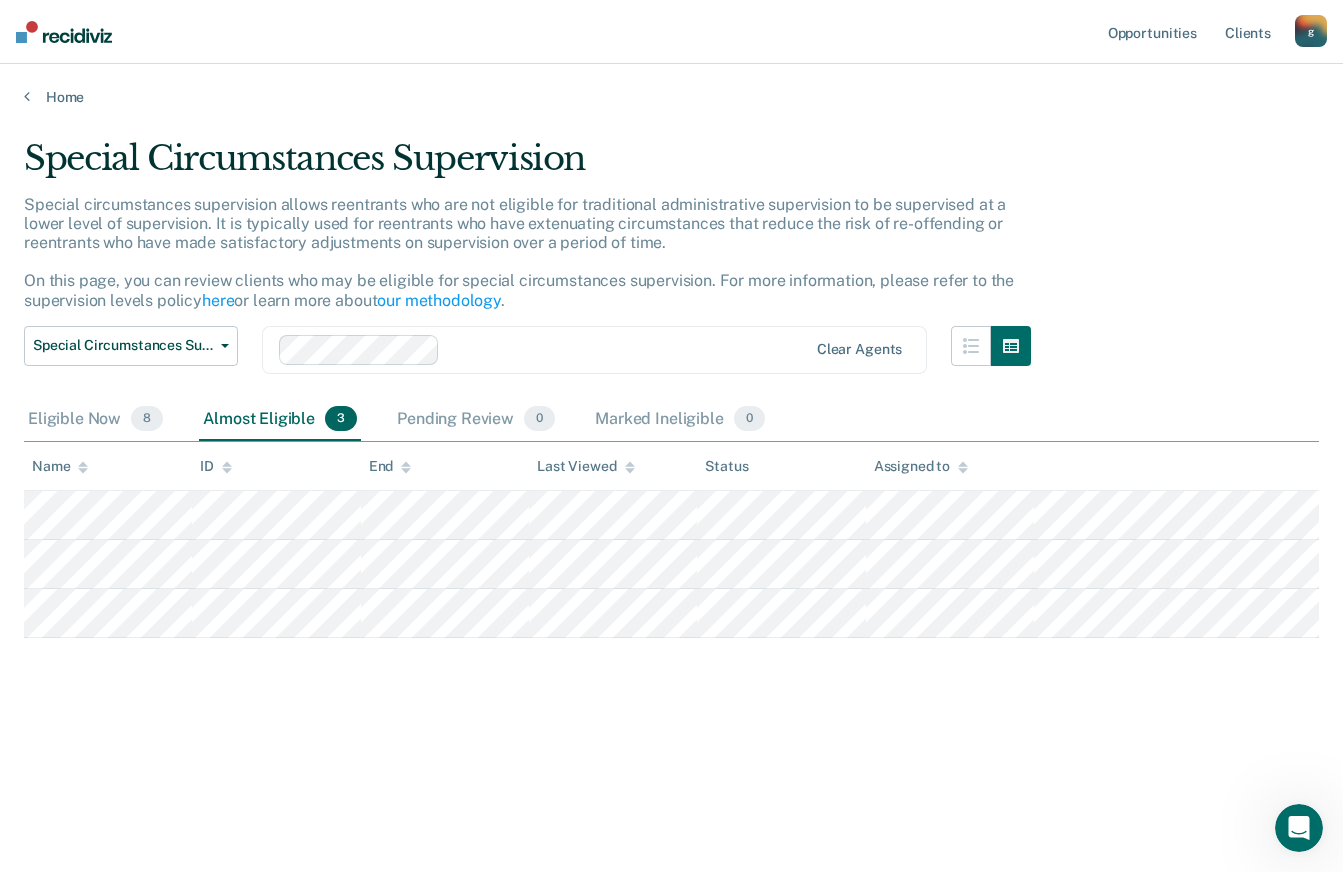 scroll, scrollTop: 0, scrollLeft: 0, axis: both 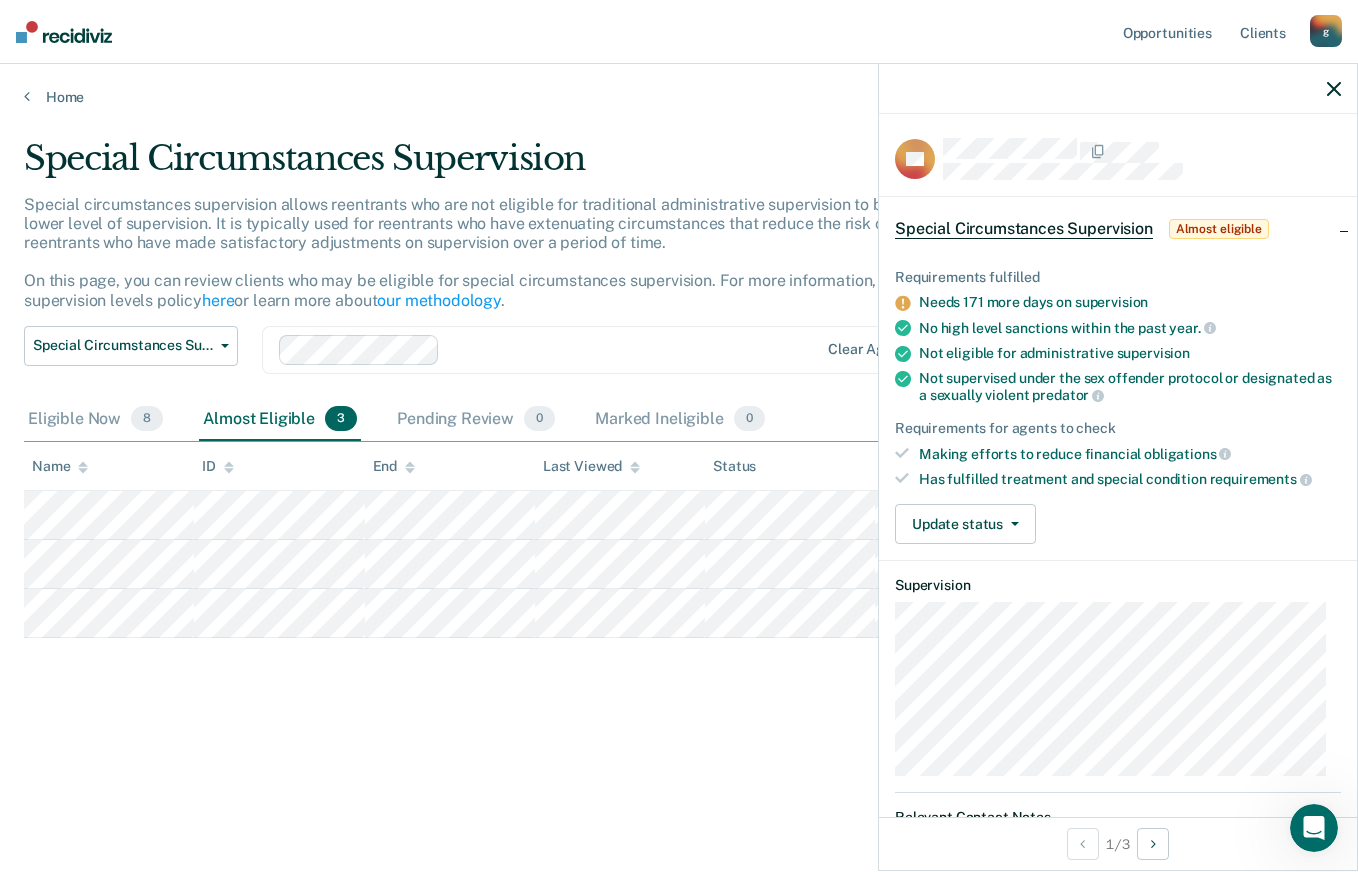 click on "Special Circumstances Supervision   Special circumstances supervision allows reentrants who are not eligible for traditional administrative supervision to be supervised at a lower level of supervision. It is typically used for reentrants who have extenuating circumstances that reduce the risk of re-offending or reentrants who have made satisfactory adjustments on supervision over a period of time. On this page, you can review clients who may be eligible for special circumstances supervision. For more information, please refer to the supervision levels policy  here  or learn more about  our methodology .  Special Circumstances Supervision Administrative Supervision Special Circumstances Supervision Clear   agents Eligible Now 8 Almost Eligible 3 Pending Review 0 Marked Ineligible 0
To pick up a draggable item, press the space bar.
While dragging, use the arrow keys to move the item.
Press space again to drop the item in its new position, or press escape to cancel.
Name ID End Last Viewed Status" at bounding box center (679, 462) 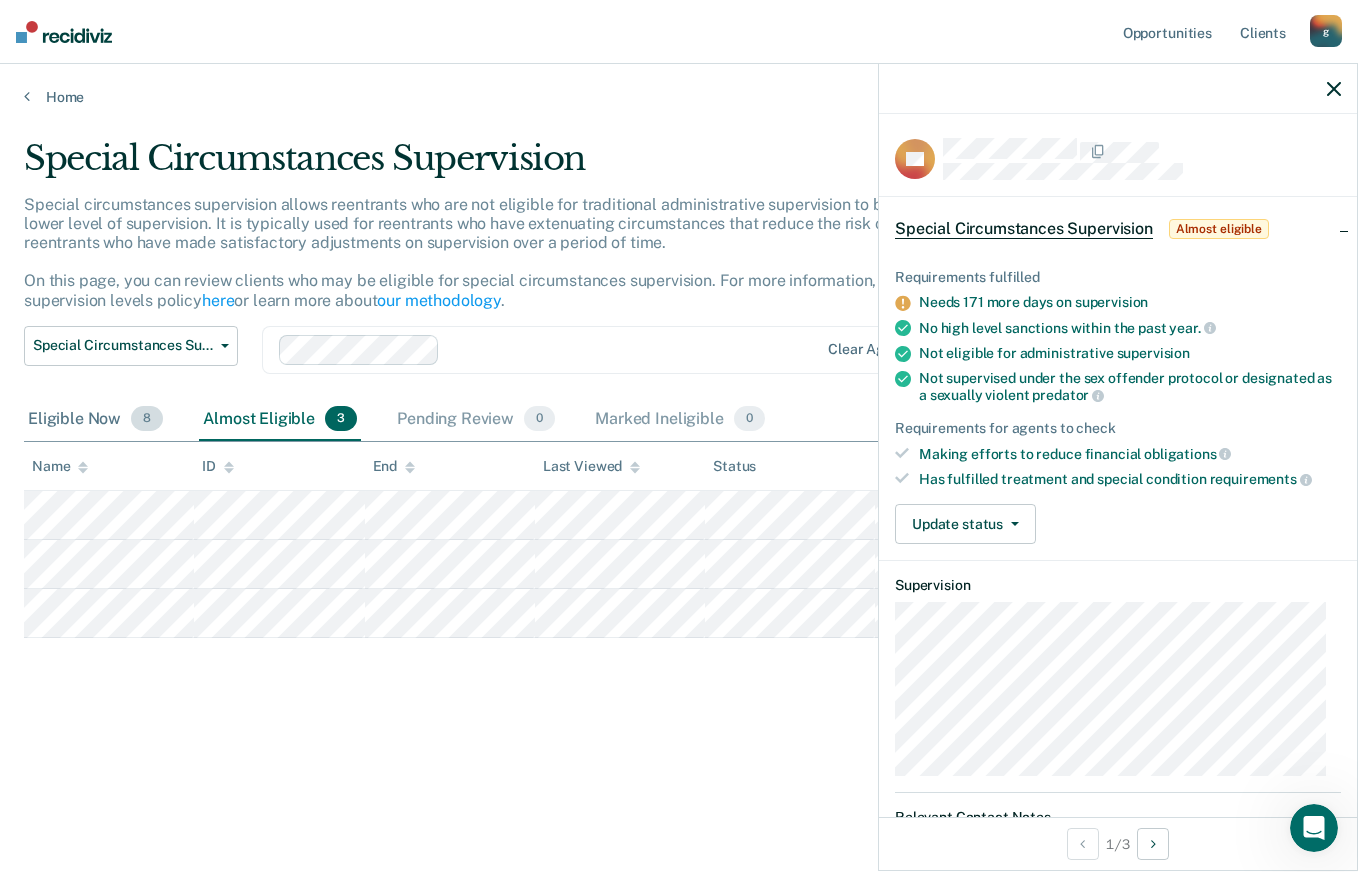click on "Eligible Now 8" at bounding box center [95, 420] 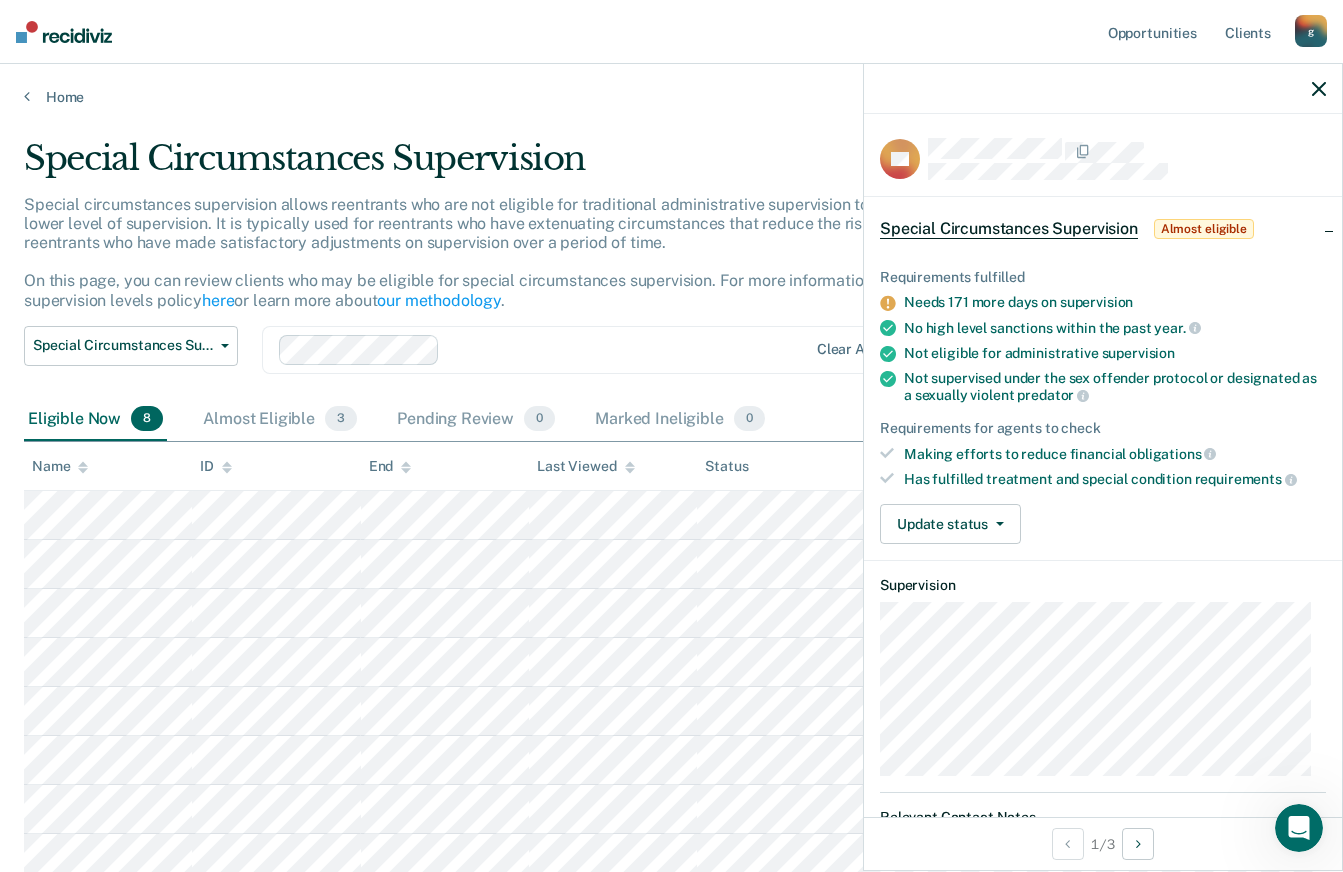 click at bounding box center (1103, 89) 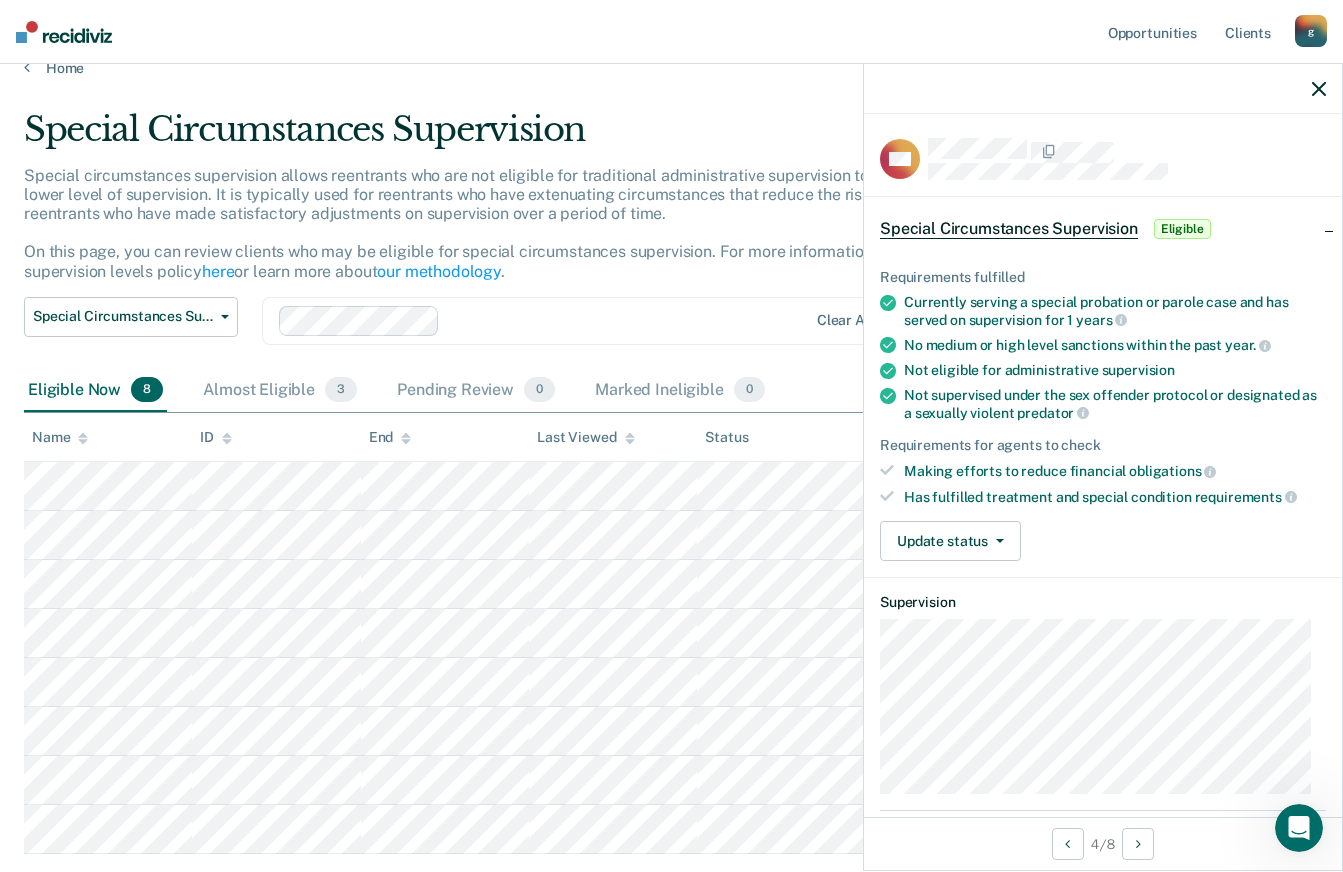 scroll, scrollTop: 0, scrollLeft: 0, axis: both 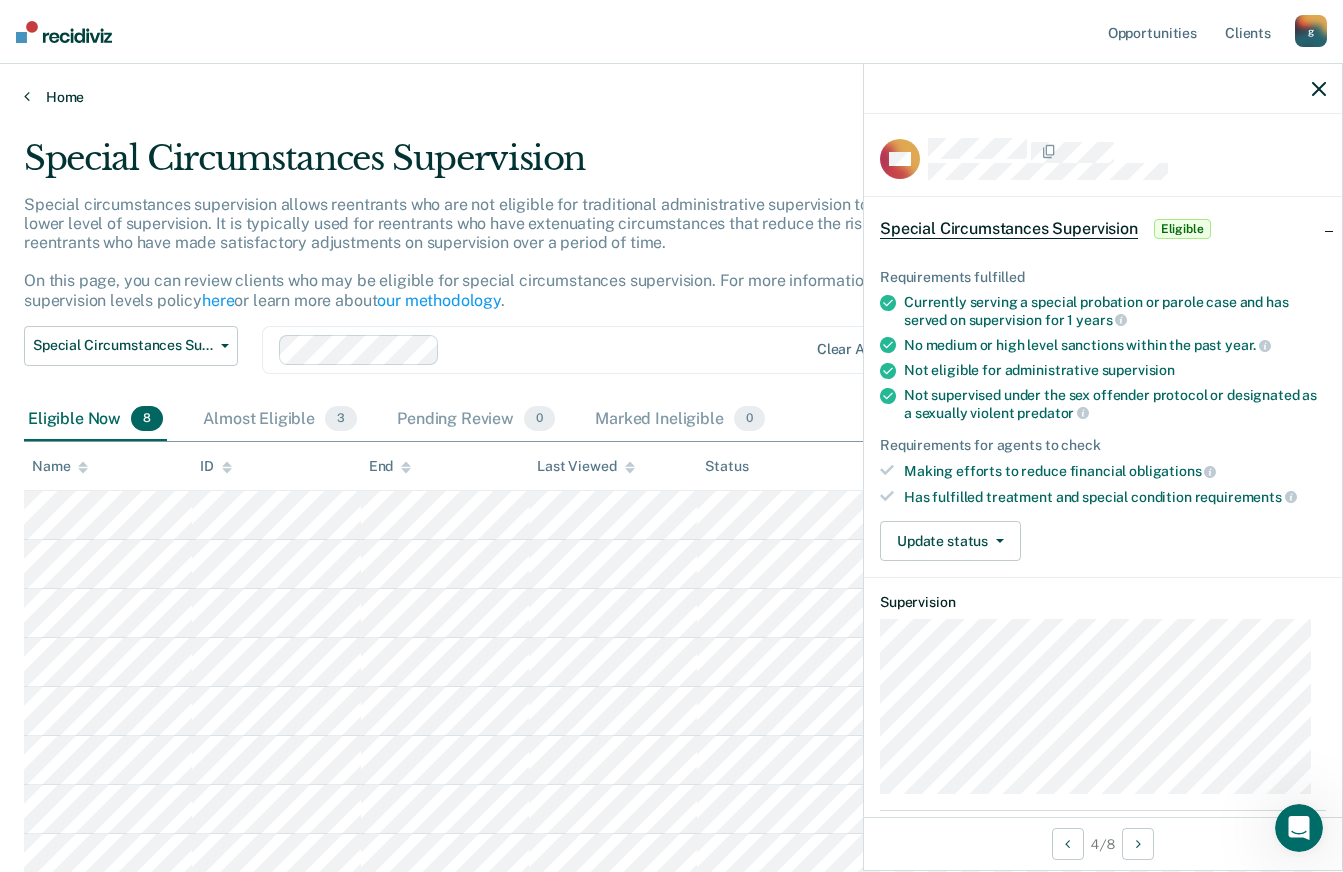 click on "Home" at bounding box center (671, 97) 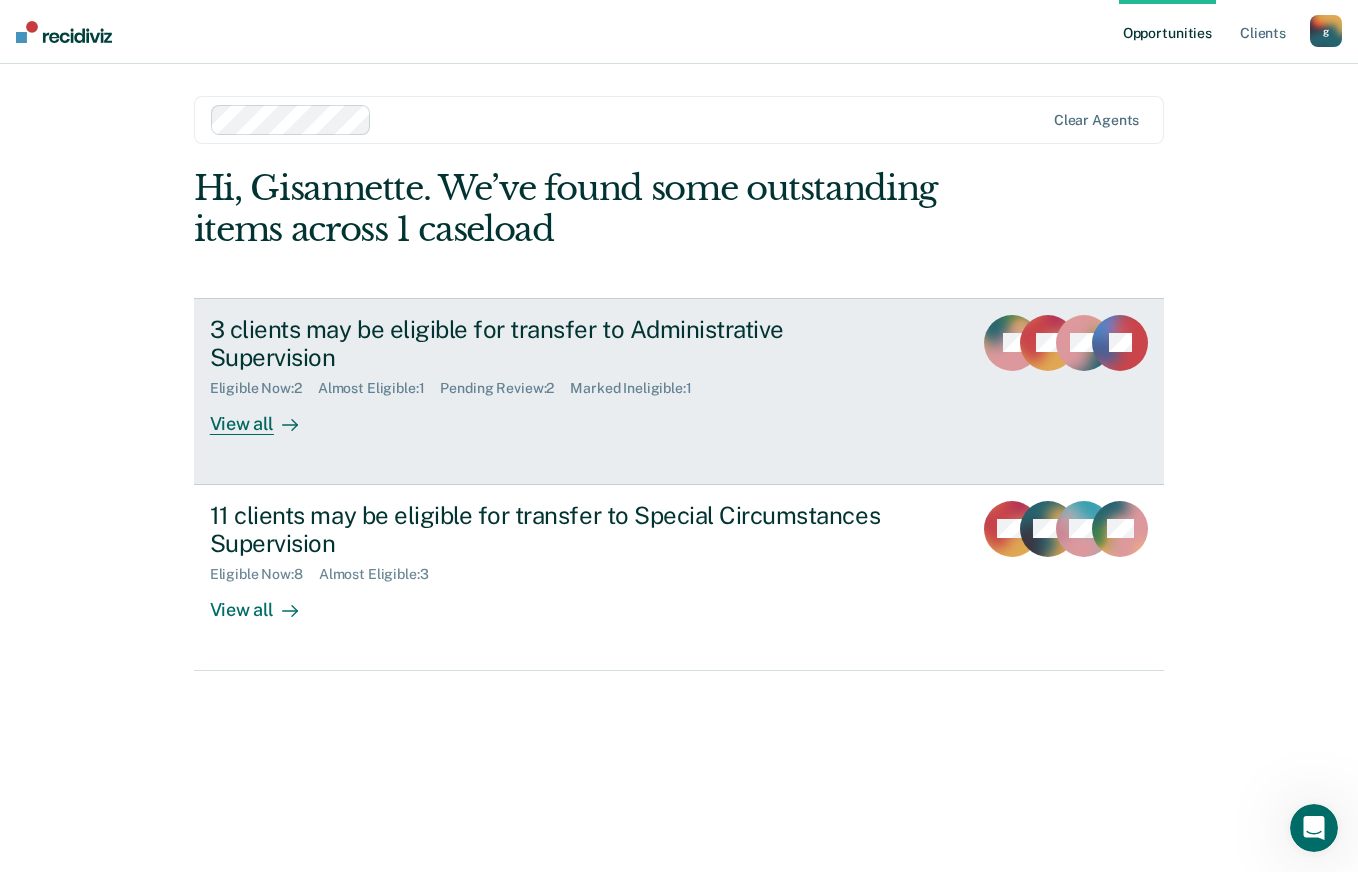 click on "View all" at bounding box center (266, 416) 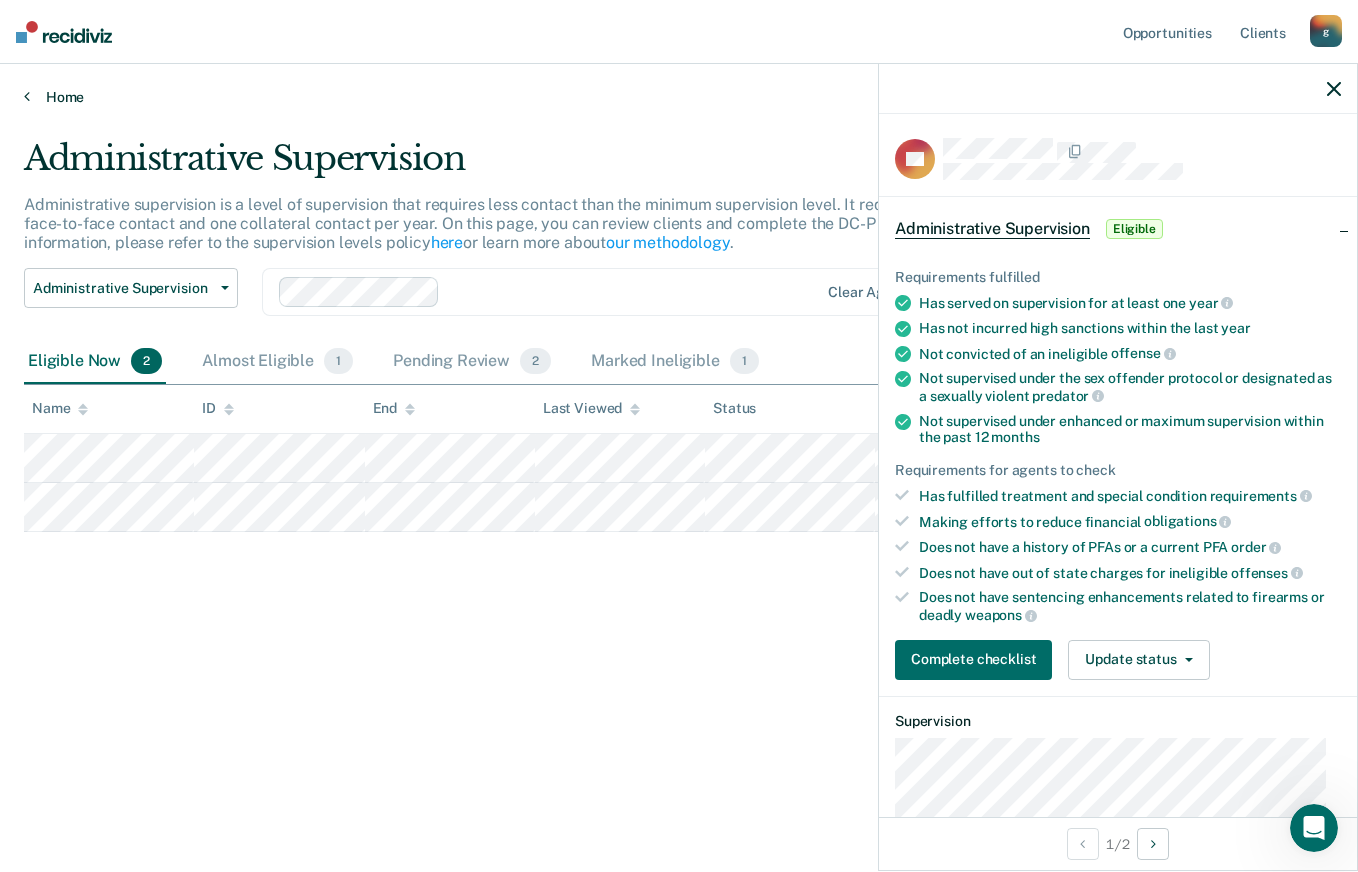 click on "Home" at bounding box center (679, 97) 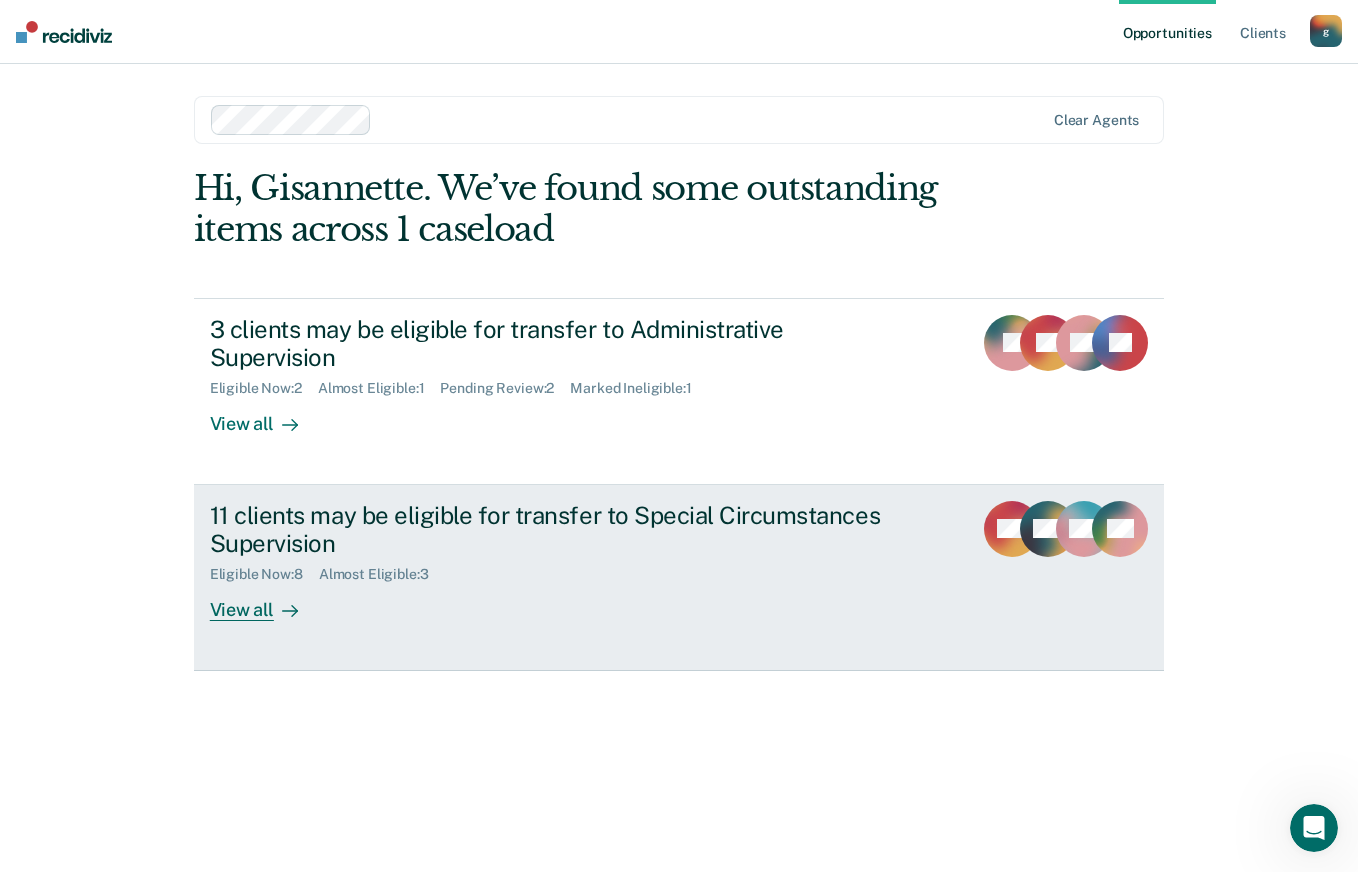 click on "View all" at bounding box center [266, 602] 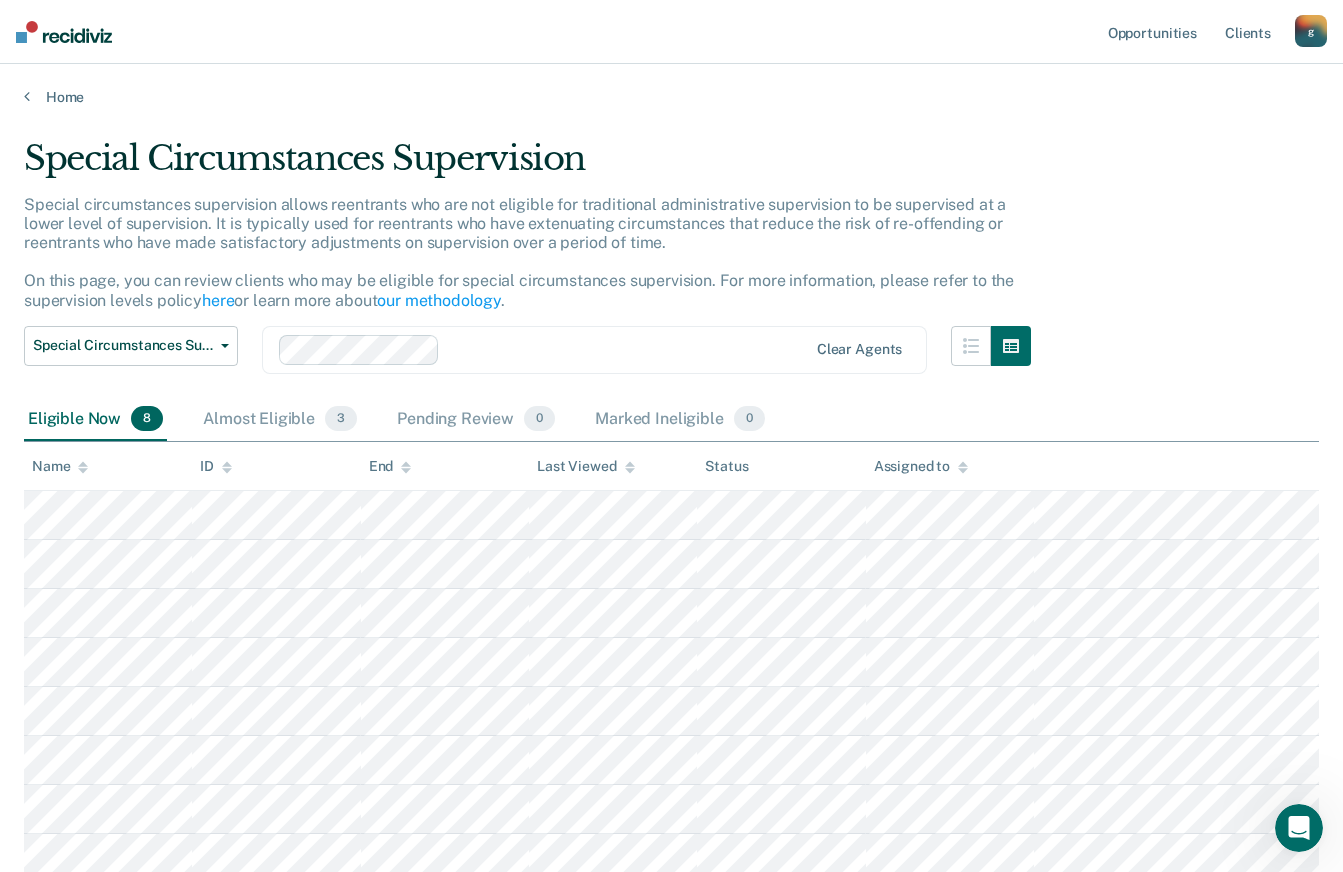 scroll, scrollTop: 155, scrollLeft: 0, axis: vertical 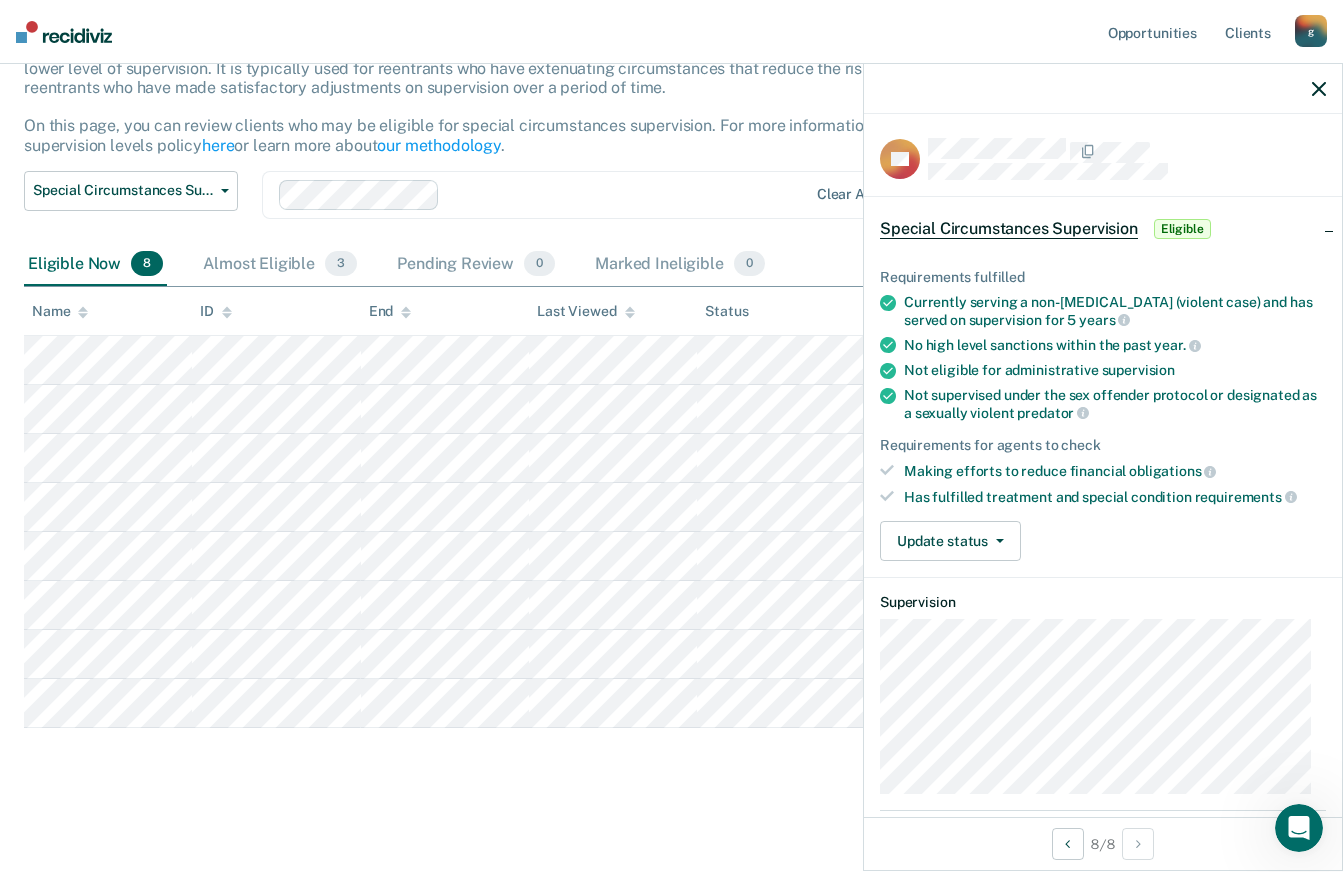 click at bounding box center [1319, 88] 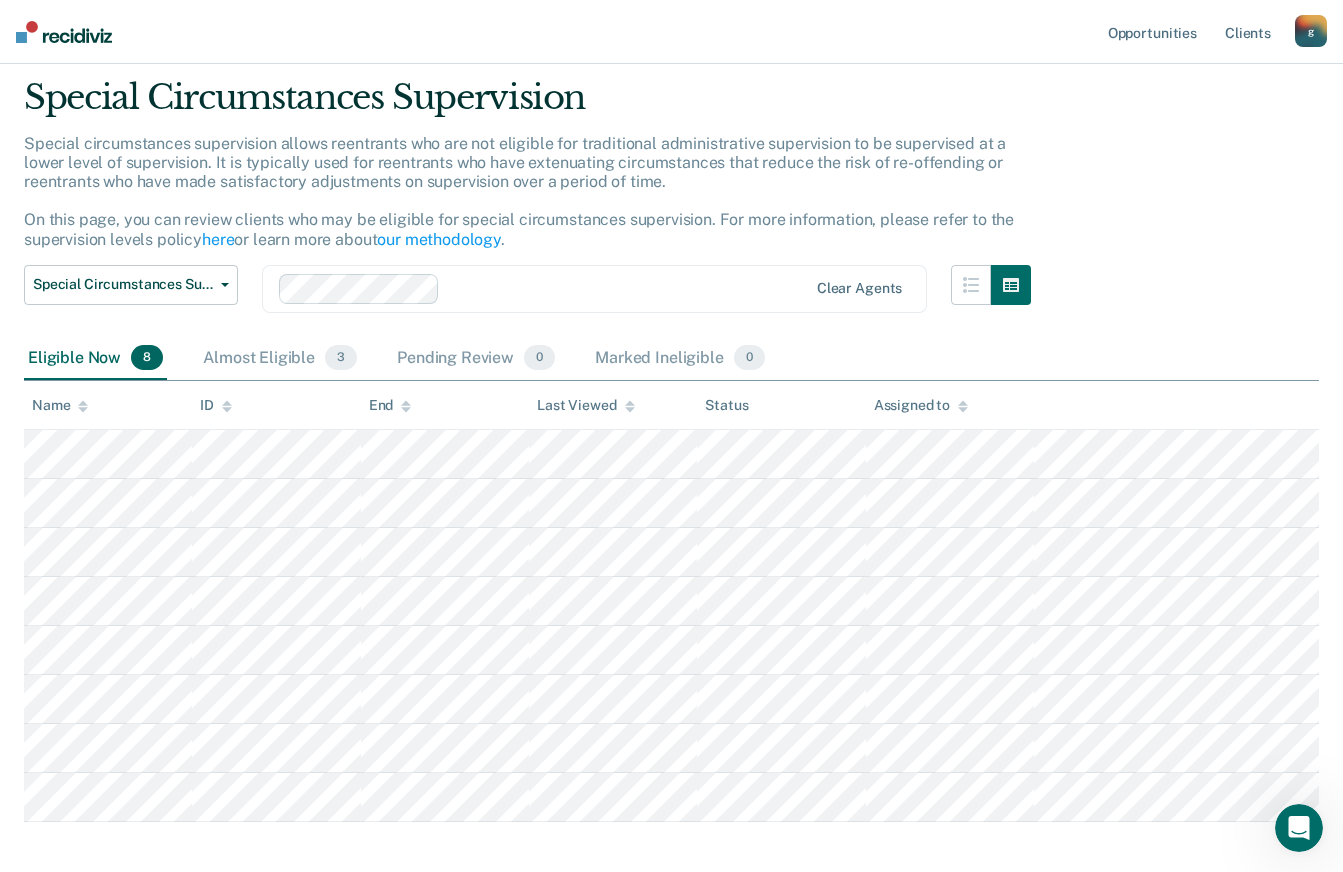 scroll, scrollTop: 0, scrollLeft: 0, axis: both 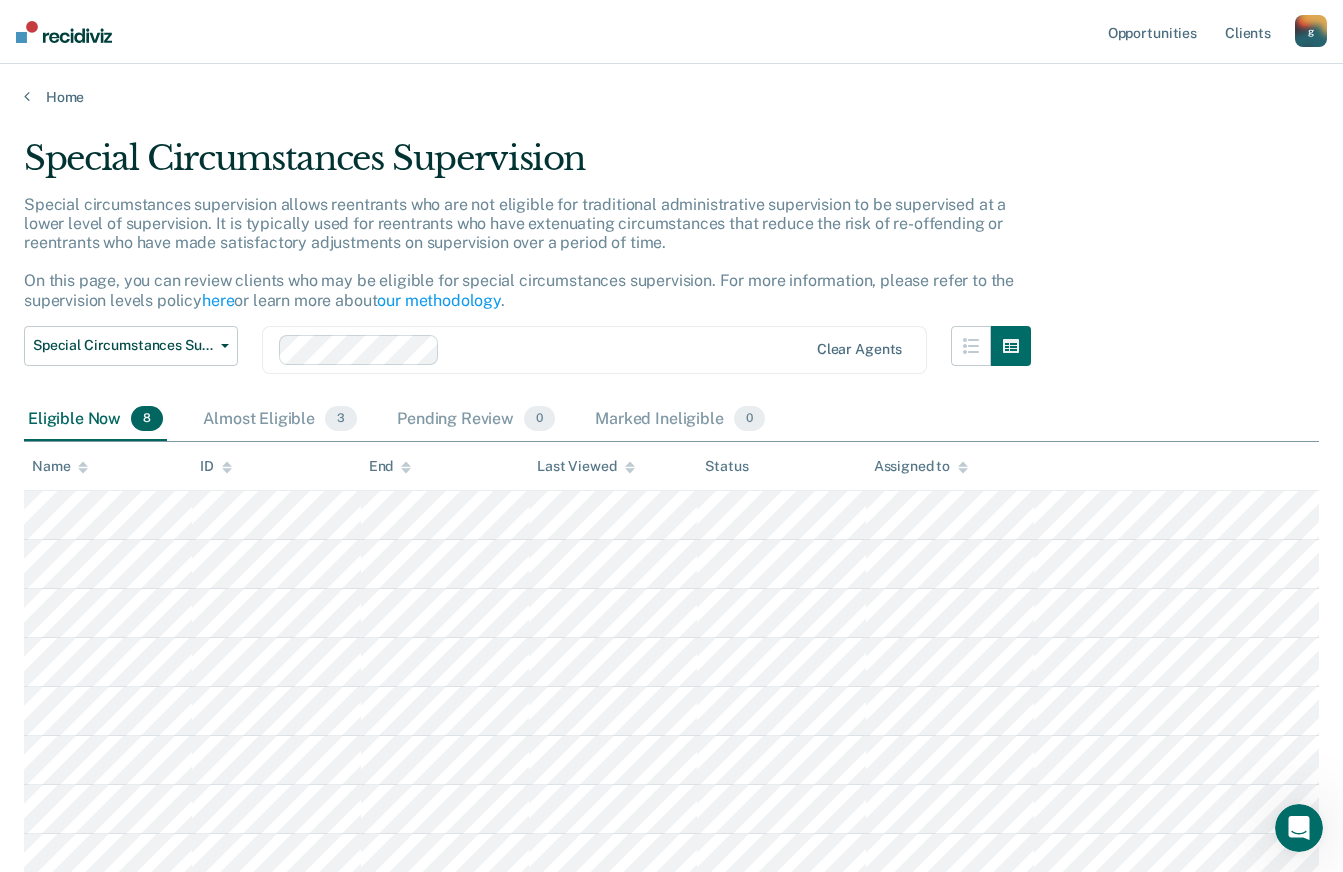 click on "g" at bounding box center (1311, 31) 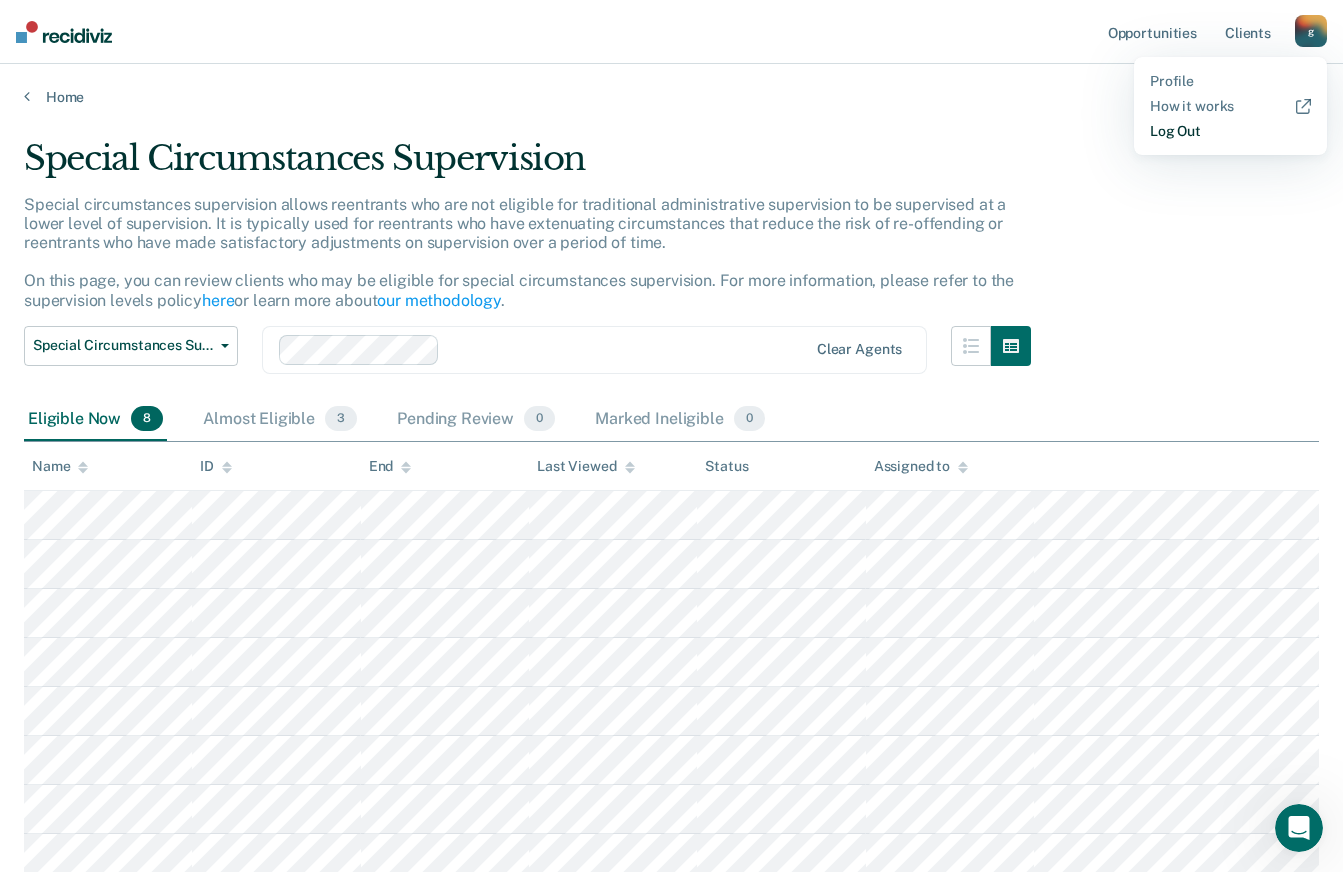 click on "Log Out" at bounding box center [1230, 131] 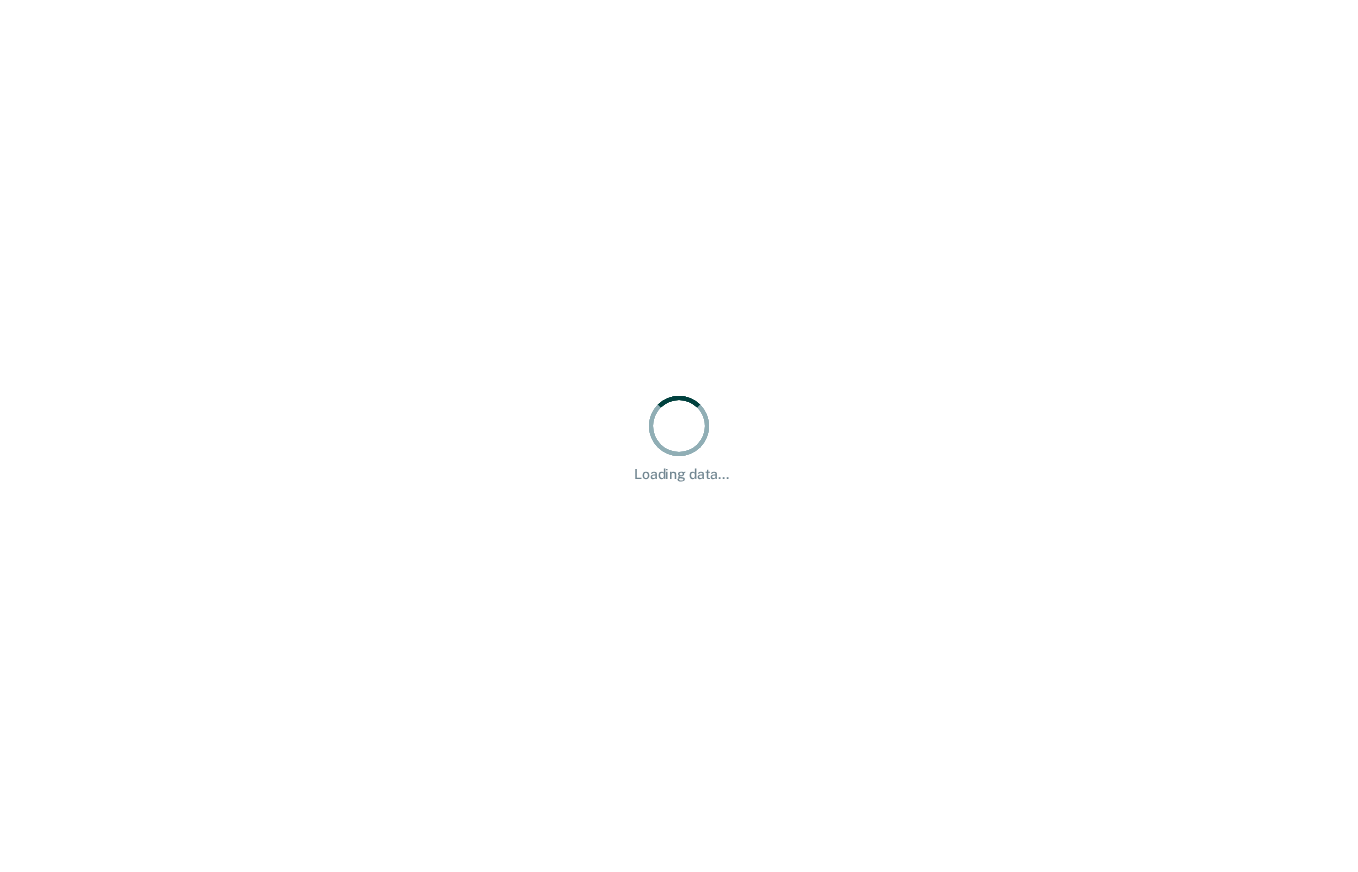 scroll, scrollTop: 0, scrollLeft: 0, axis: both 